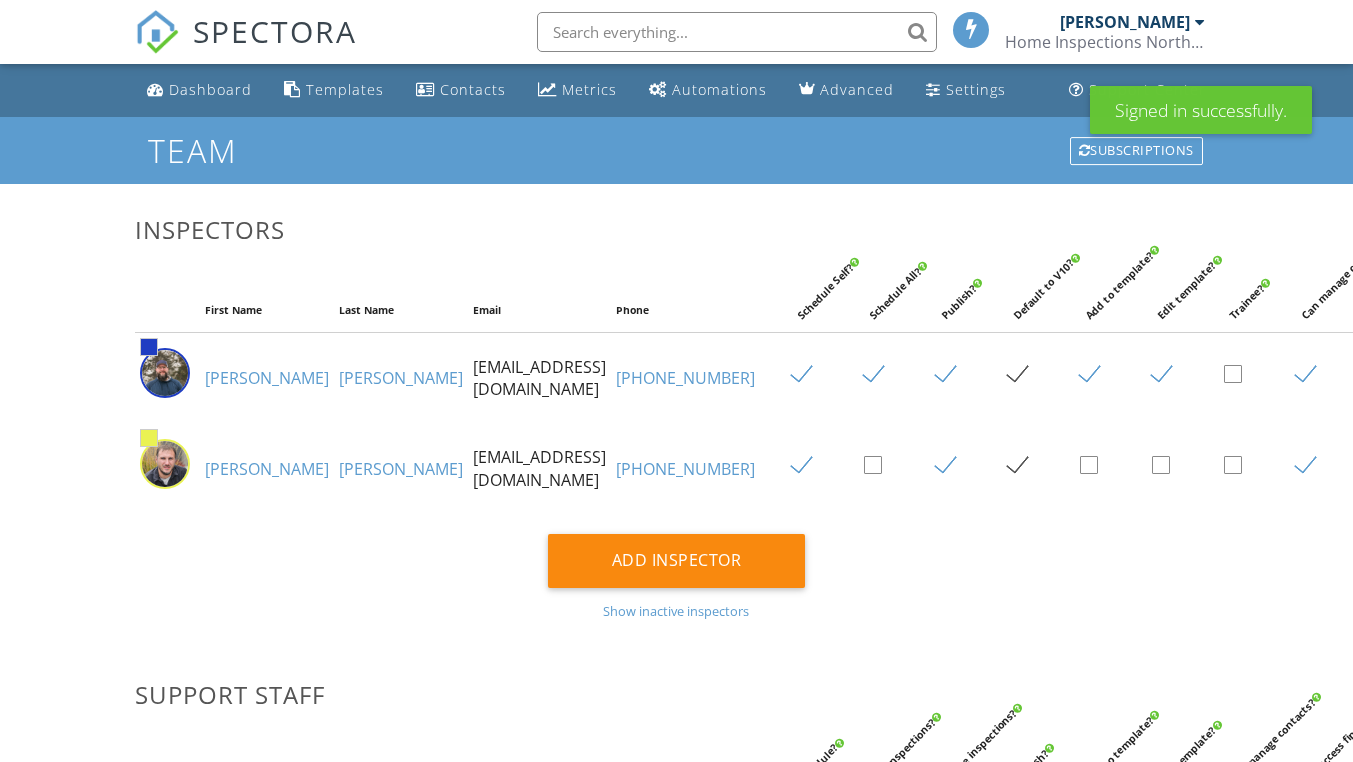 scroll, scrollTop: 0, scrollLeft: 0, axis: both 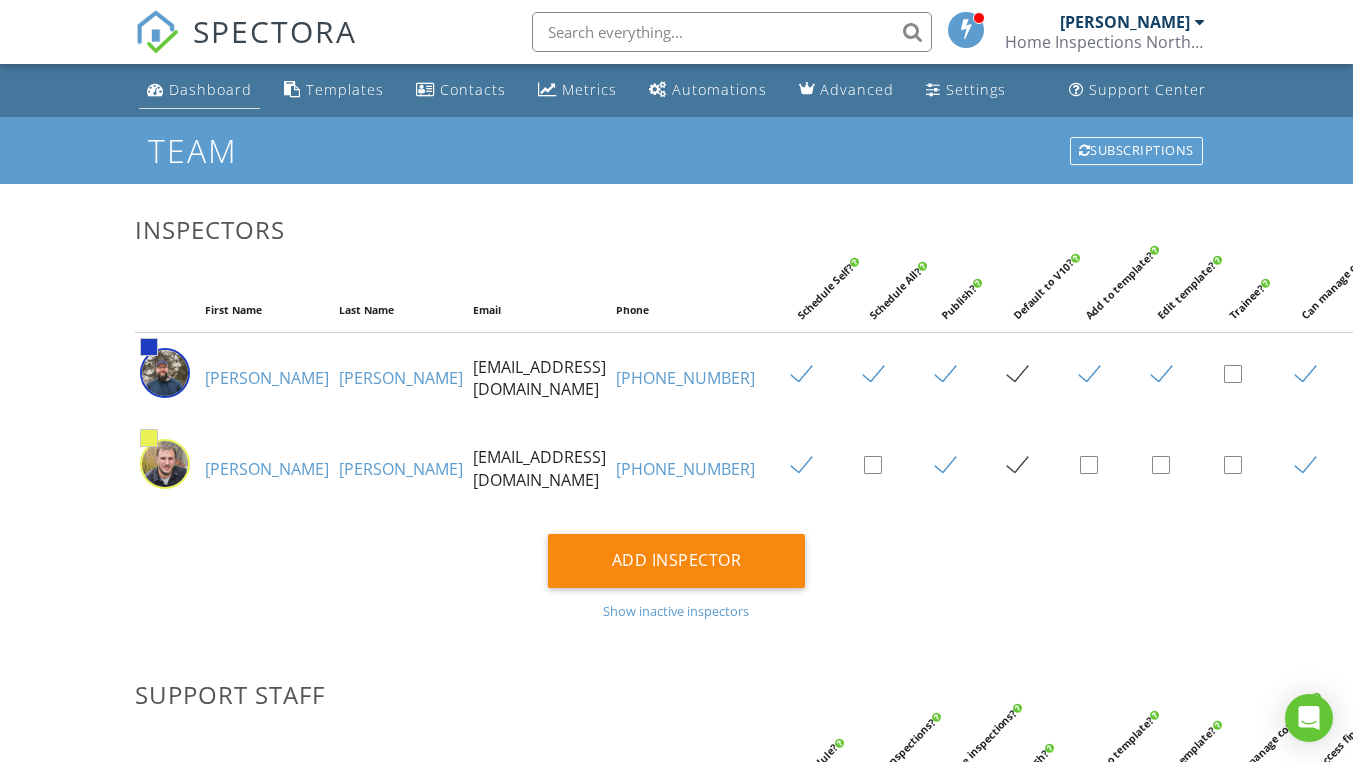 click on "Dashboard" at bounding box center [210, 89] 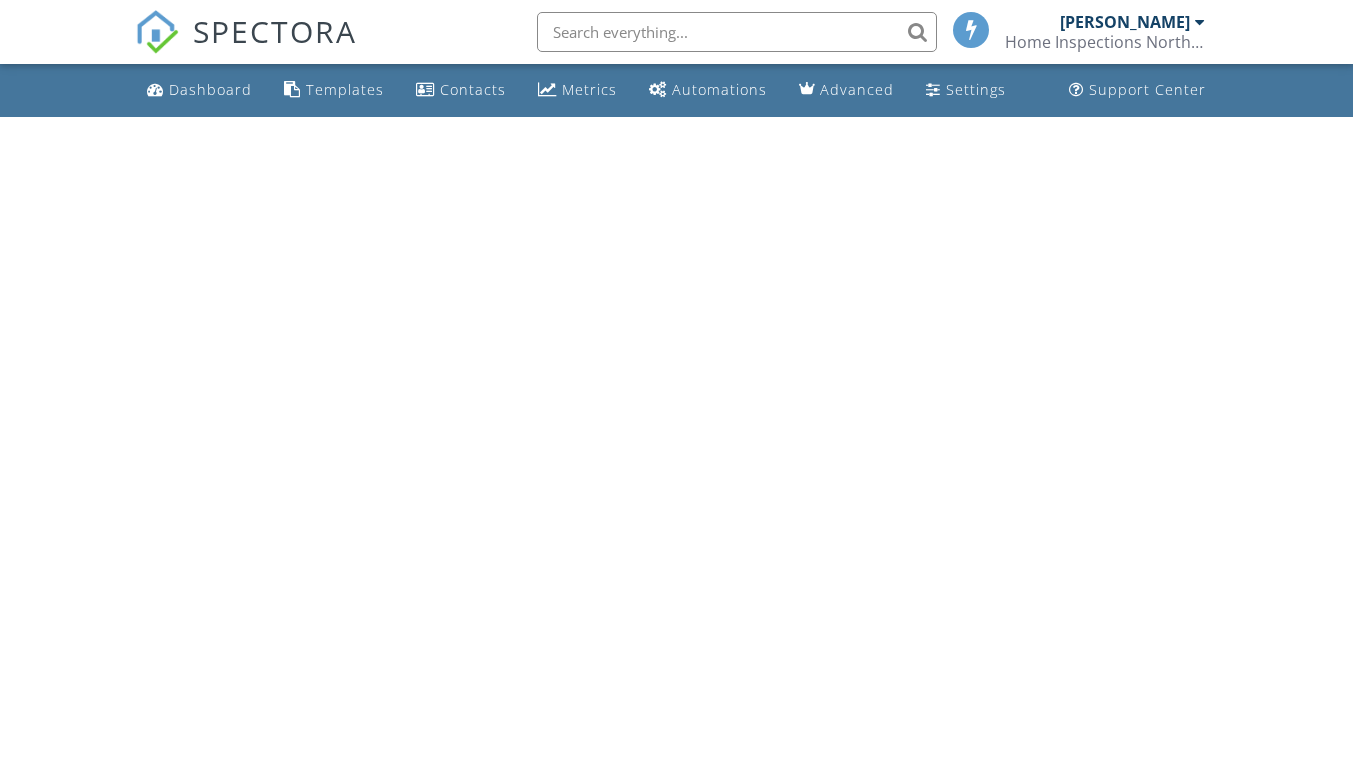 scroll, scrollTop: 0, scrollLeft: 0, axis: both 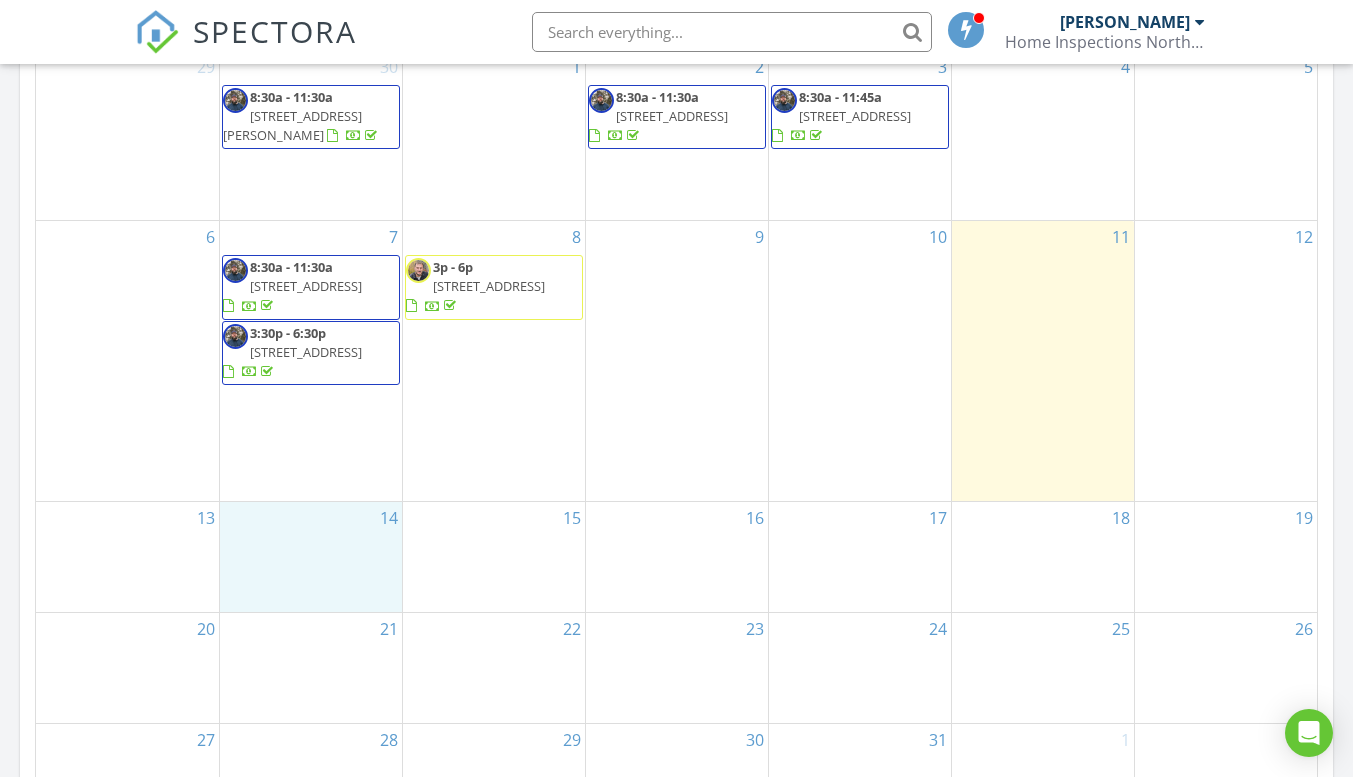 click on "14" at bounding box center (311, 557) 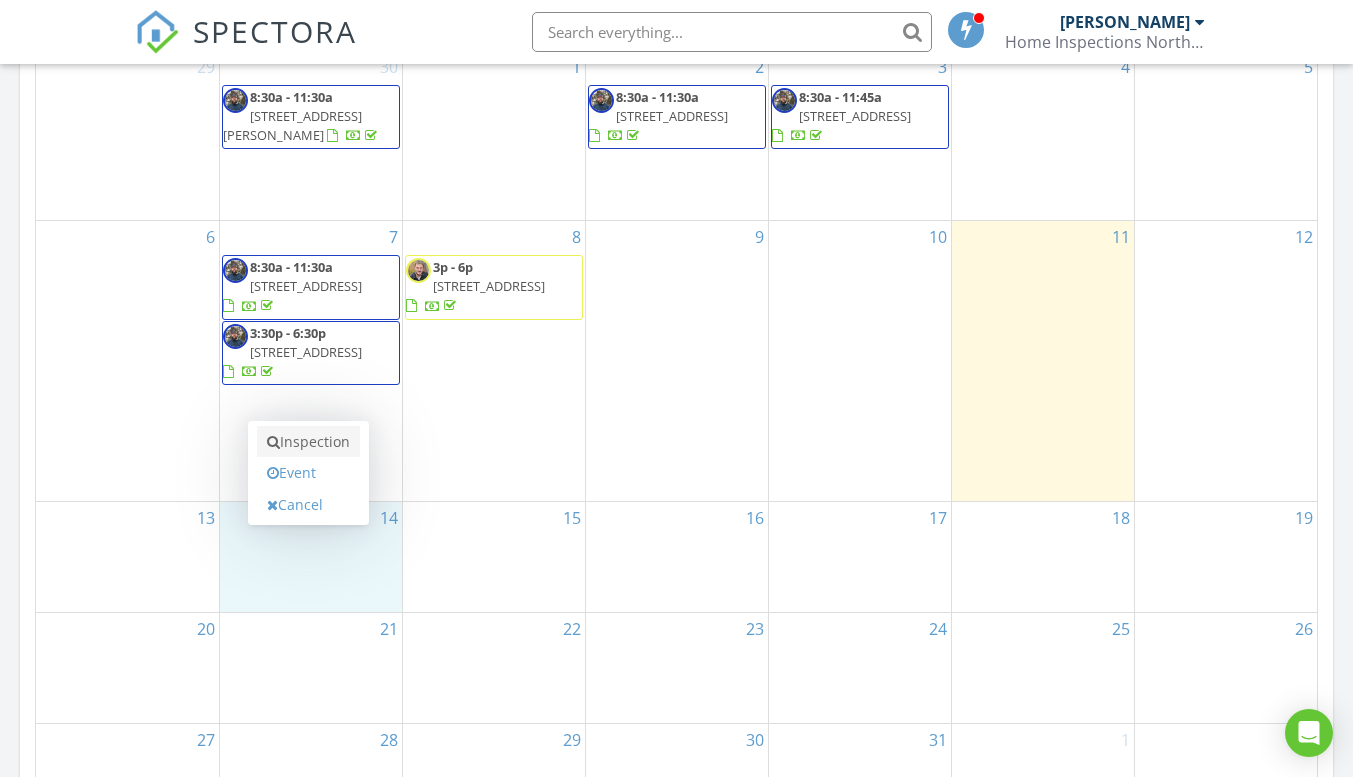 click on "Inspection" at bounding box center (308, 442) 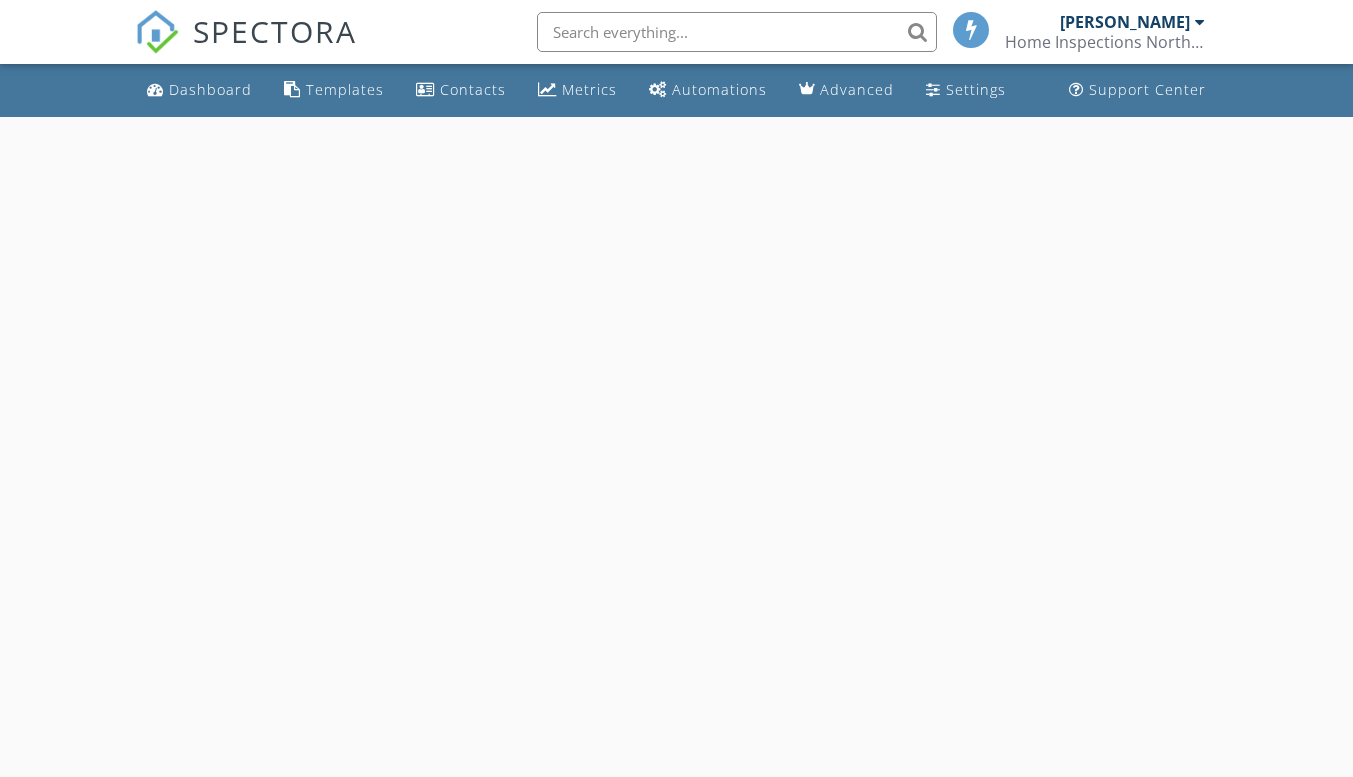 scroll, scrollTop: 0, scrollLeft: 0, axis: both 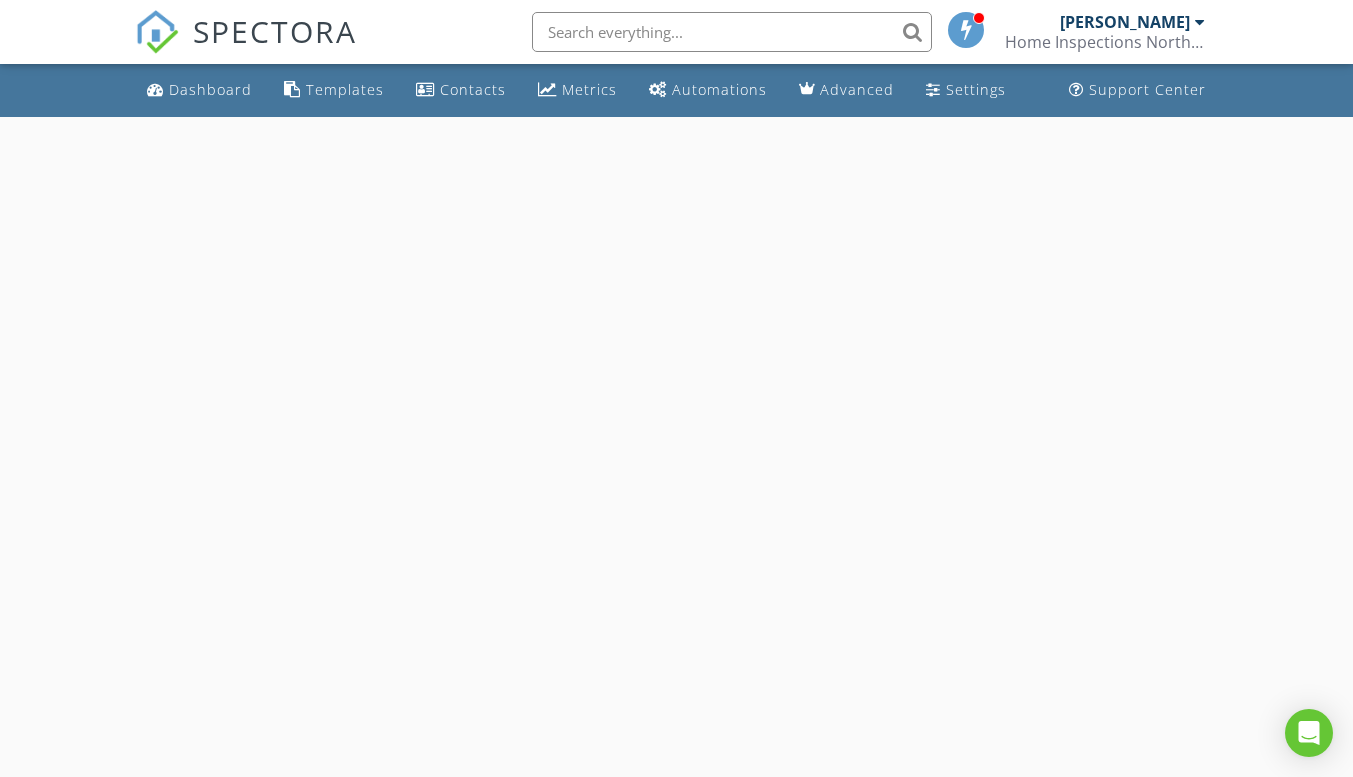 select on "6" 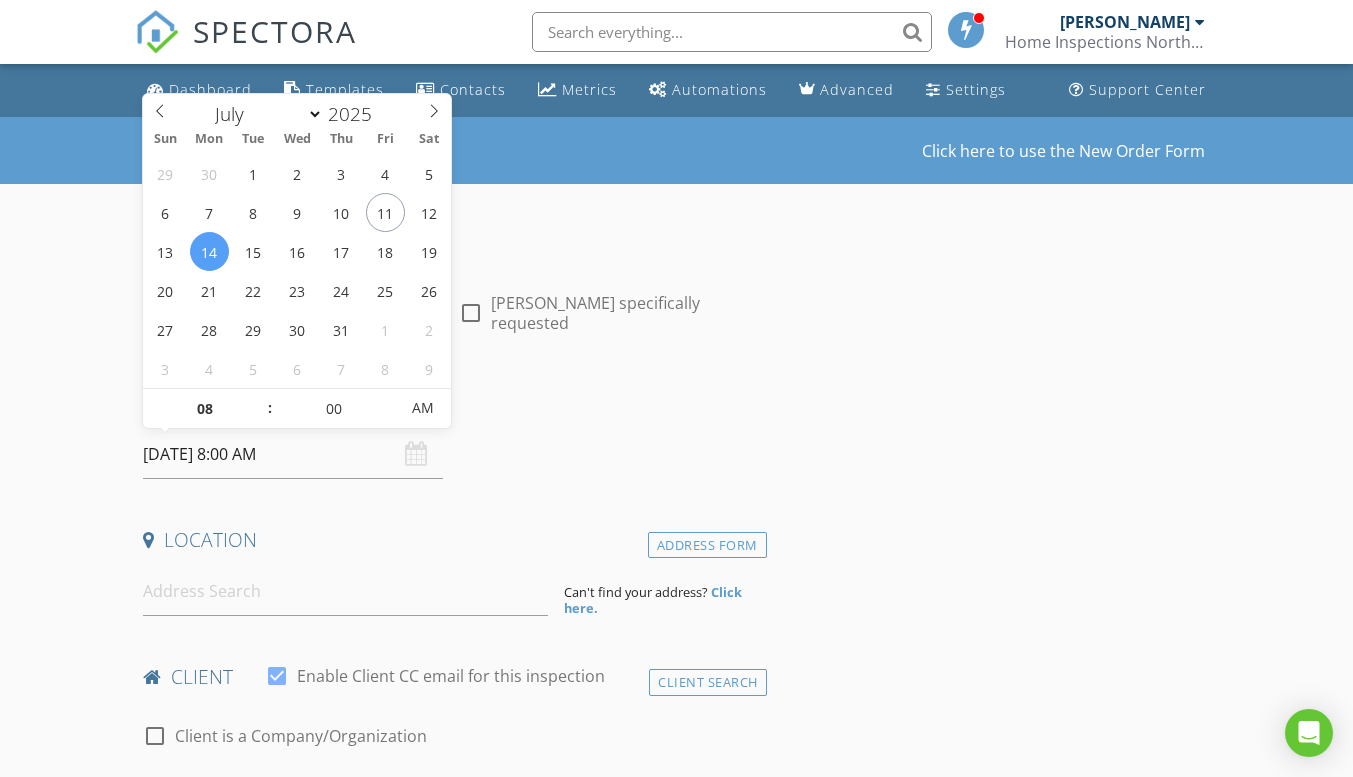 click on "[DATE] 8:00 AM" at bounding box center (293, 454) 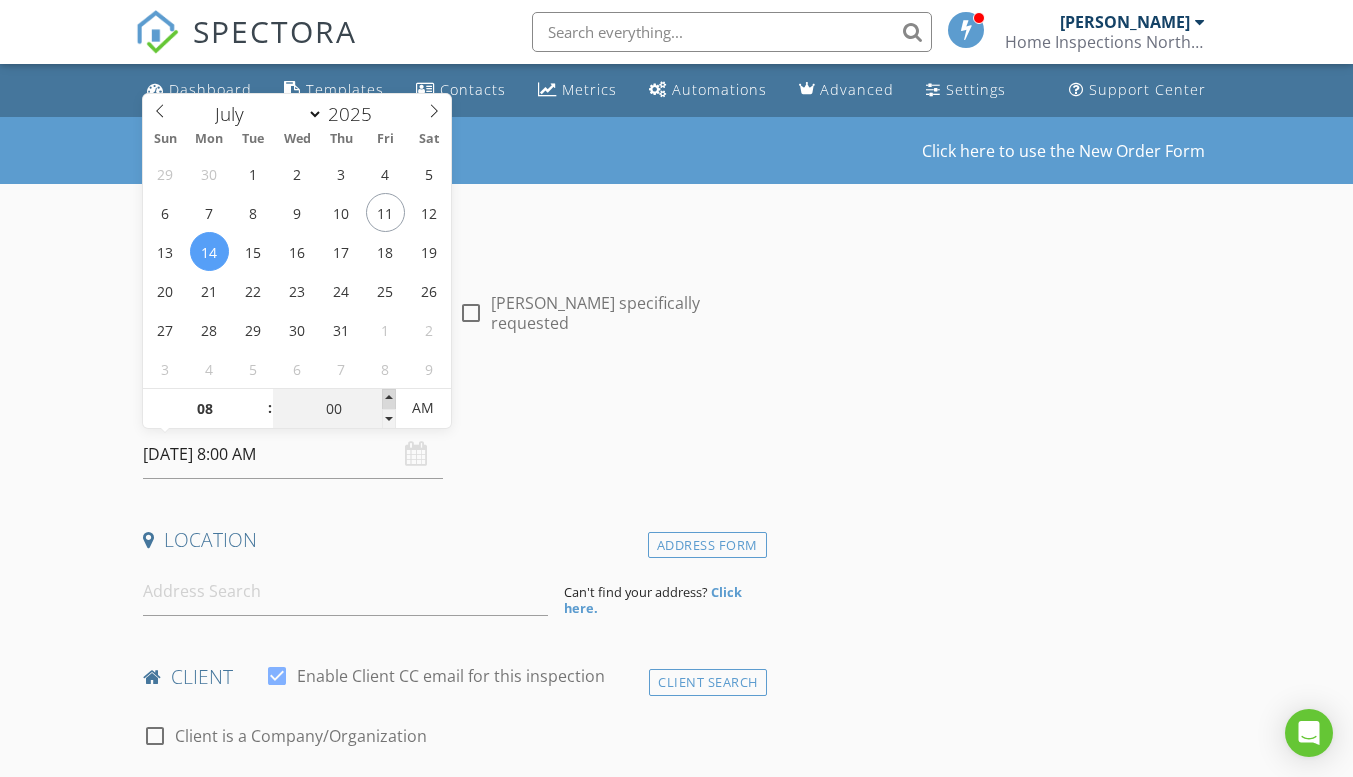 type on "05" 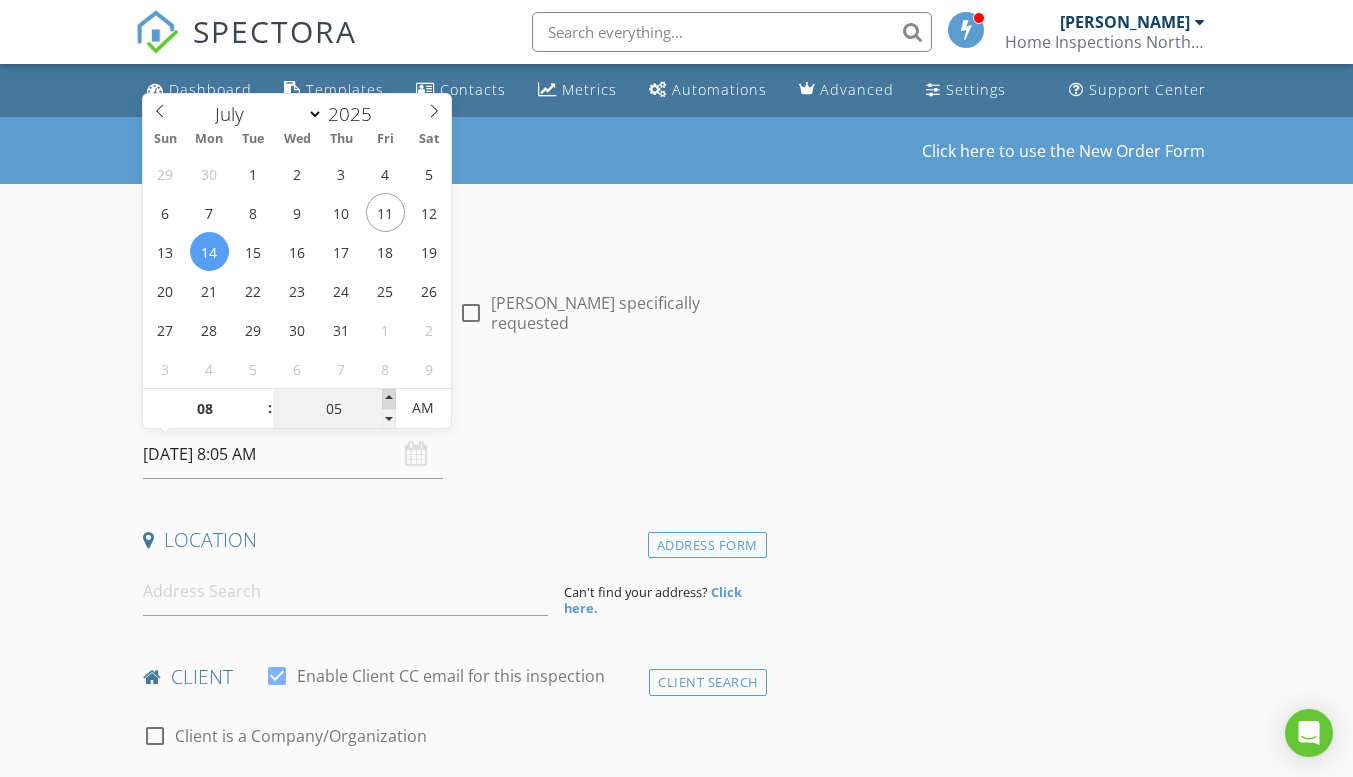 click at bounding box center [389, 399] 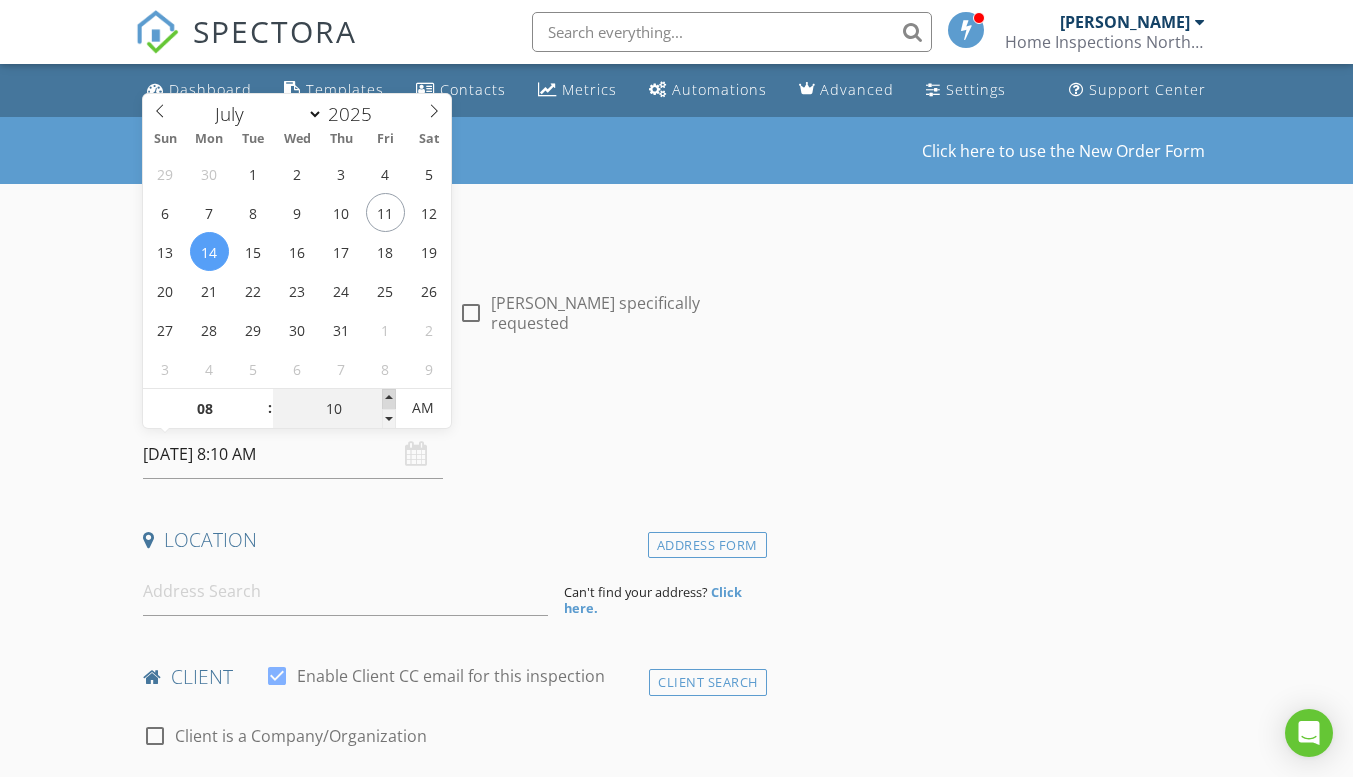 click at bounding box center [389, 399] 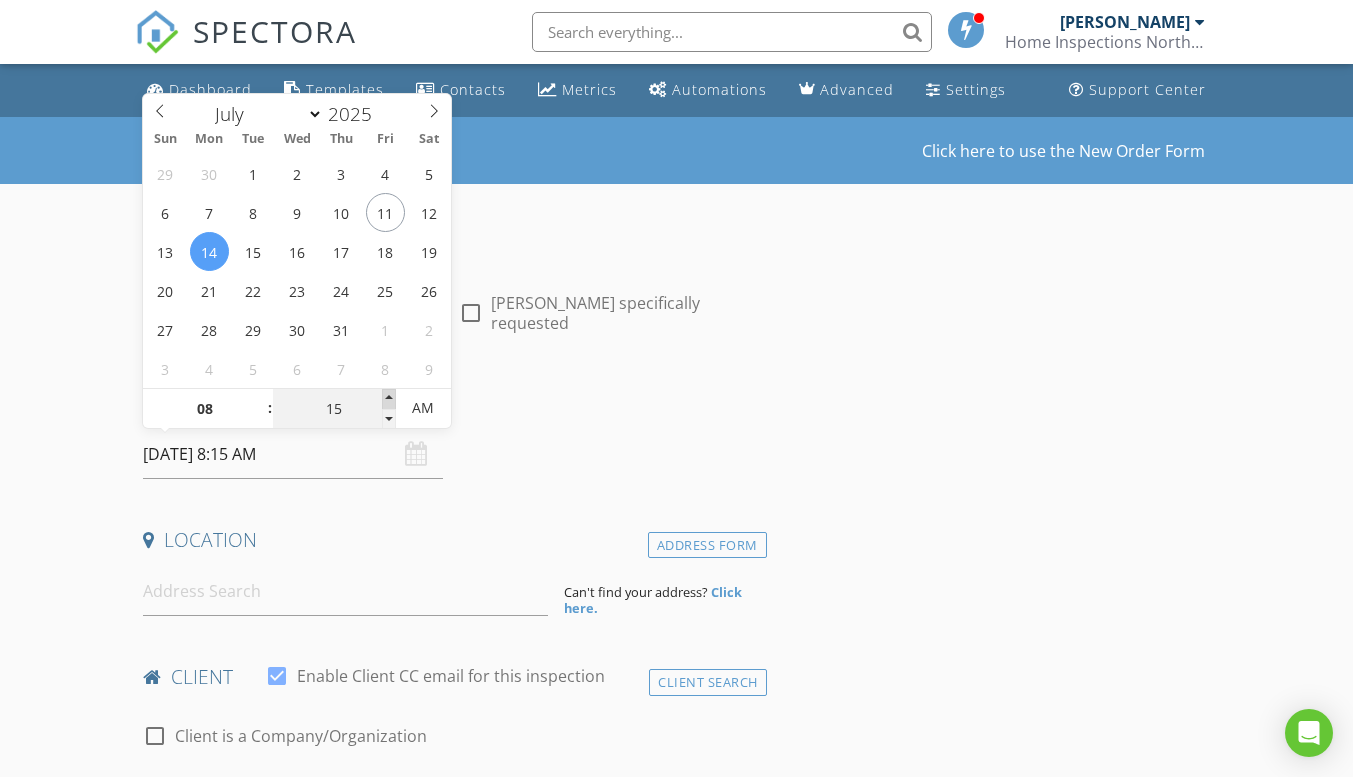click at bounding box center [389, 399] 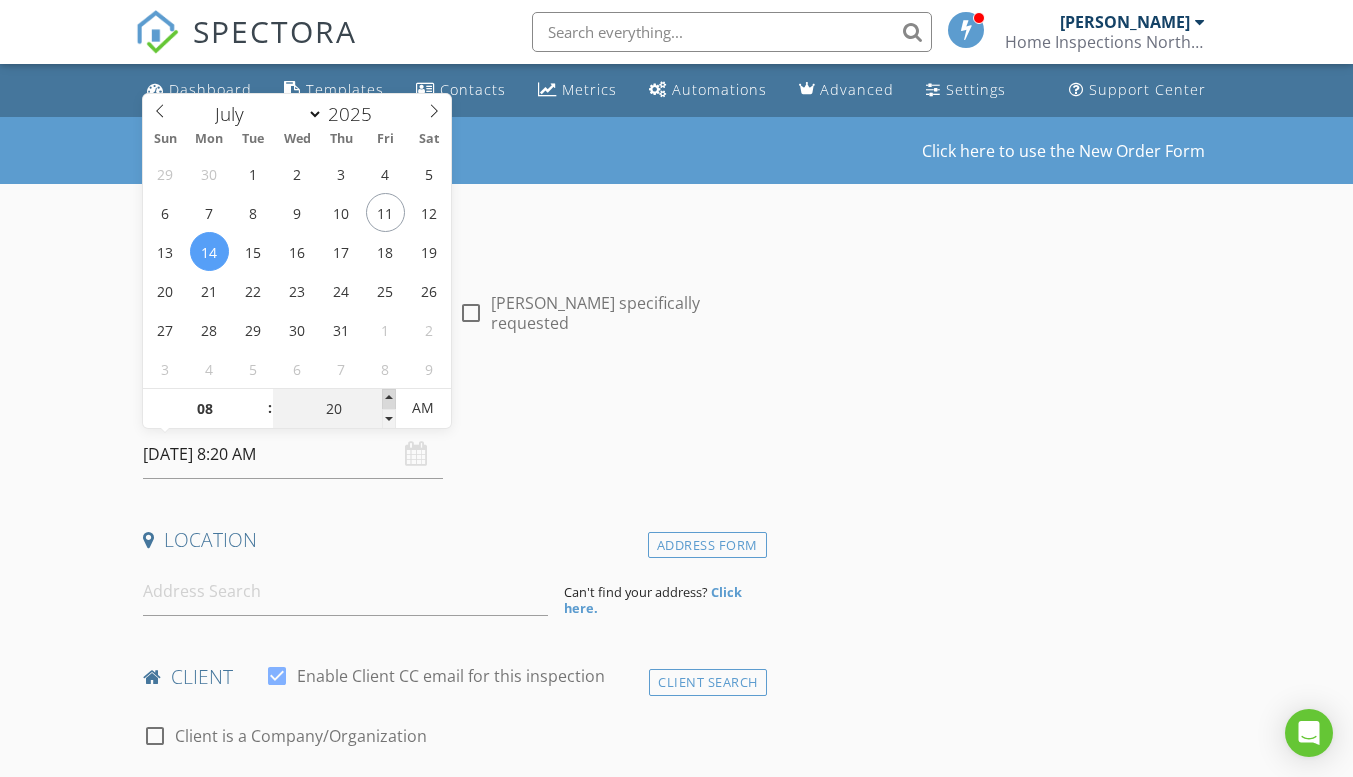 click at bounding box center [389, 399] 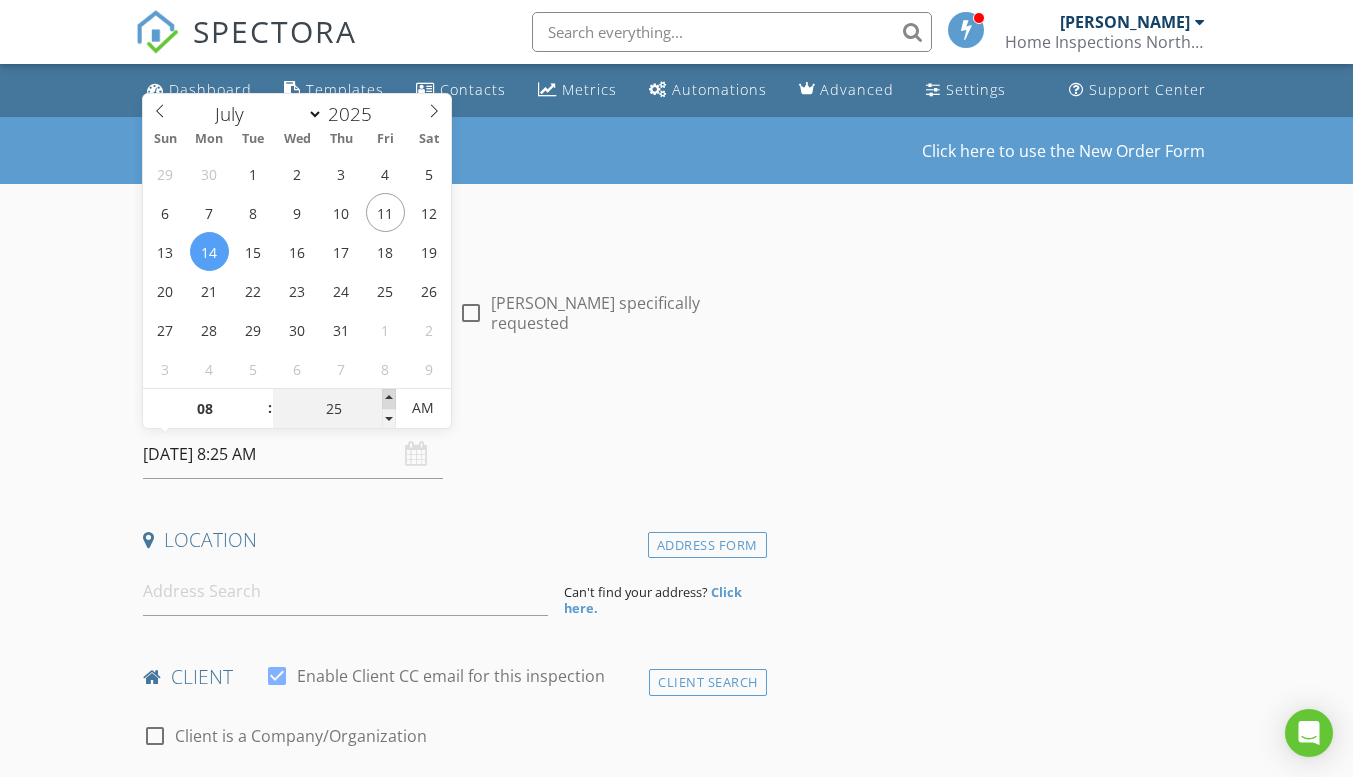 click at bounding box center (389, 399) 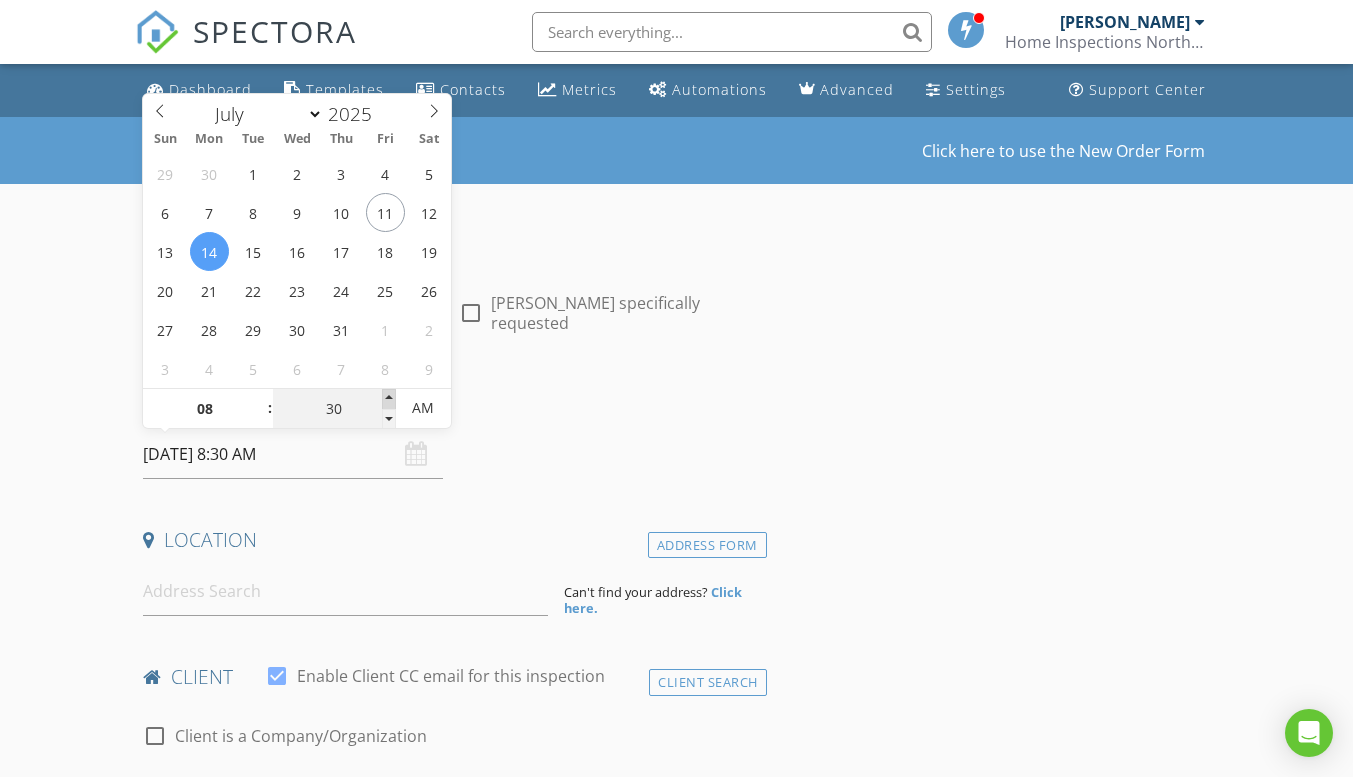 click at bounding box center (389, 399) 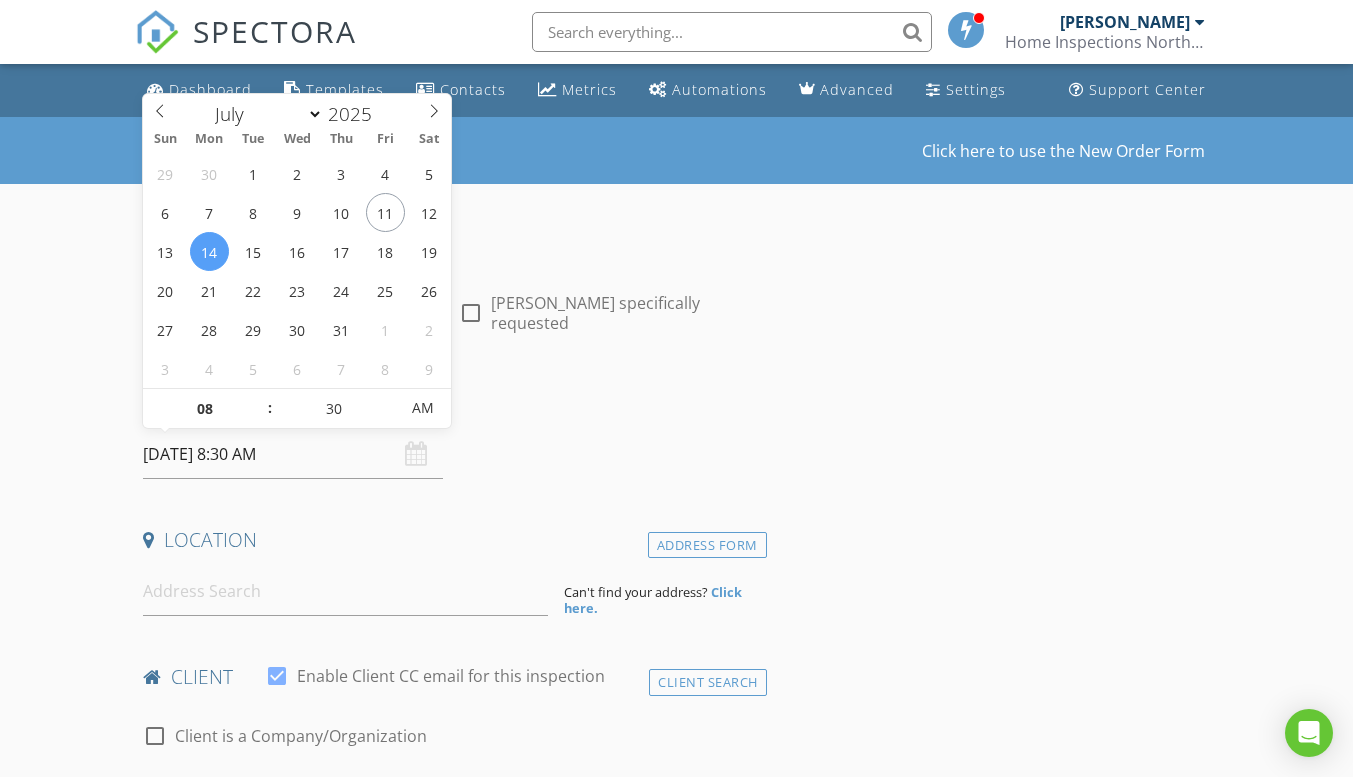 click on "INSPECTOR(S)
check_box   Mike Cole   PRIMARY   check_box_outline_blank   Adam Inge     Mike Cole arrow_drop_down   check_box_outline_blank Mike Cole specifically requested
Date/Time
07/14/2025 8:30 AM
Location
Address Form       Can't find your address?   Click here.
client
check_box Enable Client CC email for this inspection   Client Search     check_box_outline_blank Client is a Company/Organization     First Name   Last Name   Email   CC Email   Phone           Notes   Private Notes
ADD ADDITIONAL client
SERVICES
check_box_outline_blank   Residential Inspection   Home Inspection arrow_drop_down     Select Discount Code arrow_drop_down    Charges       TOTAL   $0.00    Duration    No services with durations selected      Templates    No templates selected    Agreements" at bounding box center (676, 1666) 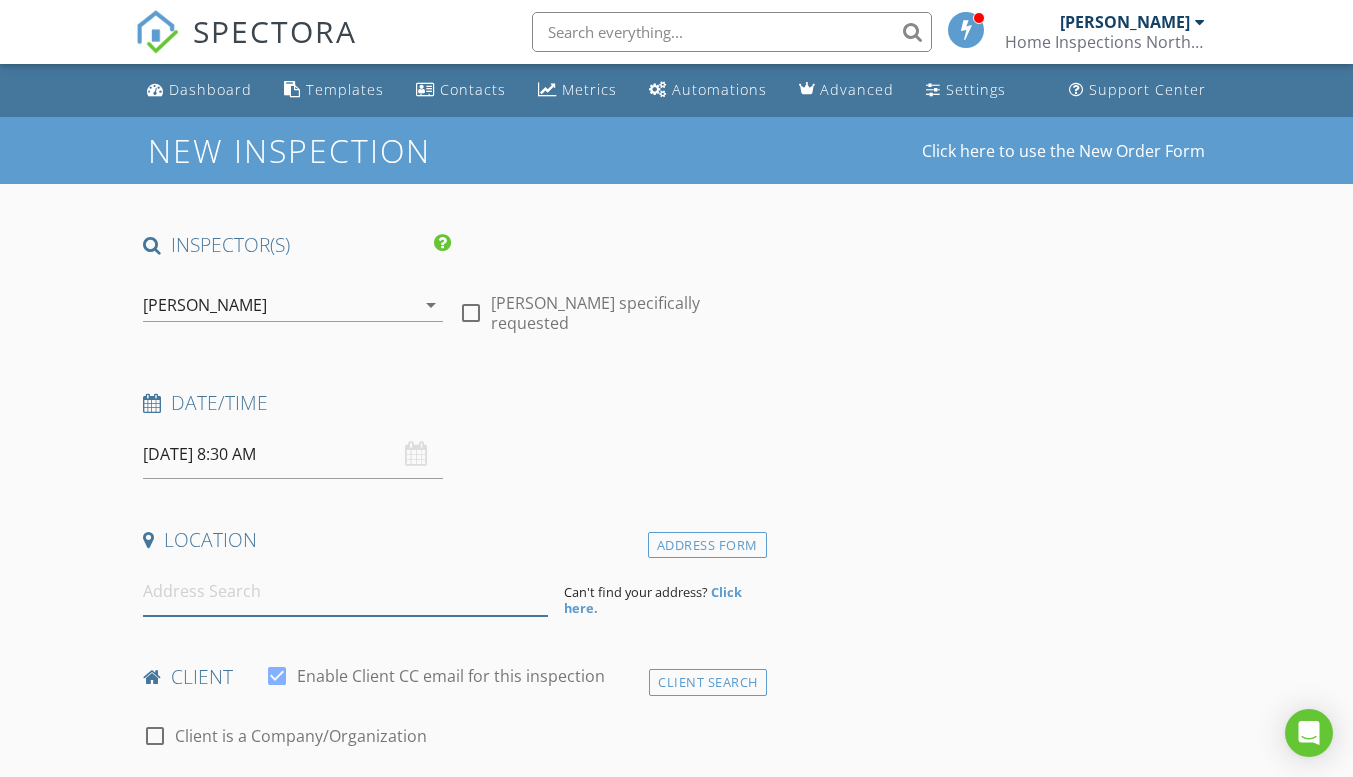 click at bounding box center [345, 591] 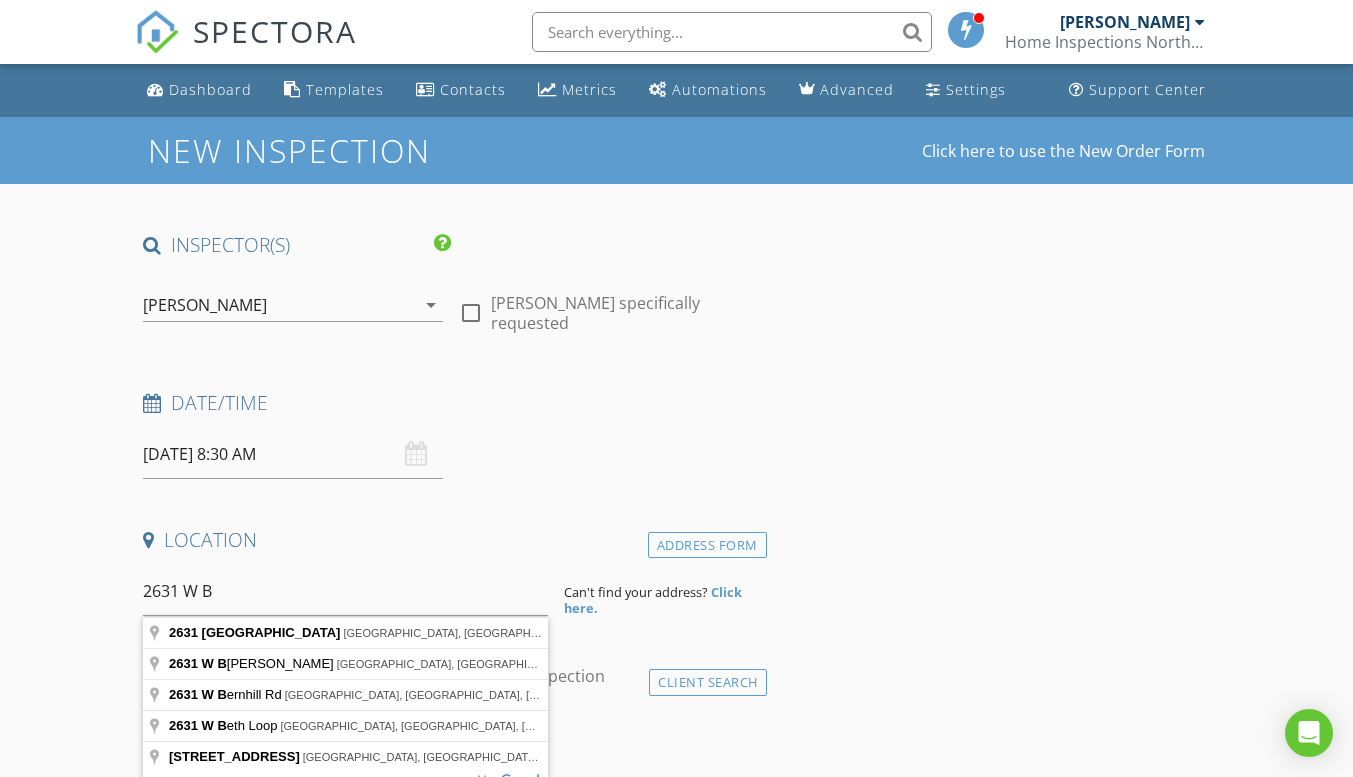 type on "2631 West Beacon Avenue, Spokane, WA, USA" 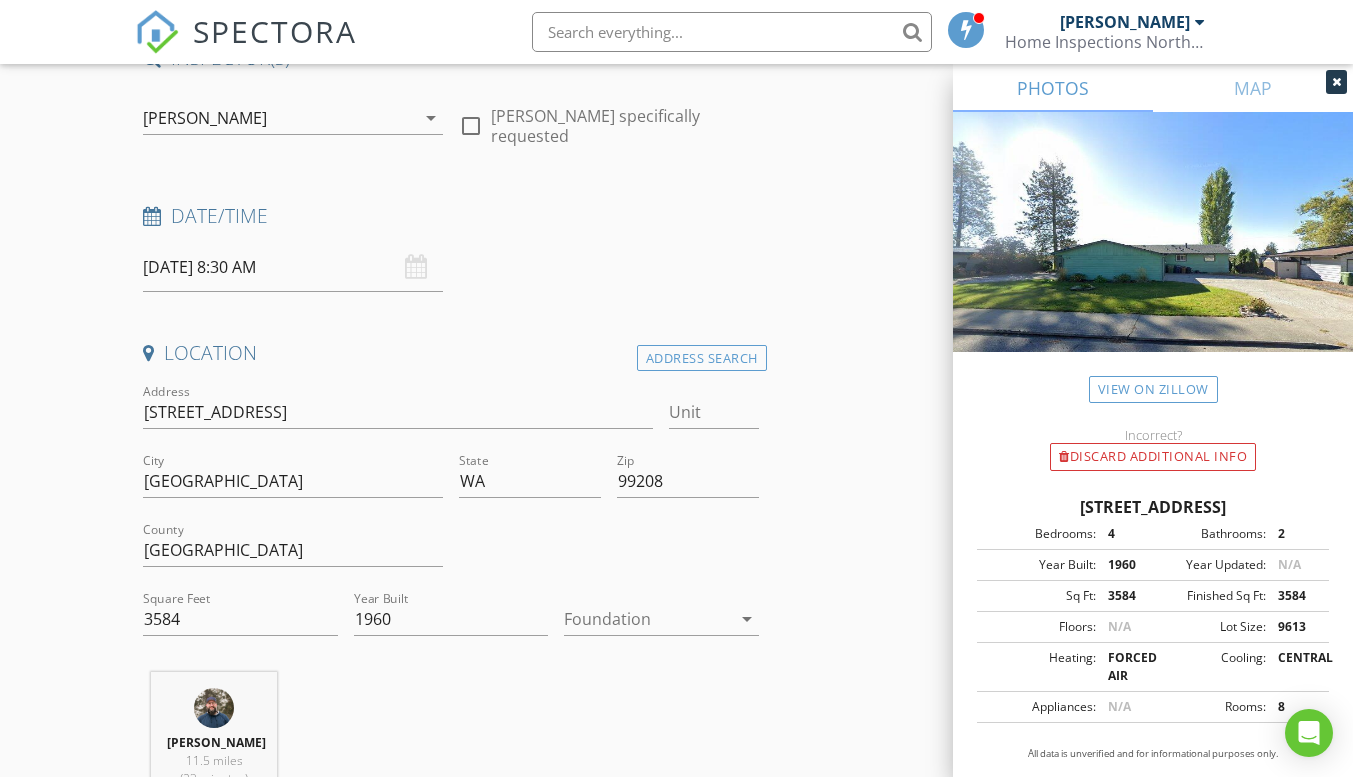 scroll, scrollTop: 200, scrollLeft: 0, axis: vertical 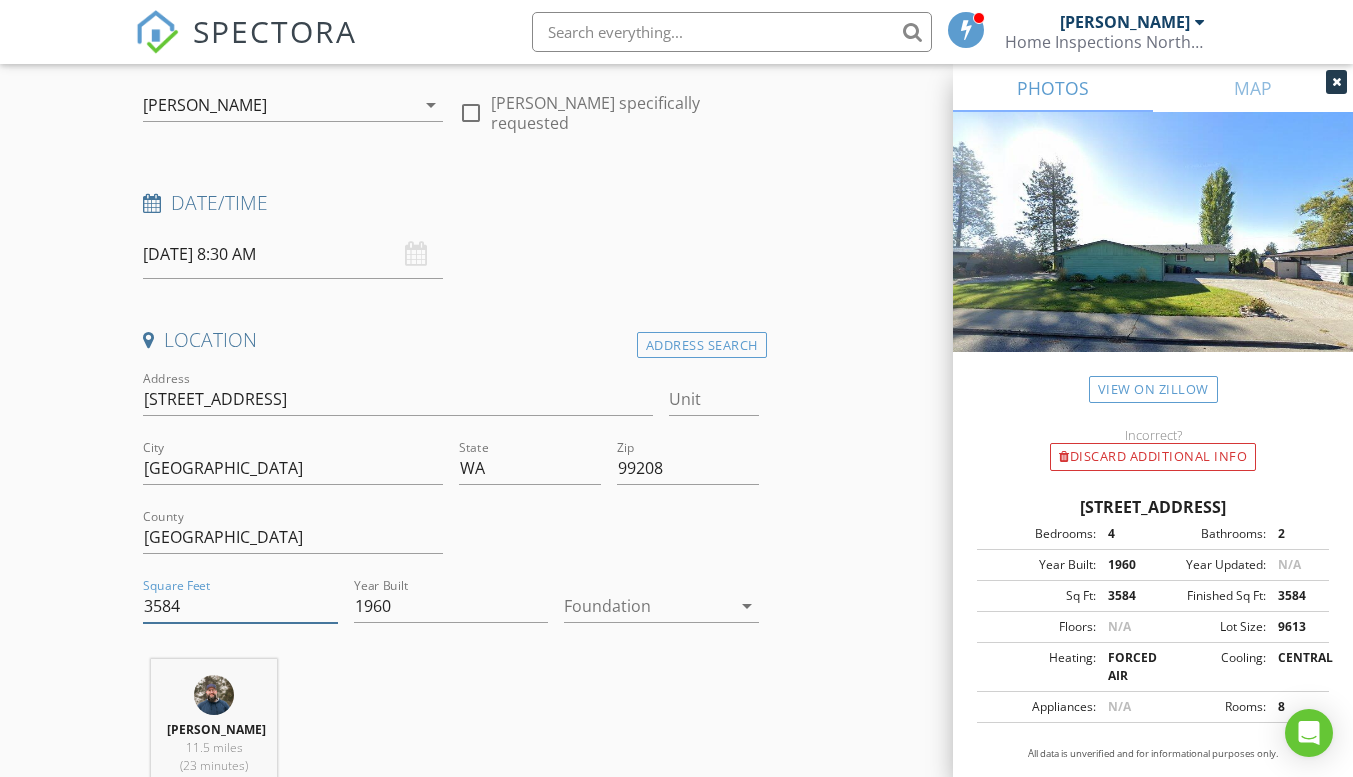 click on "3584" at bounding box center (240, 606) 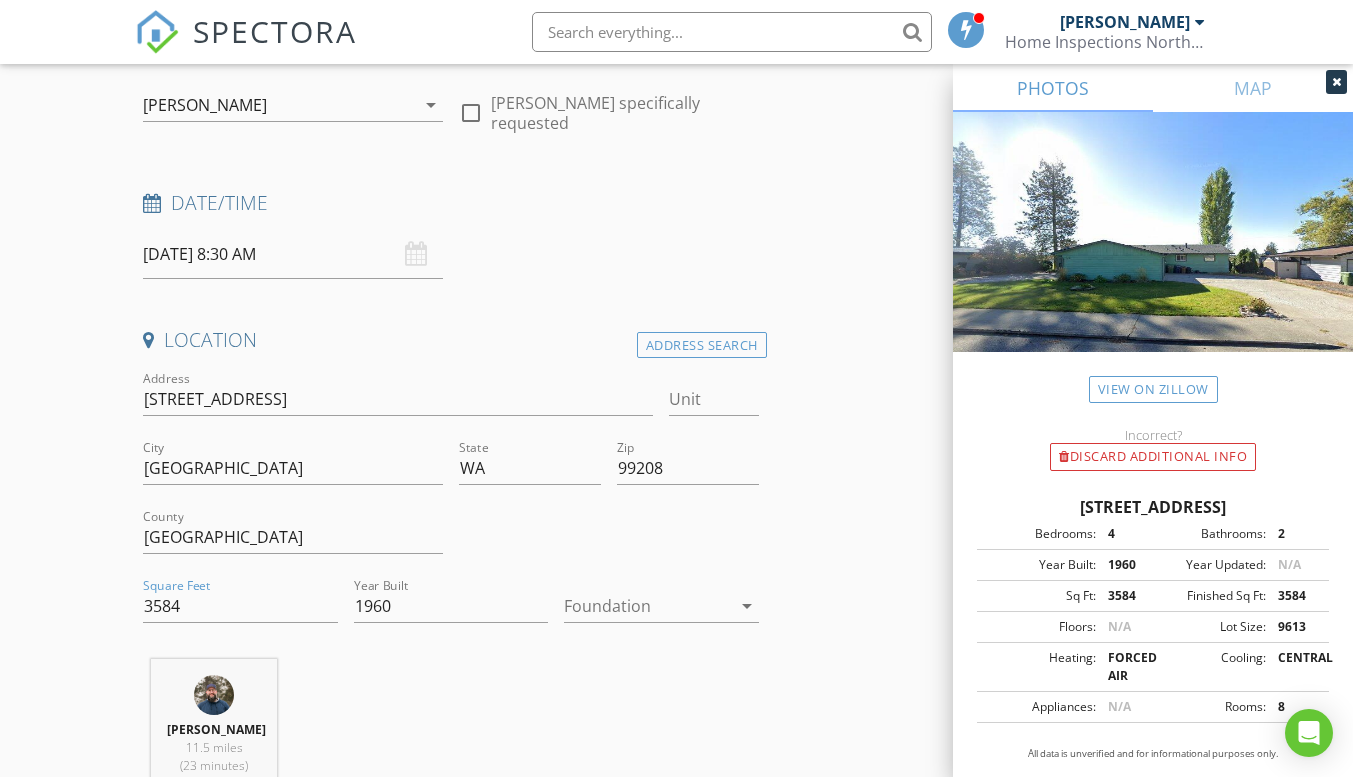 click on "INSPECTOR(S)
check_box   Mike Cole   PRIMARY   check_box_outline_blank   Adam Inge     Mike Cole arrow_drop_down   check_box_outline_blank Mike Cole specifically requested
Date/Time
07/14/2025 8:30 AM
Location
Address Search       Address 2631 W Beacon Ave   Unit   City Spokane   State WA   Zip 99208   County Spokane     Square Feet 3584   Year Built 1960   Foundation arrow_drop_down     Mike Cole     11.5 miles     (23 minutes)
client
check_box Enable Client CC email for this inspection   Client Search     check_box_outline_blank Client is a Company/Organization     First Name   Last Name   Email   CC Email   Phone           Notes   Private Notes
ADD ADDITIONAL client
SERVICES
check_box_outline_blank   Residential Inspection   Home Inspection arrow_drop_down" at bounding box center [676, 1671] 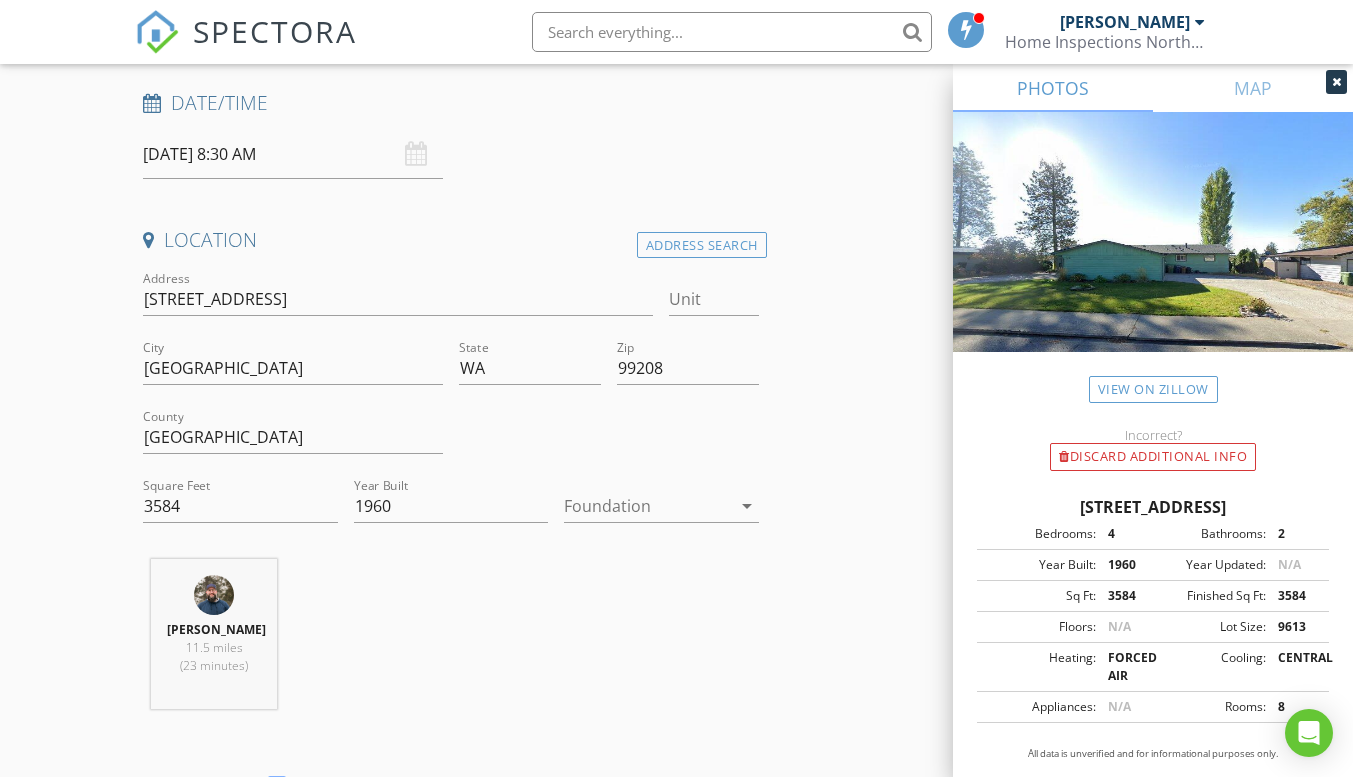 scroll, scrollTop: 400, scrollLeft: 0, axis: vertical 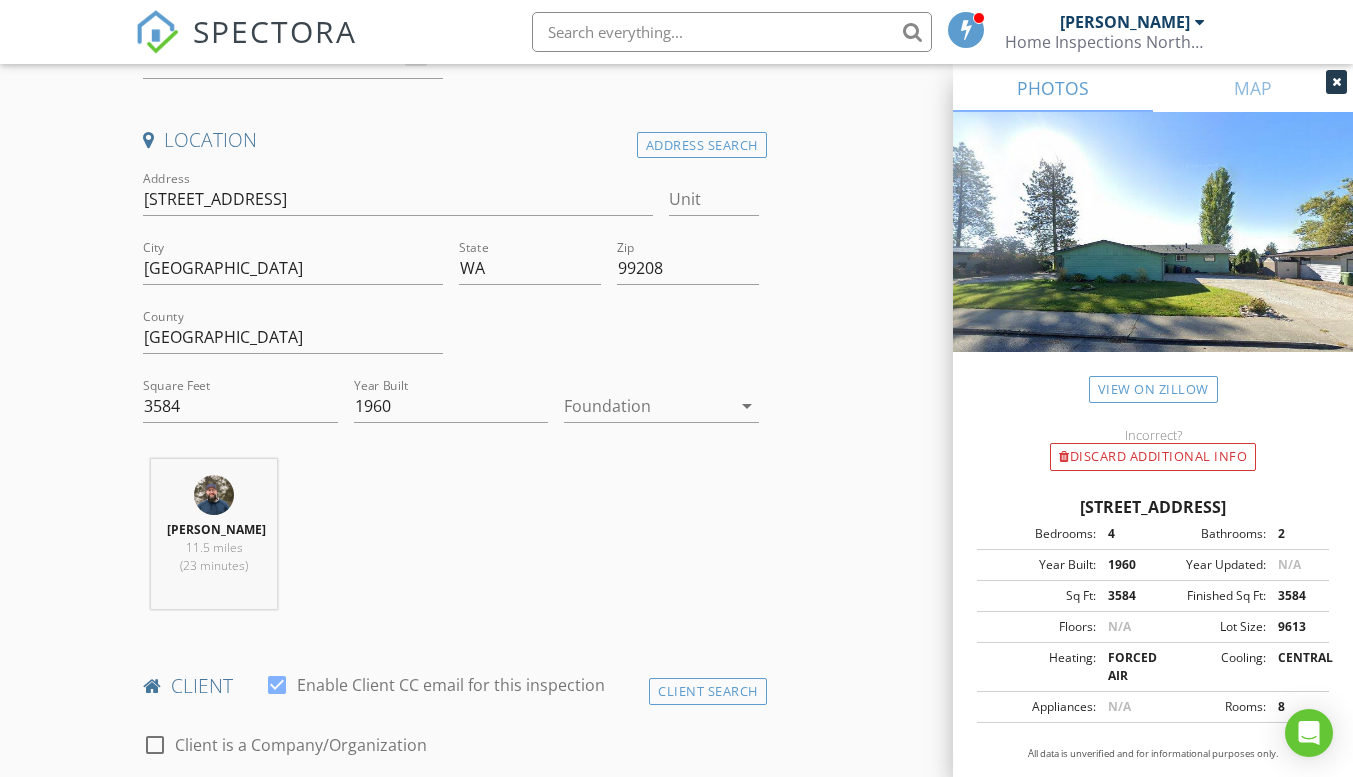 click on "arrow_drop_down" at bounding box center [747, 406] 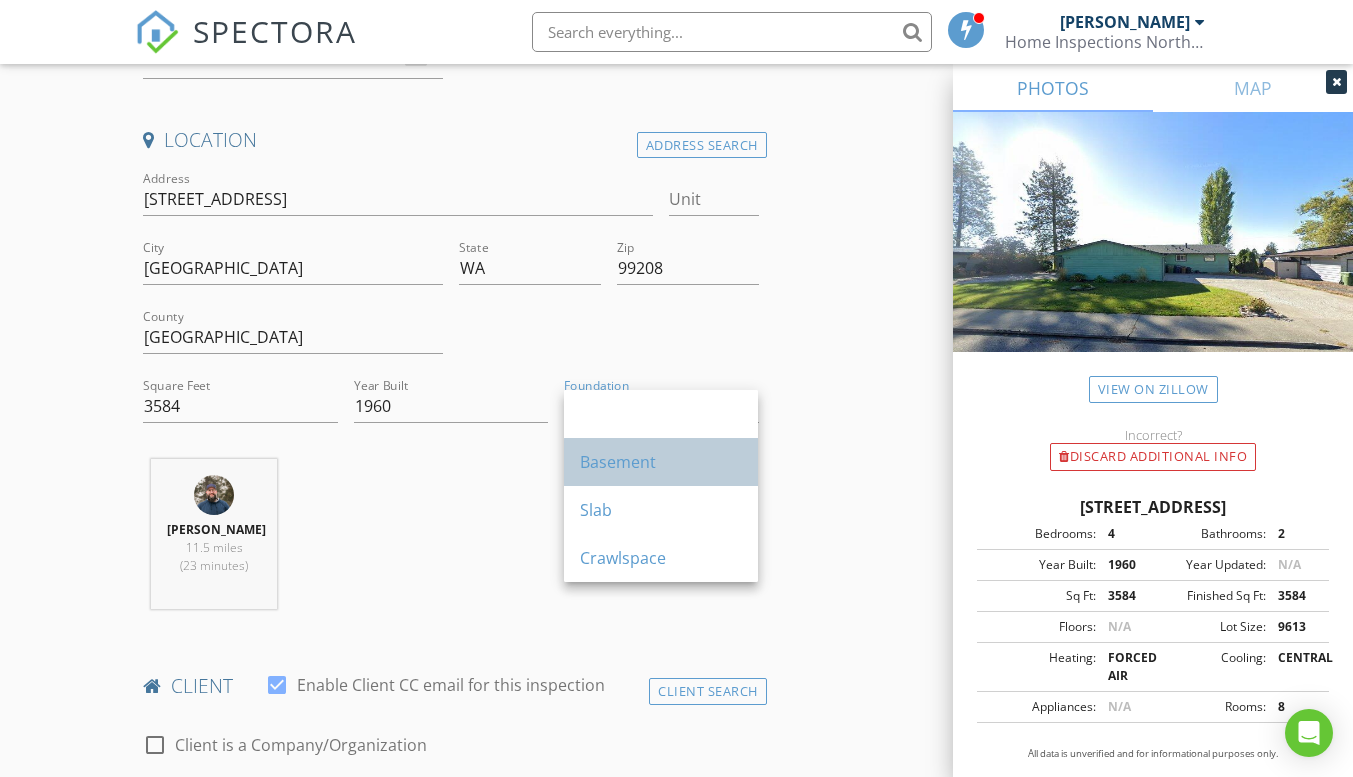 click on "Basement" at bounding box center [661, 462] 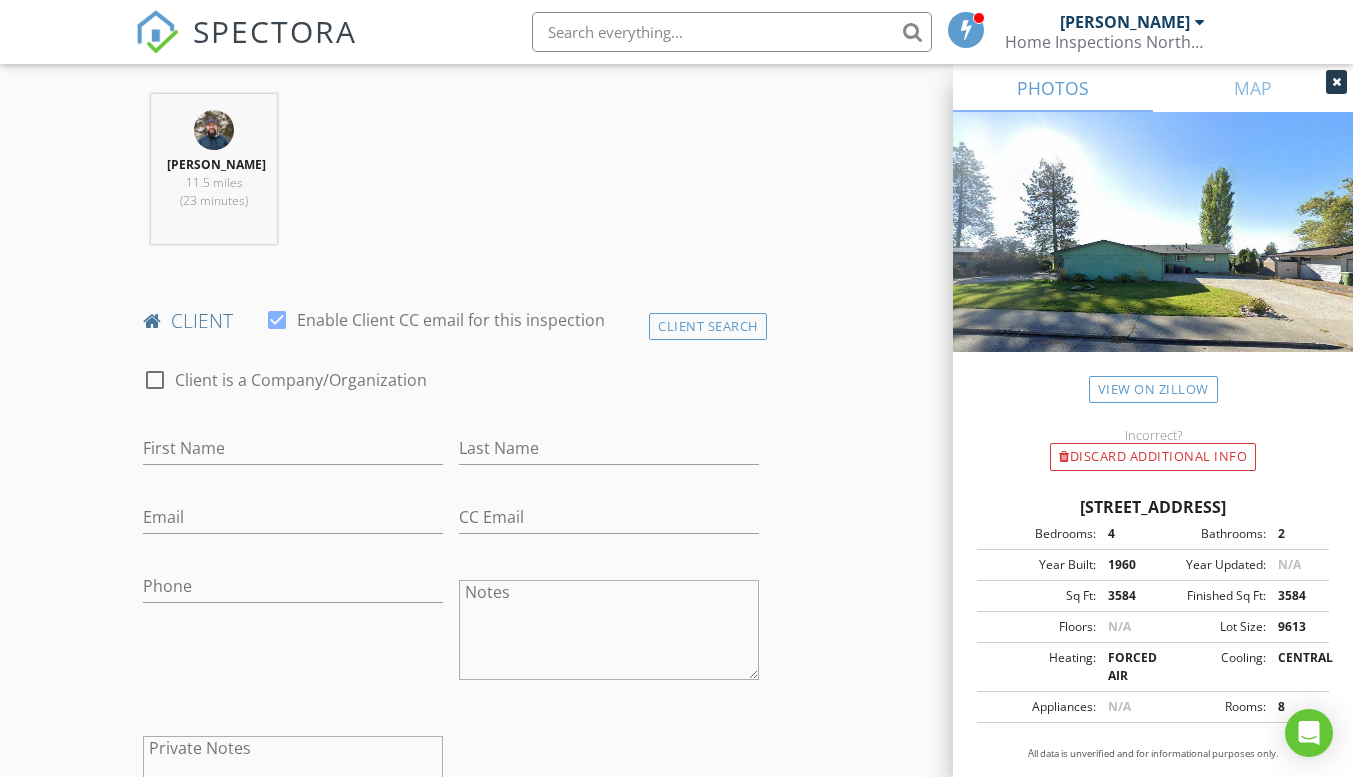 scroll, scrollTop: 800, scrollLeft: 0, axis: vertical 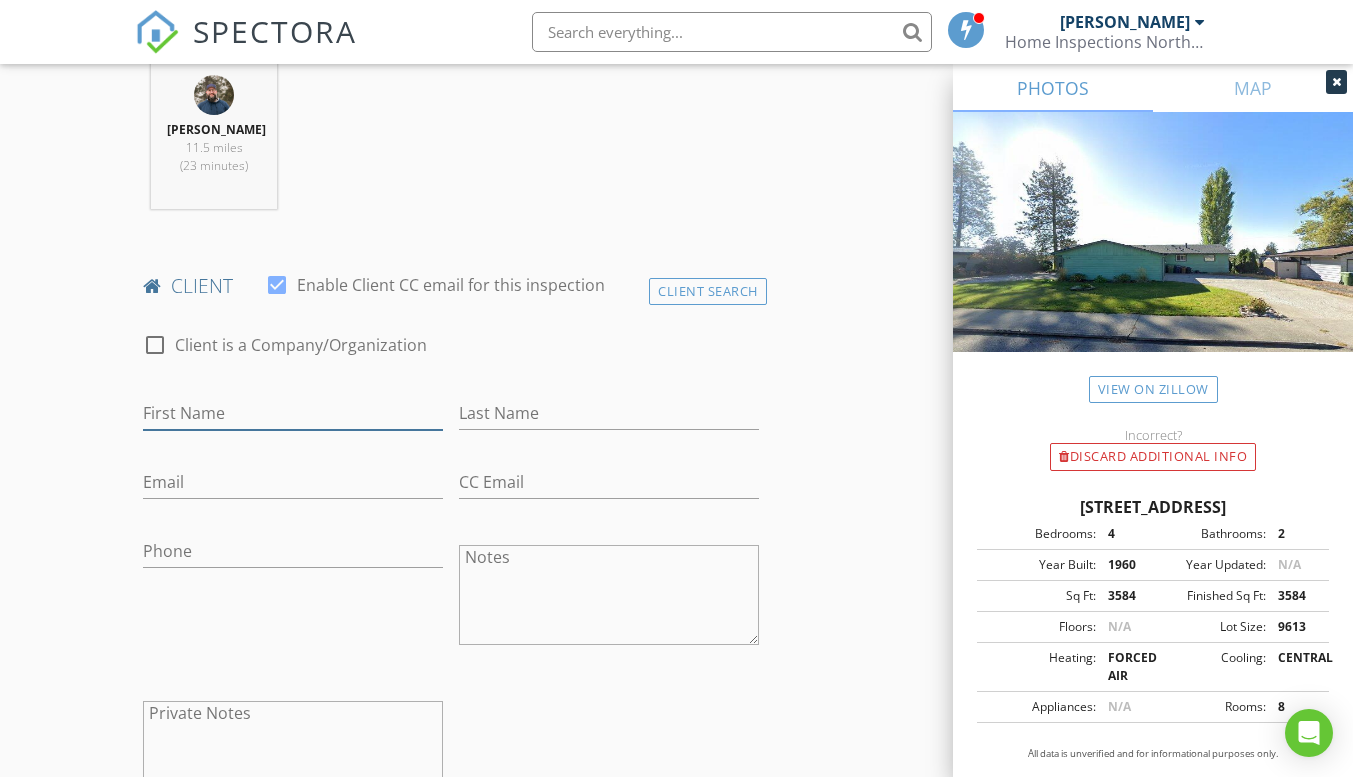click on "First Name" at bounding box center [293, 413] 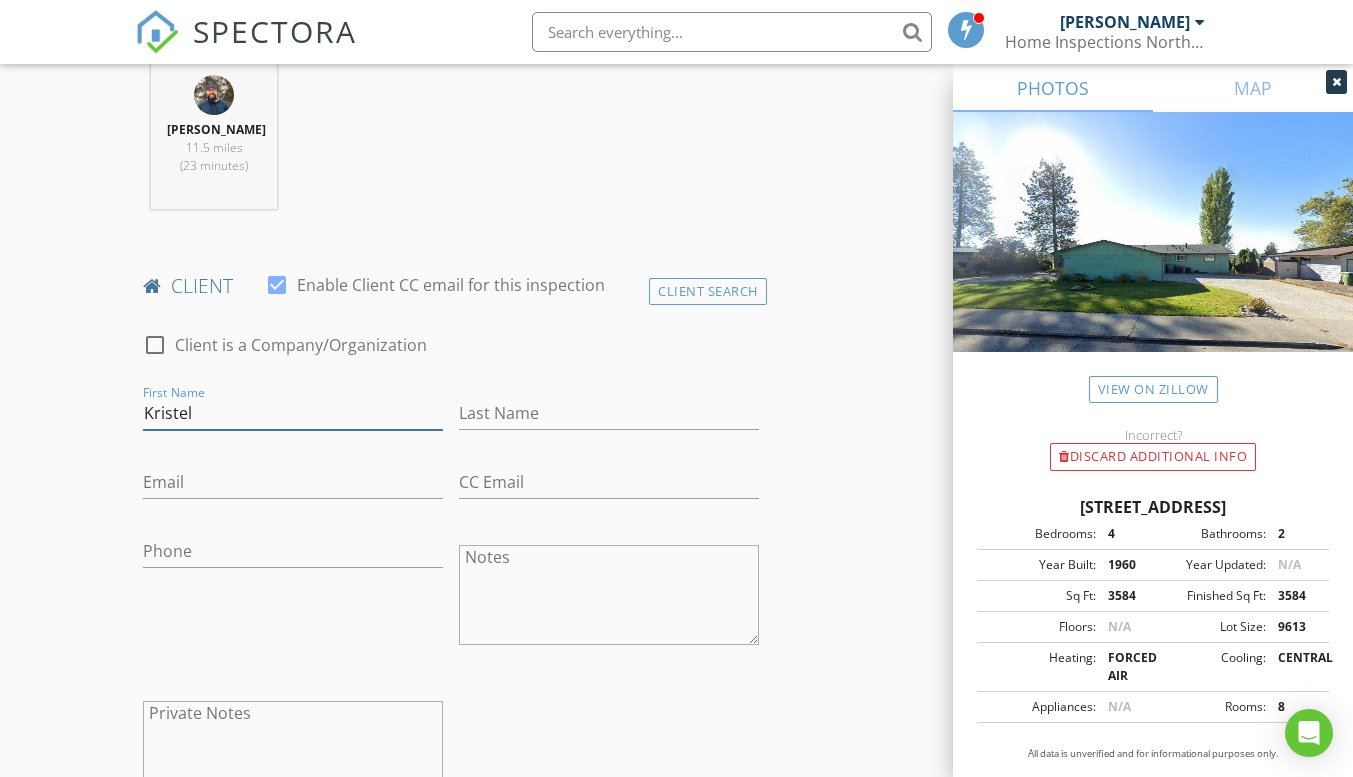 type on "Kristel" 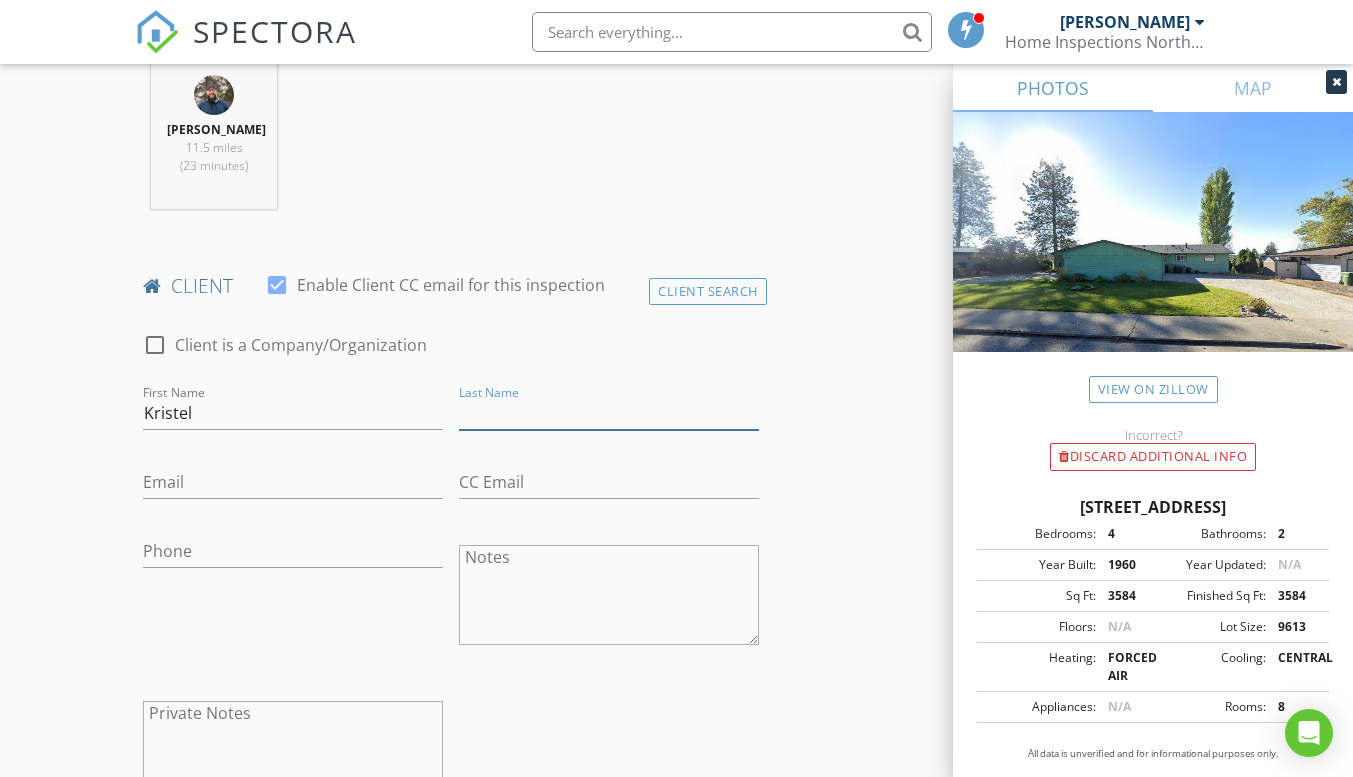 click on "Last Name" at bounding box center (609, 413) 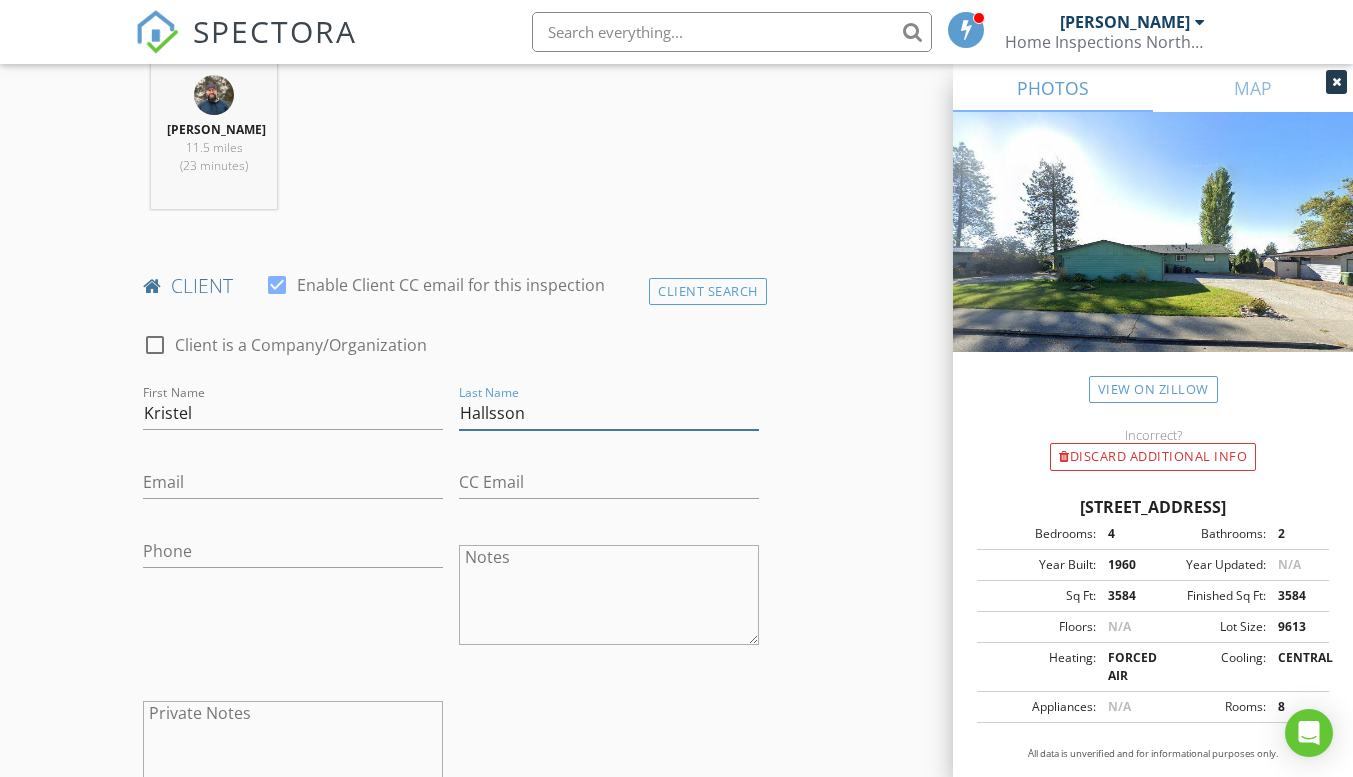 type on "Hallsson" 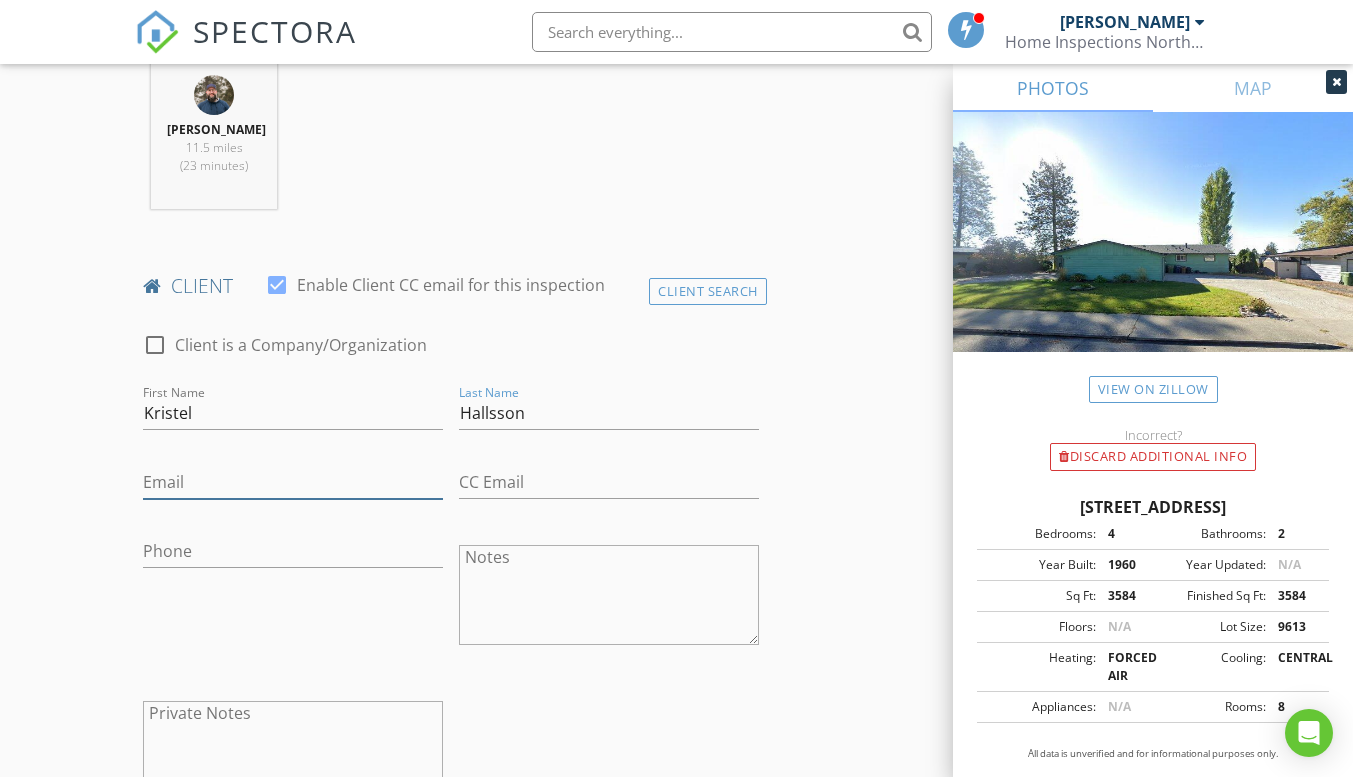 click on "Email" at bounding box center (293, 482) 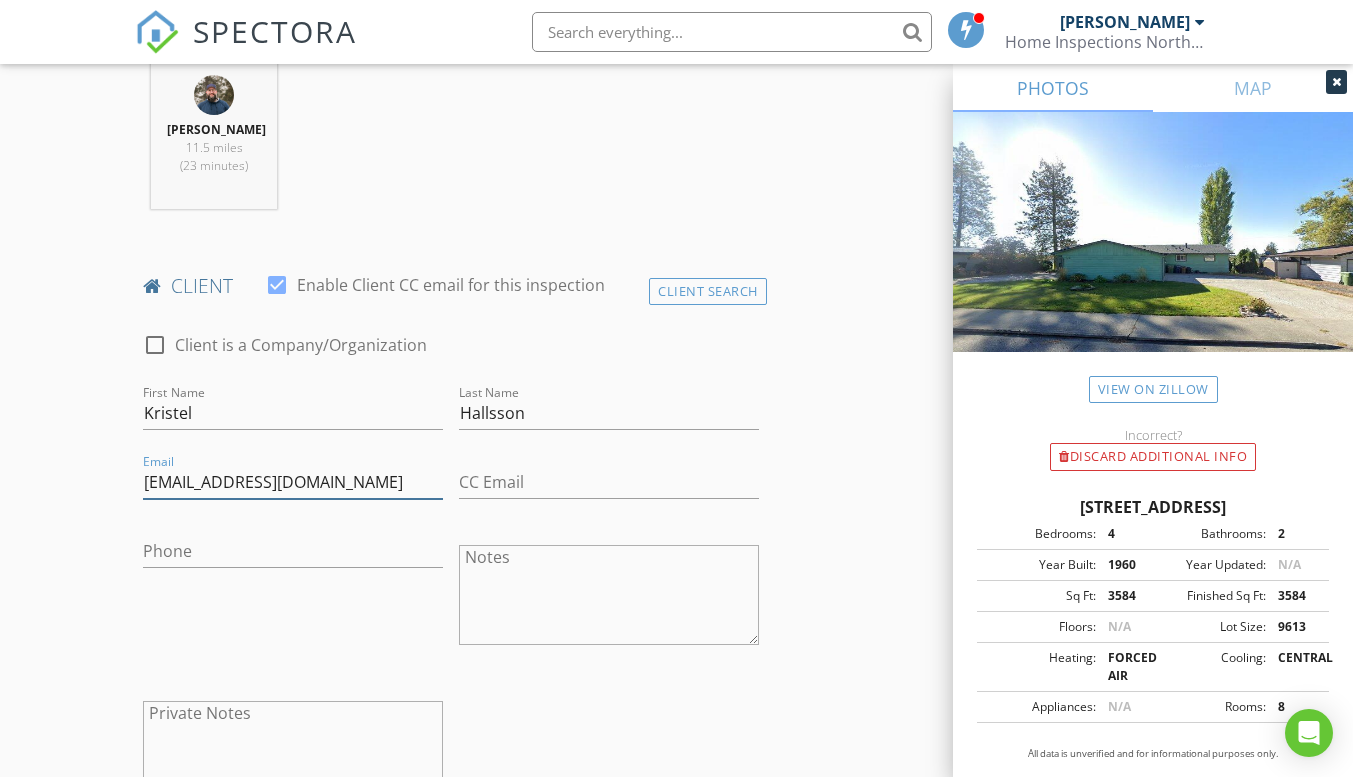 type on "khallsson@gmail.com" 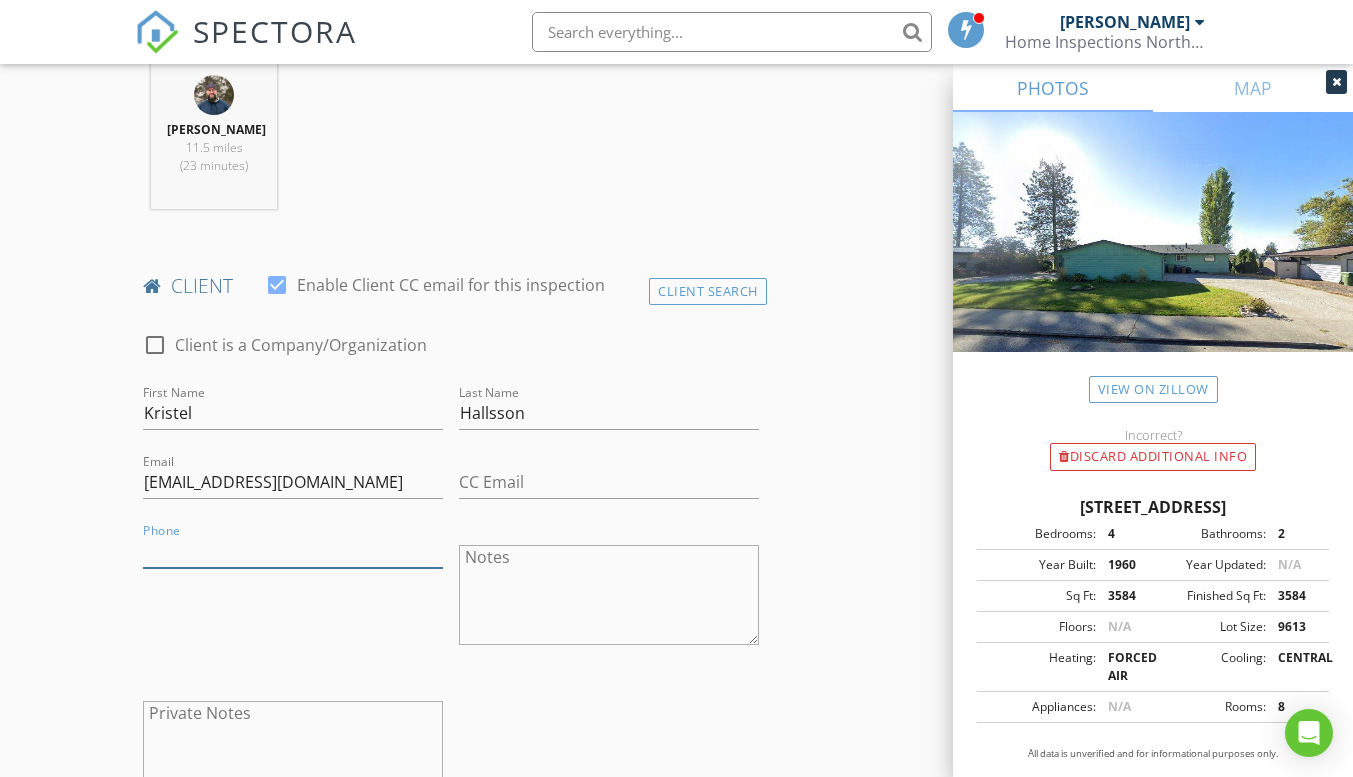 click on "Phone" at bounding box center (293, 551) 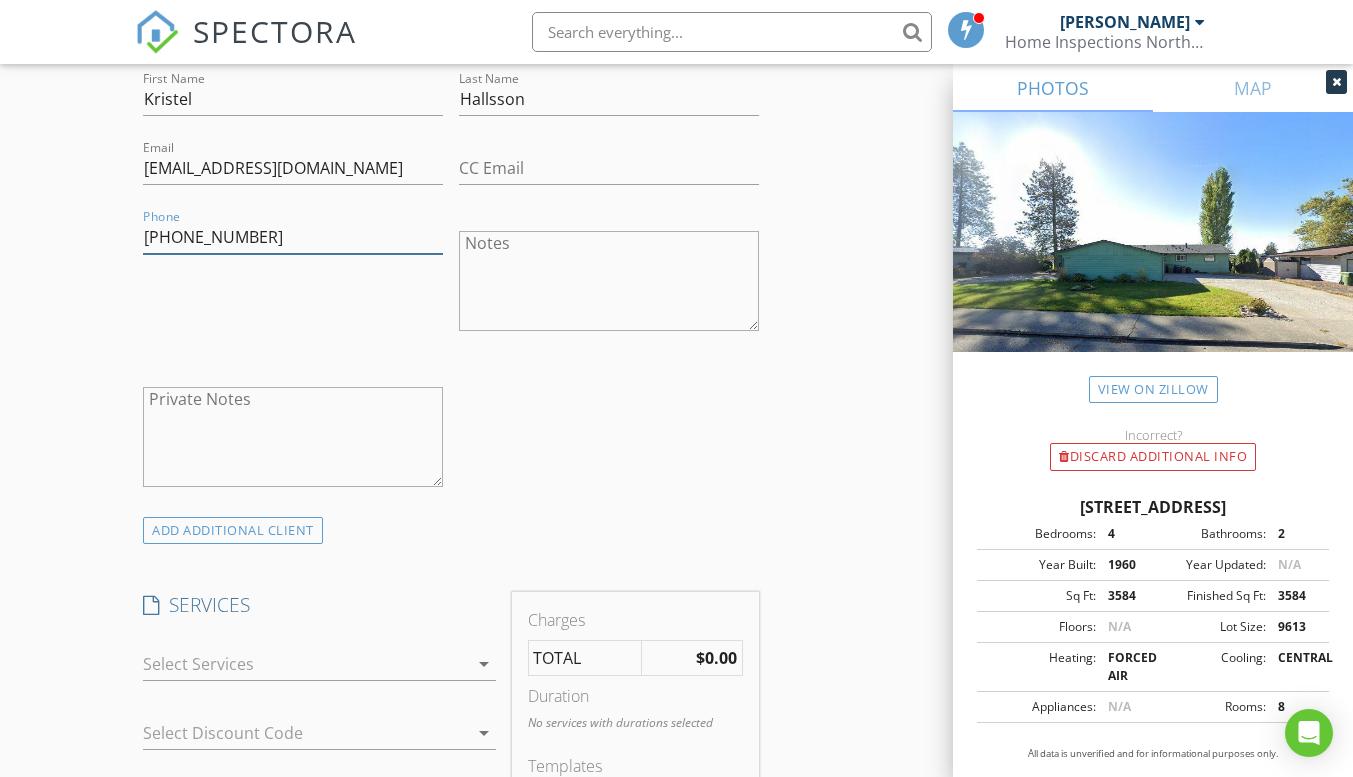 scroll, scrollTop: 1200, scrollLeft: 0, axis: vertical 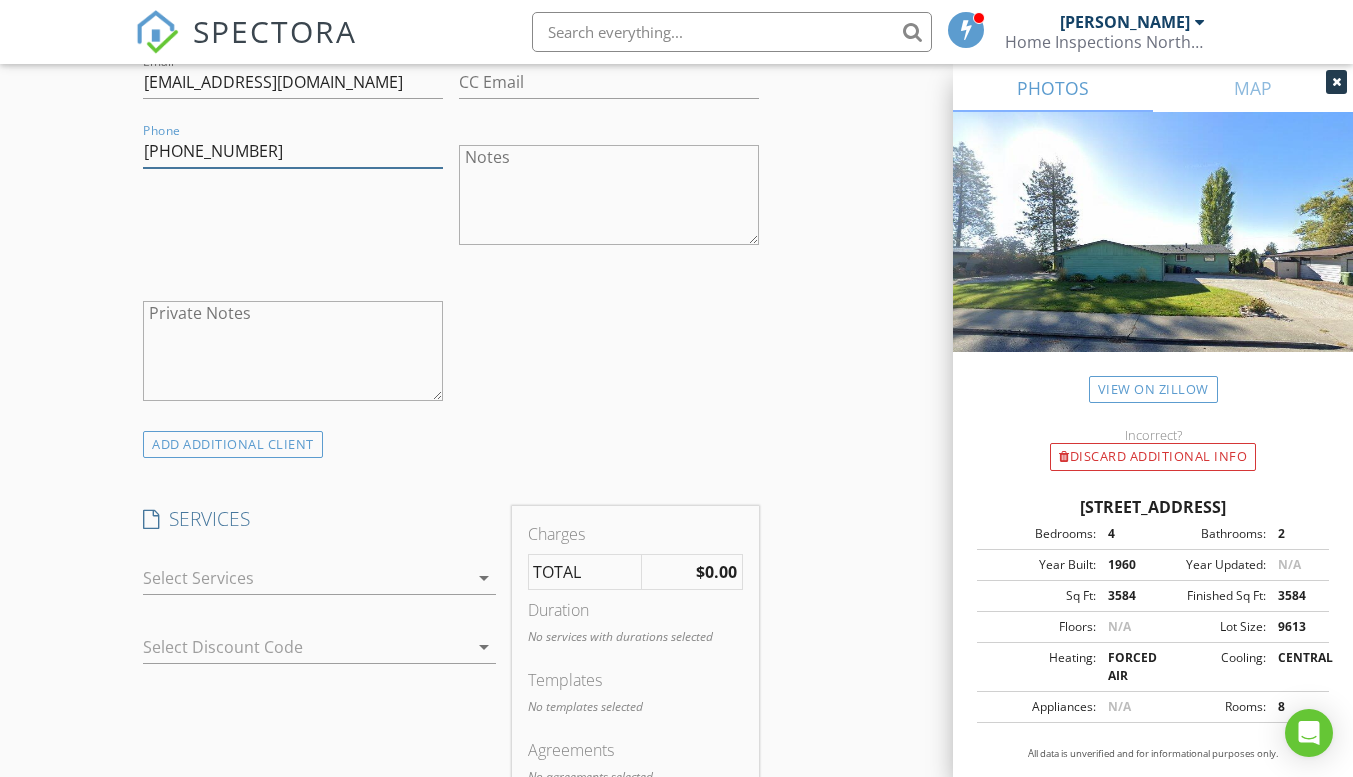 type on "425-312-8373" 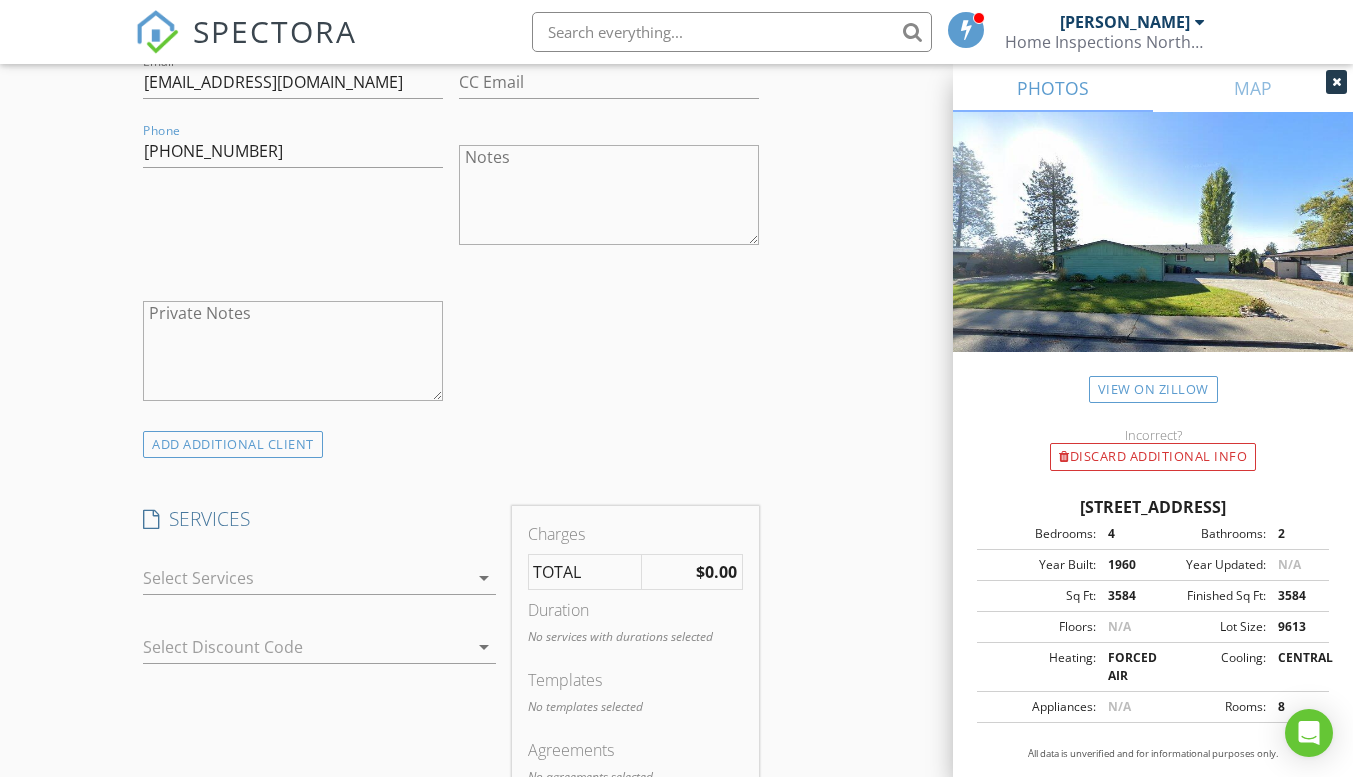 click on "arrow_drop_down" at bounding box center [484, 578] 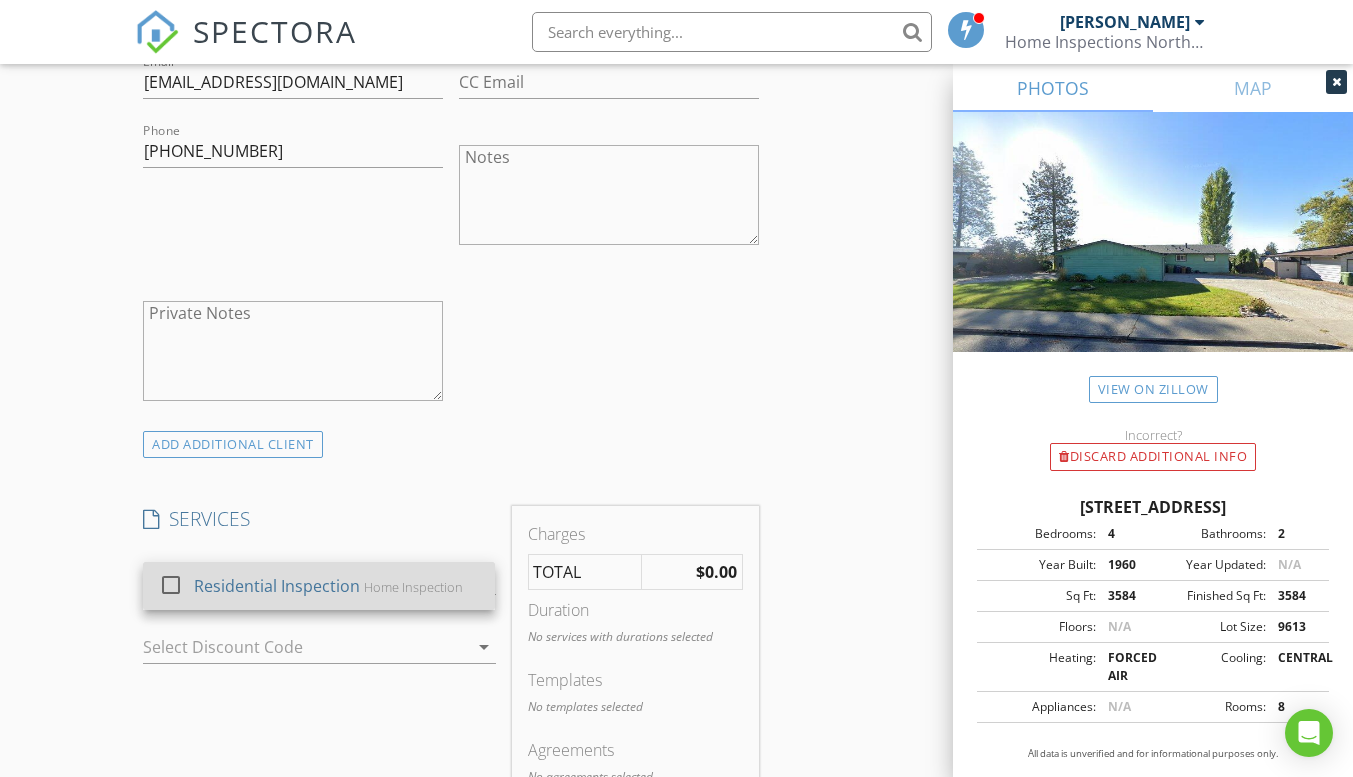 click on "Residential Inspection   Home Inspection" at bounding box center (336, 586) 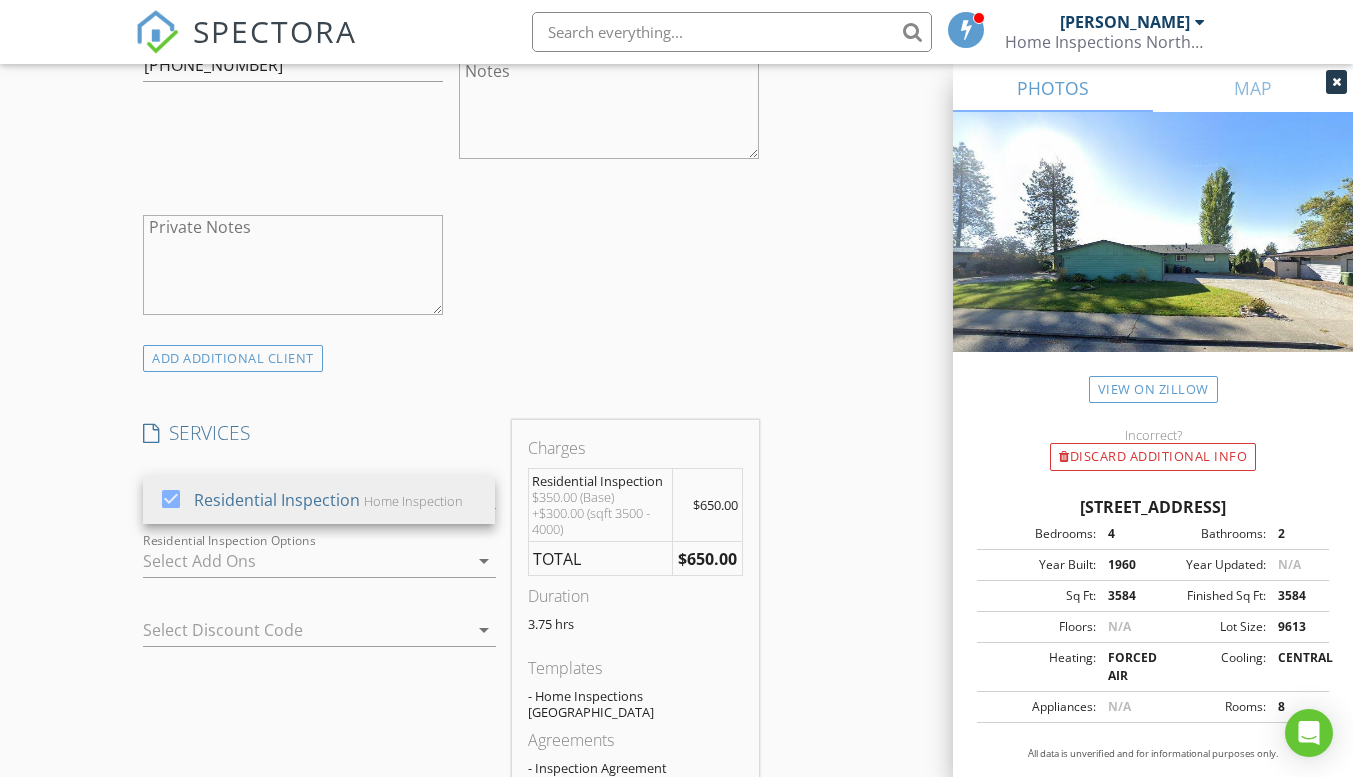scroll, scrollTop: 1400, scrollLeft: 0, axis: vertical 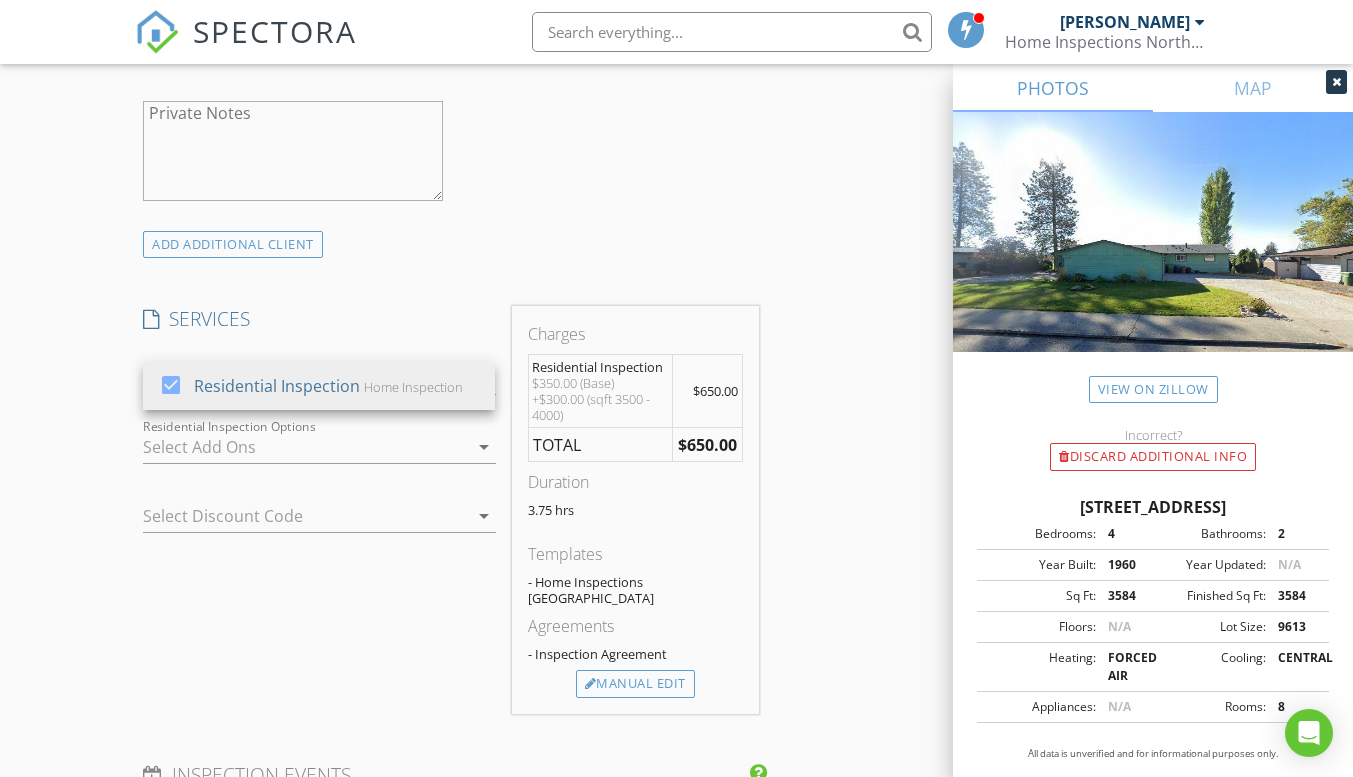 click on "arrow_drop_down" at bounding box center [484, 447] 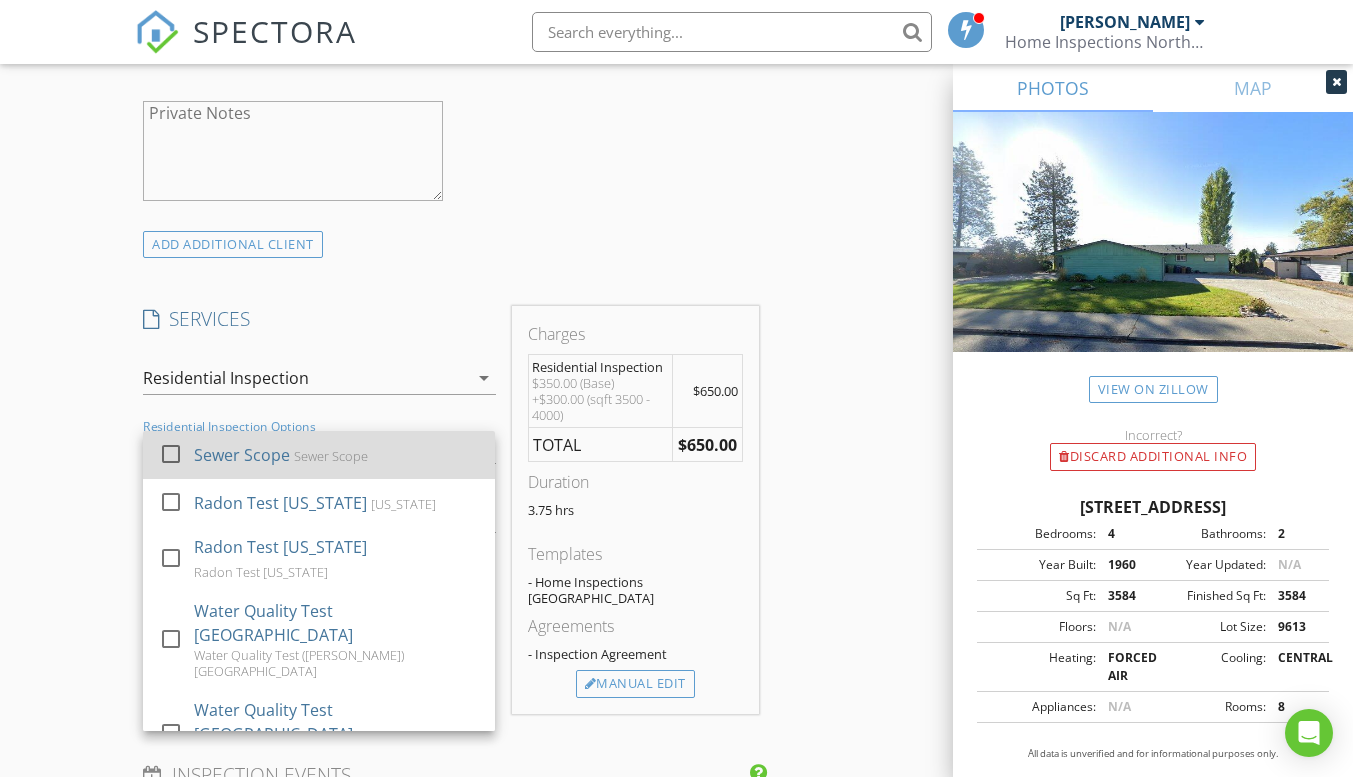 click on "Sewer Scope   Sewer Scope" at bounding box center [336, 455] 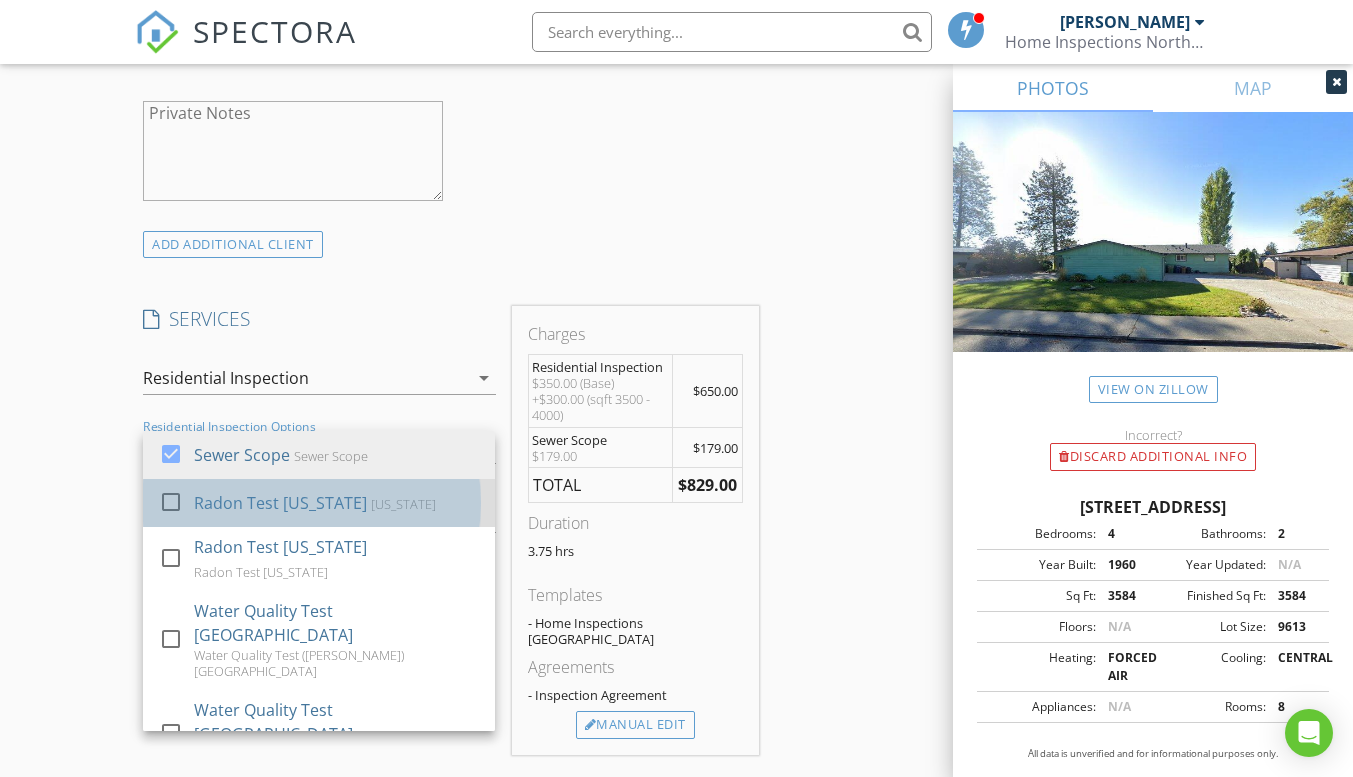 click on "Radon Test Washington   Washington" at bounding box center (336, 503) 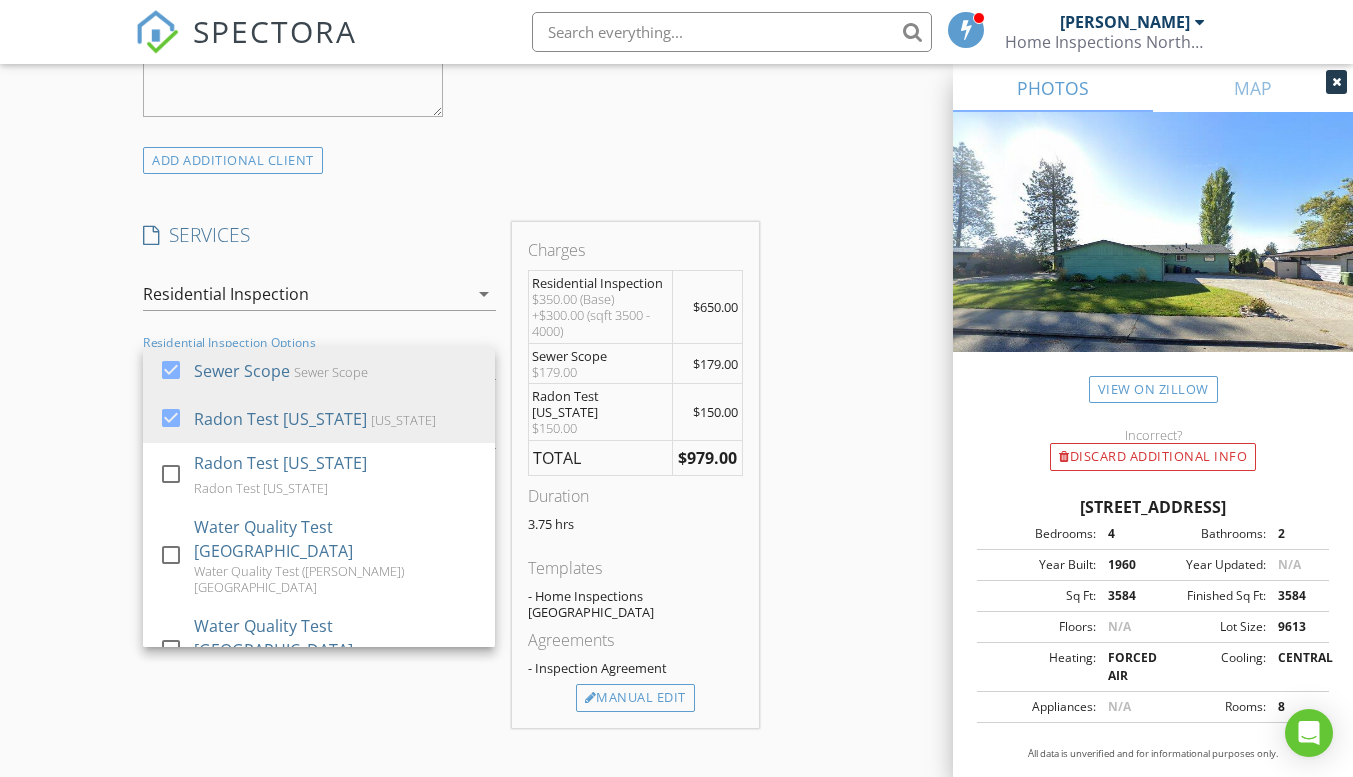 scroll, scrollTop: 1400, scrollLeft: 0, axis: vertical 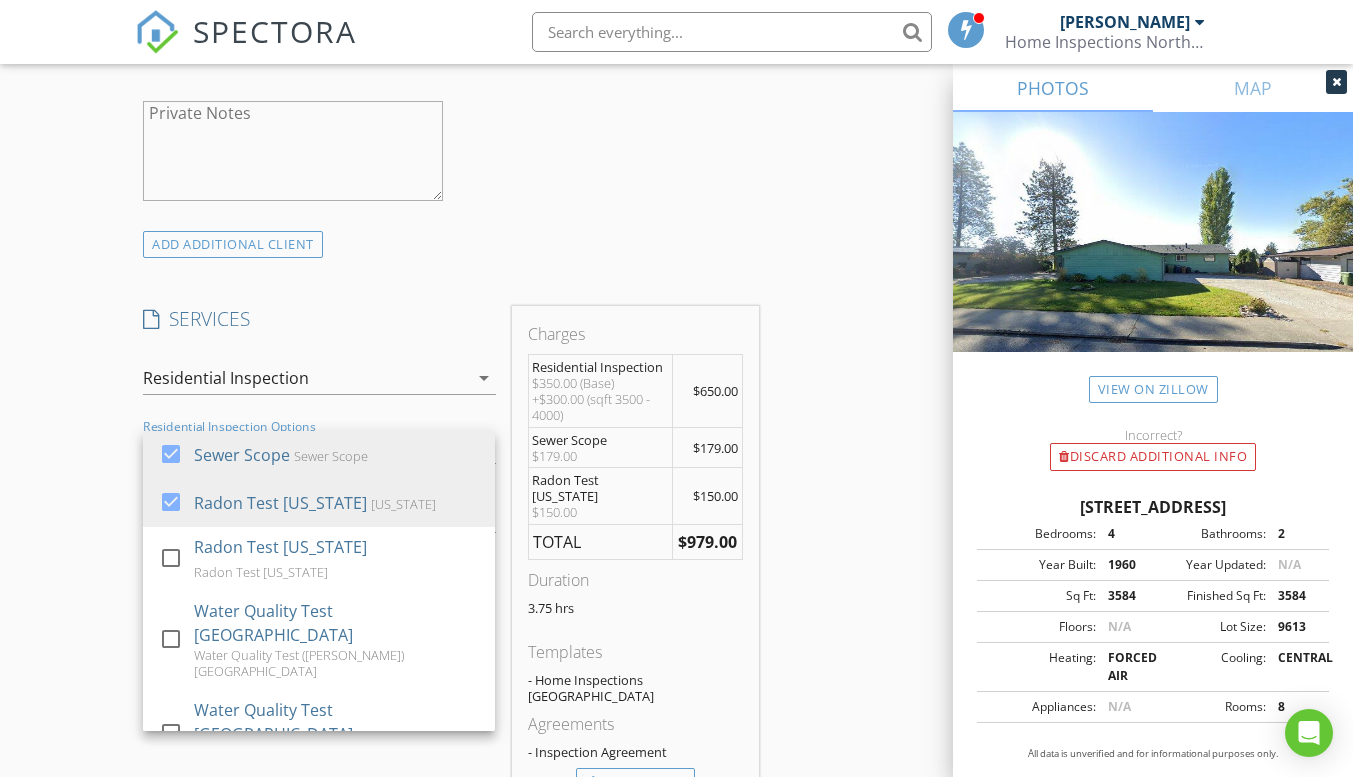 click on "INSPECTOR(S)
check_box   Mike Cole   PRIMARY   check_box_outline_blank   Adam Inge     Mike Cole arrow_drop_down   check_box_outline_blank Mike Cole specifically requested
Date/Time
07/14/2025 8:30 AM
Location
Address Search       Address 2631 W Beacon Ave   Unit   City Spokane   State WA   Zip 99208   County Spokane     Square Feet 3584   Year Built 1960   Foundation Basement arrow_drop_down     Mike Cole     11.5 miles     (23 minutes)
client
check_box Enable Client CC email for this inspection   Client Search     check_box_outline_blank Client is a Company/Organization     First Name Kristel   Last Name Hallsson   Email khallsson@gmail.com   CC Email   Phone 425-312-8373           Notes   Private Notes
ADD ADDITIONAL client
SERVICES
check_box   Residential Inspection" at bounding box center [676, 551] 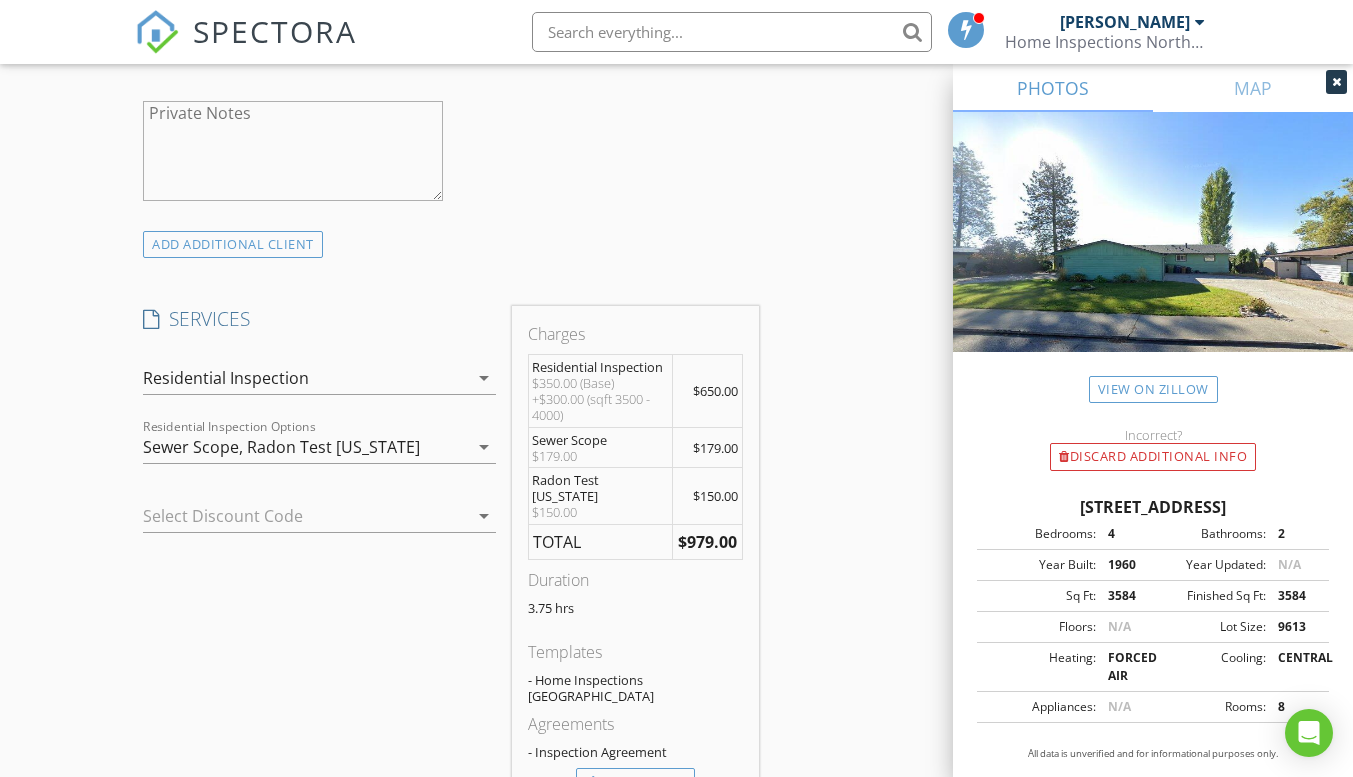click on "arrow_drop_down" at bounding box center (484, 516) 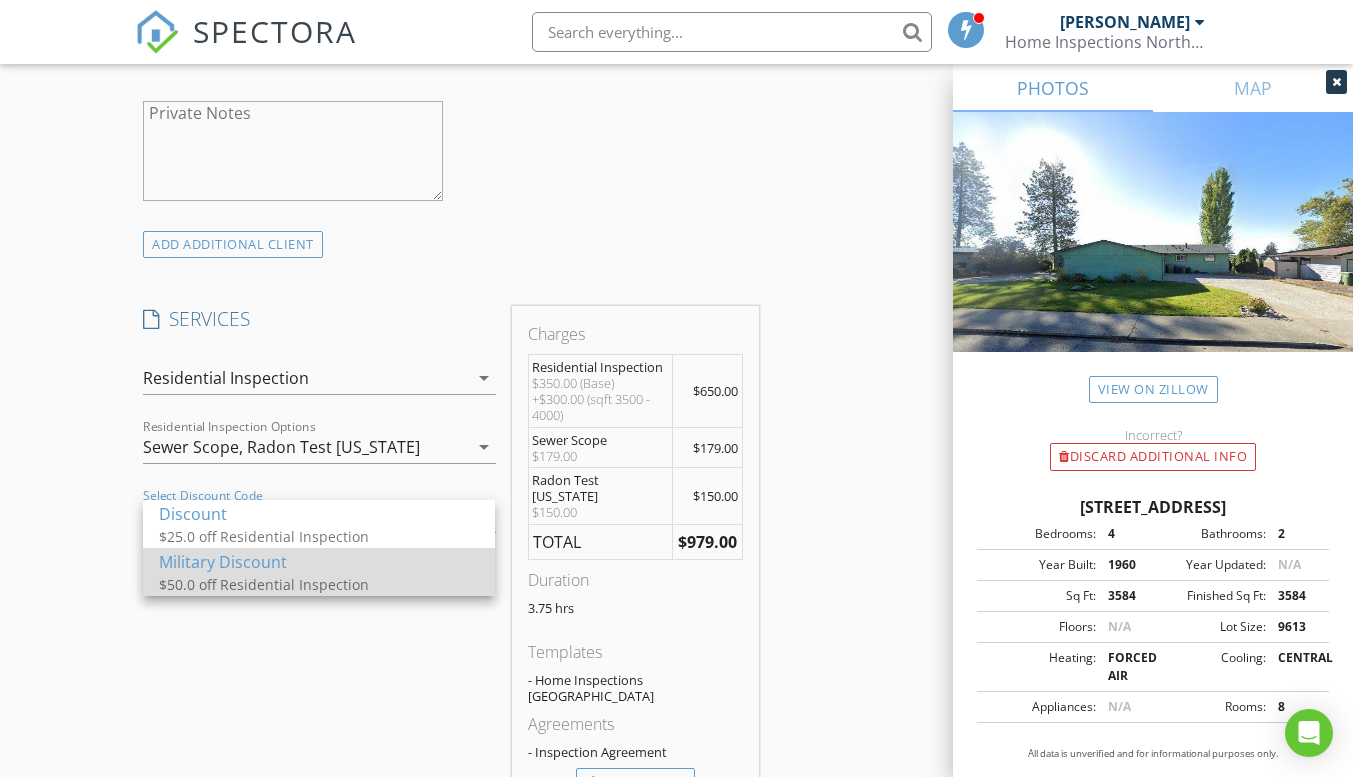 click on "Military Discount" at bounding box center (319, 562) 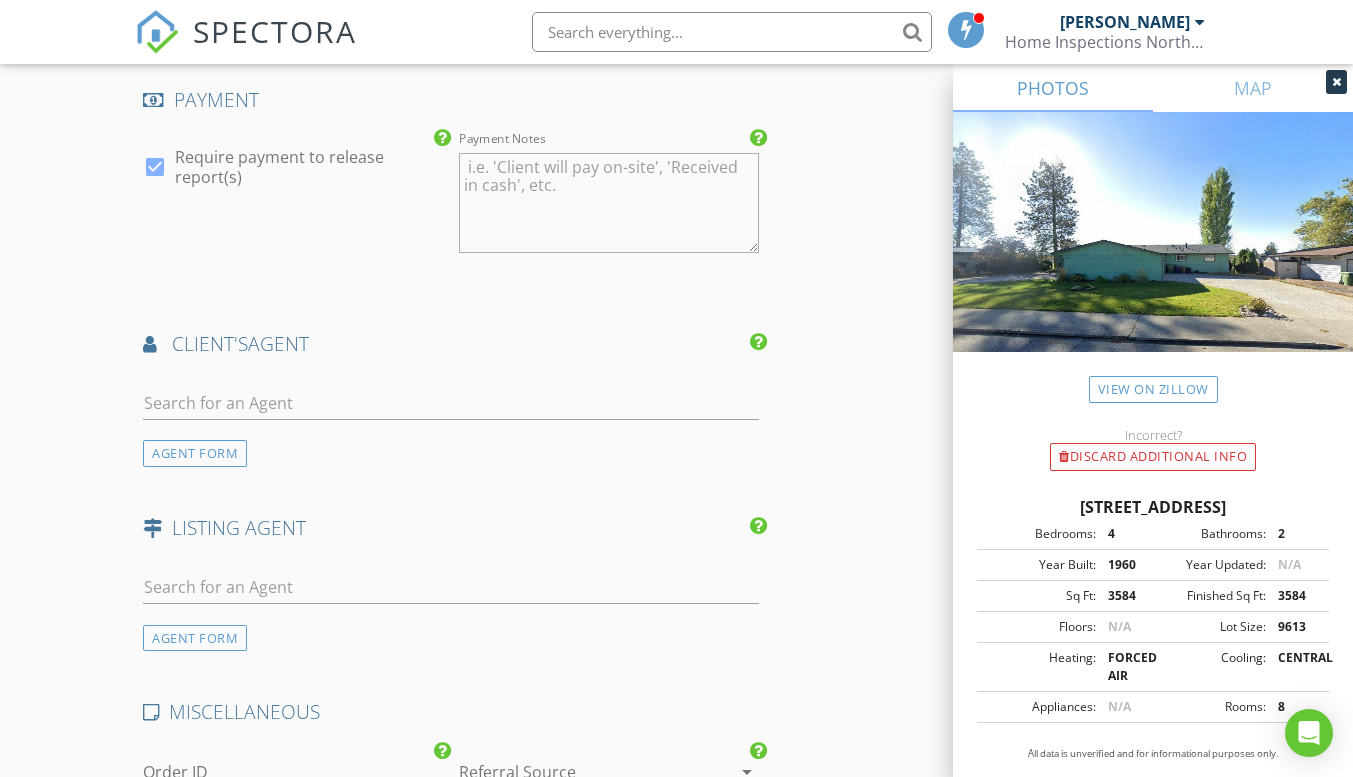 scroll, scrollTop: 2400, scrollLeft: 0, axis: vertical 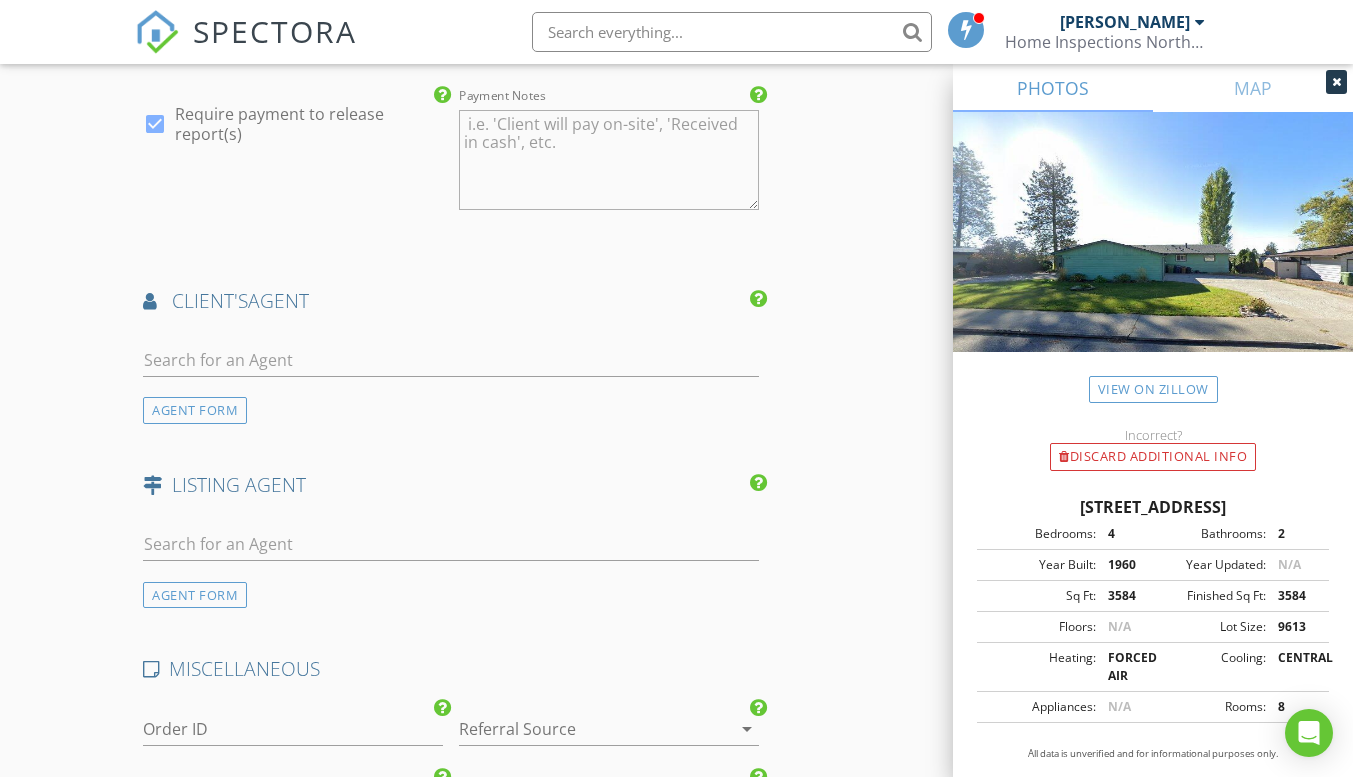 click at bounding box center [450, 364] 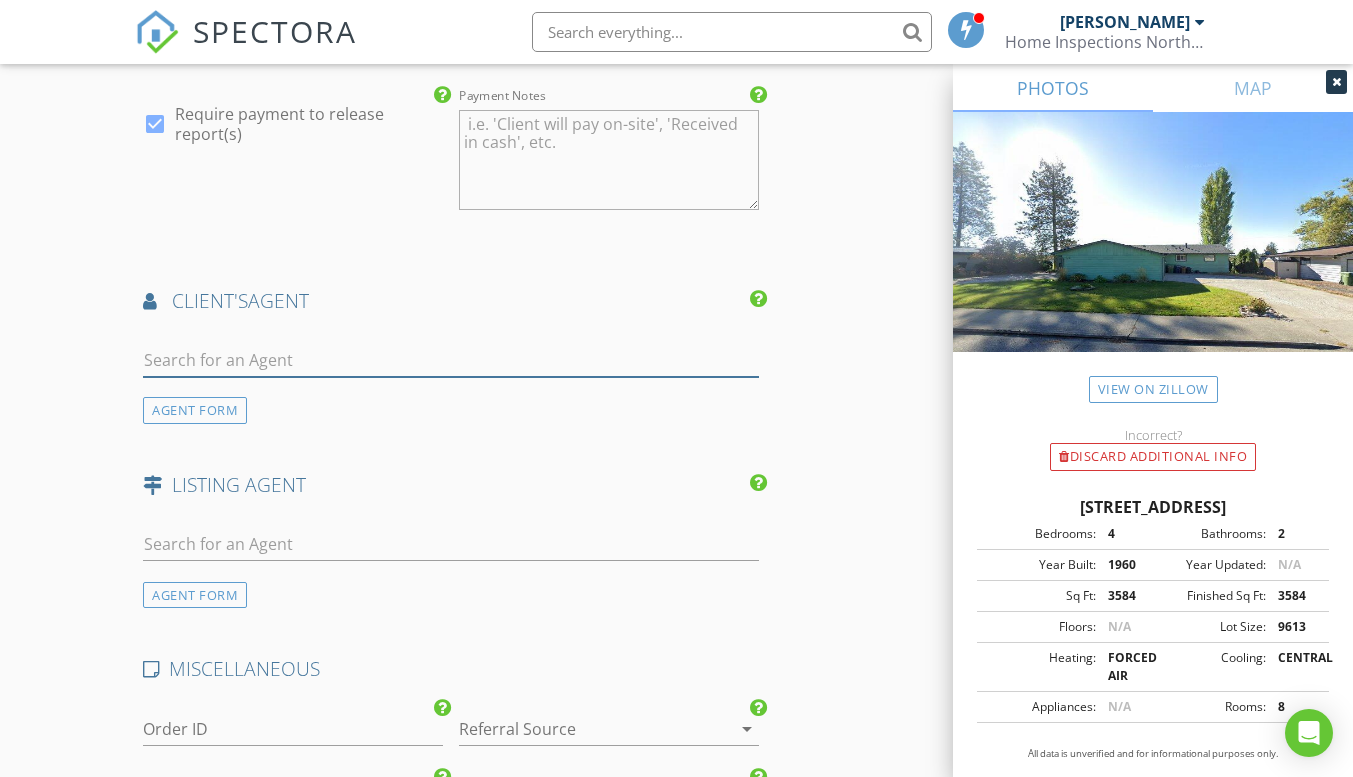 click at bounding box center [450, 360] 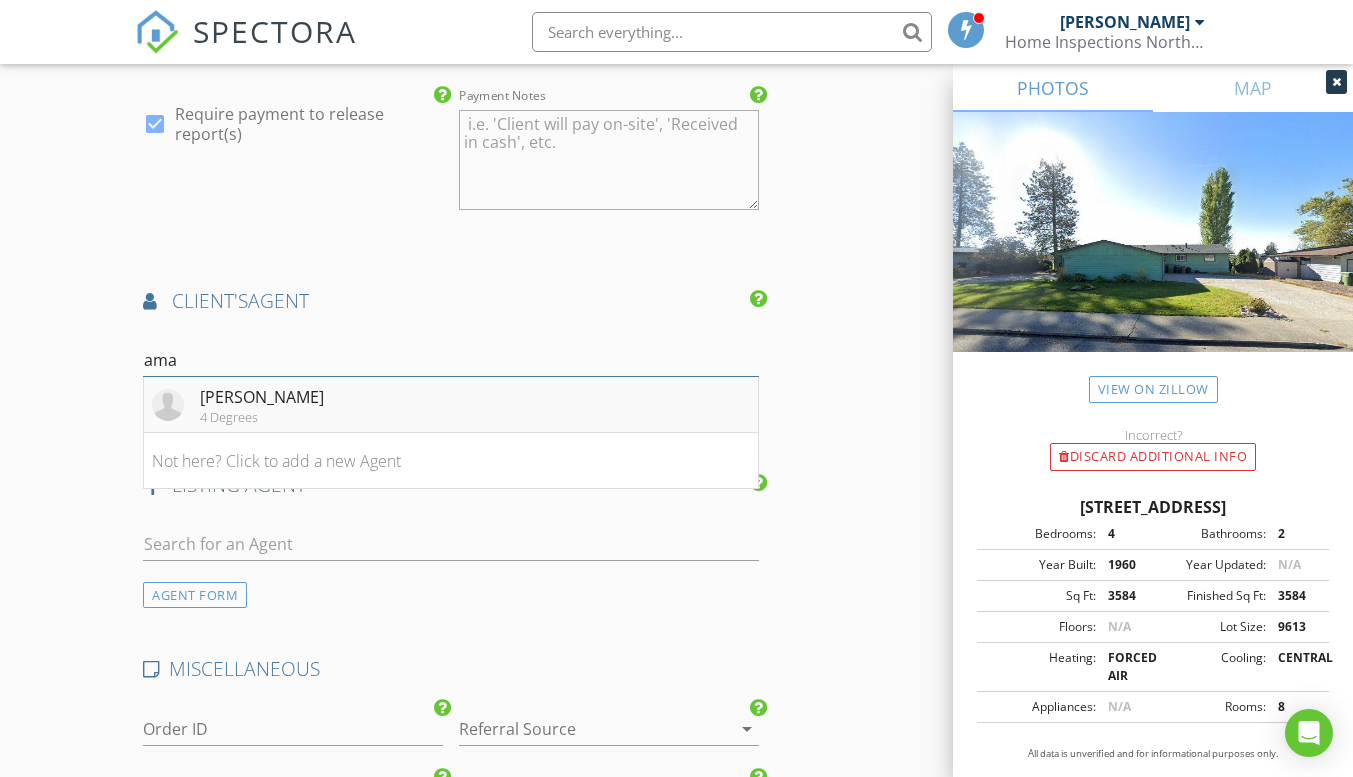 type on "ama" 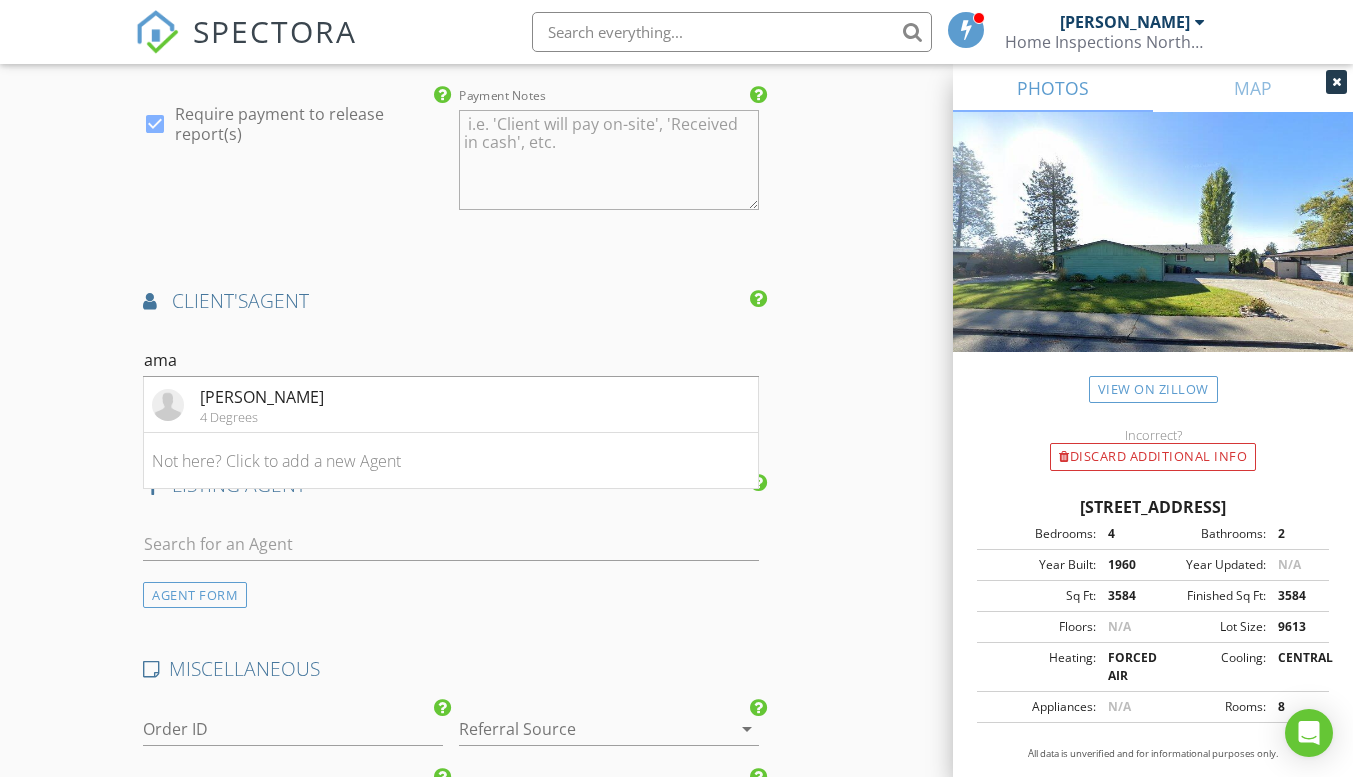 click on "Amanda Bowen" at bounding box center (262, 397) 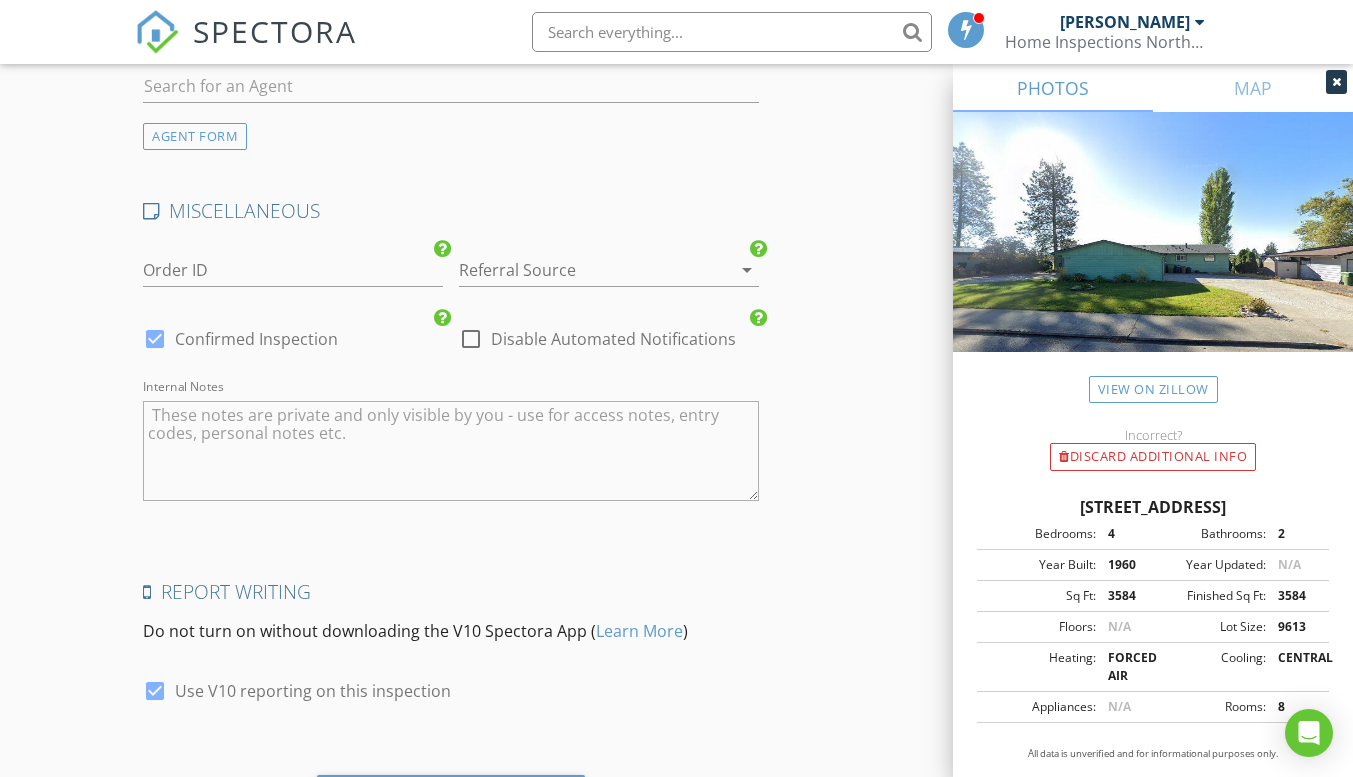 scroll, scrollTop: 3412, scrollLeft: 0, axis: vertical 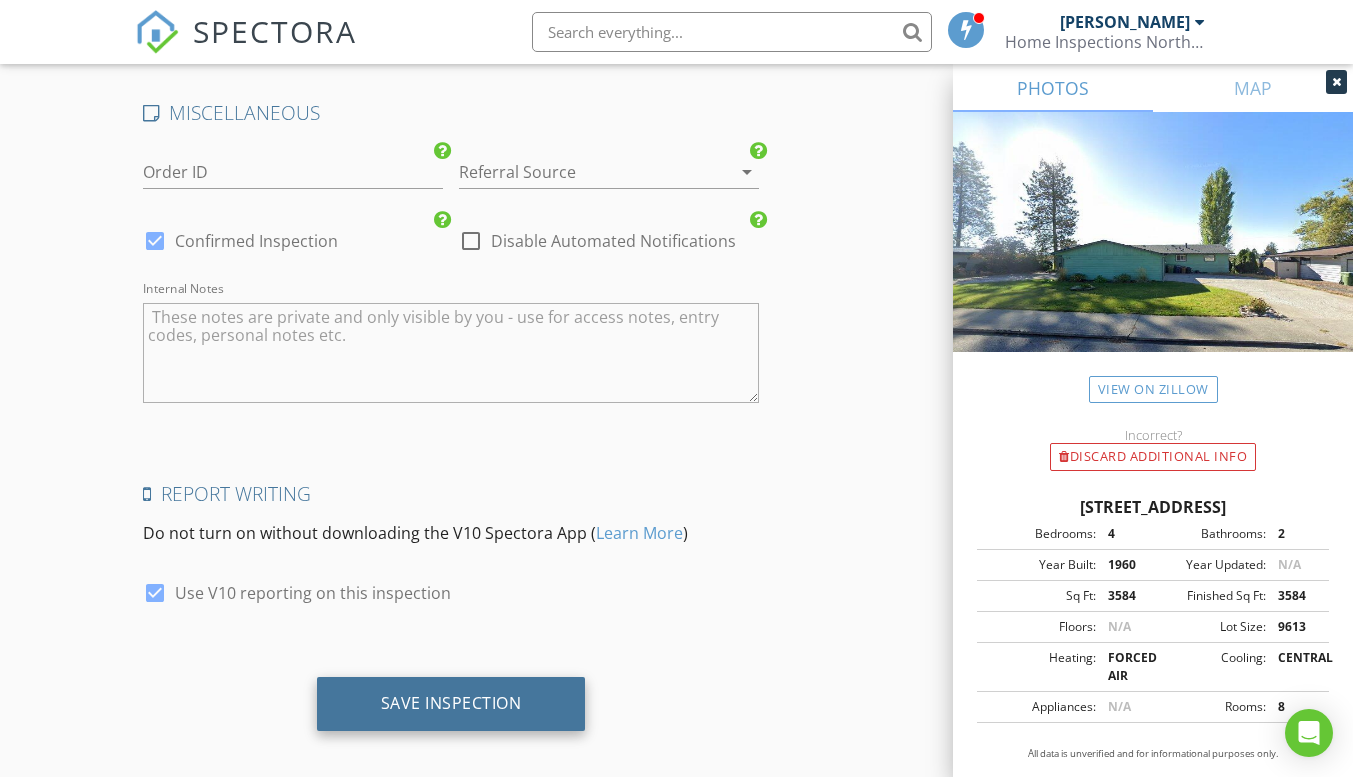 click on "Save Inspection" at bounding box center (451, 704) 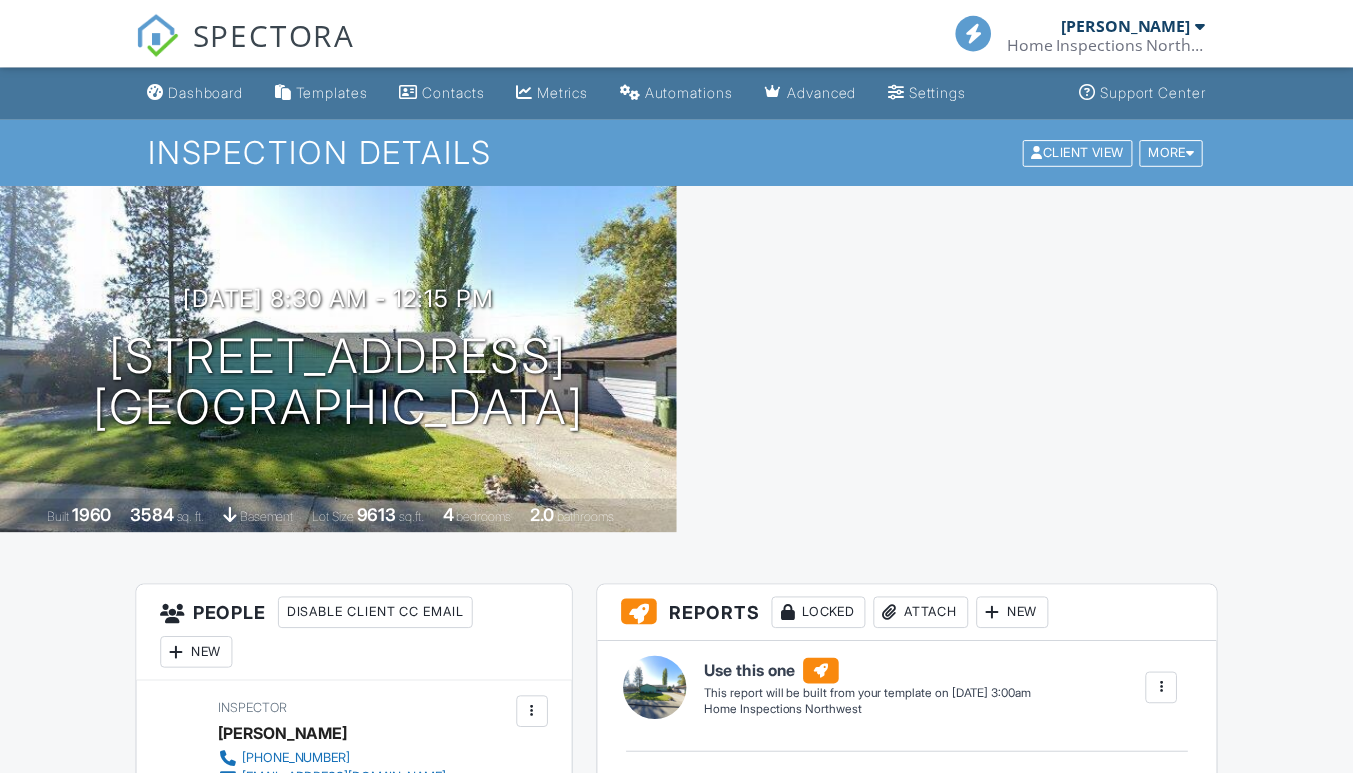 scroll, scrollTop: 0, scrollLeft: 0, axis: both 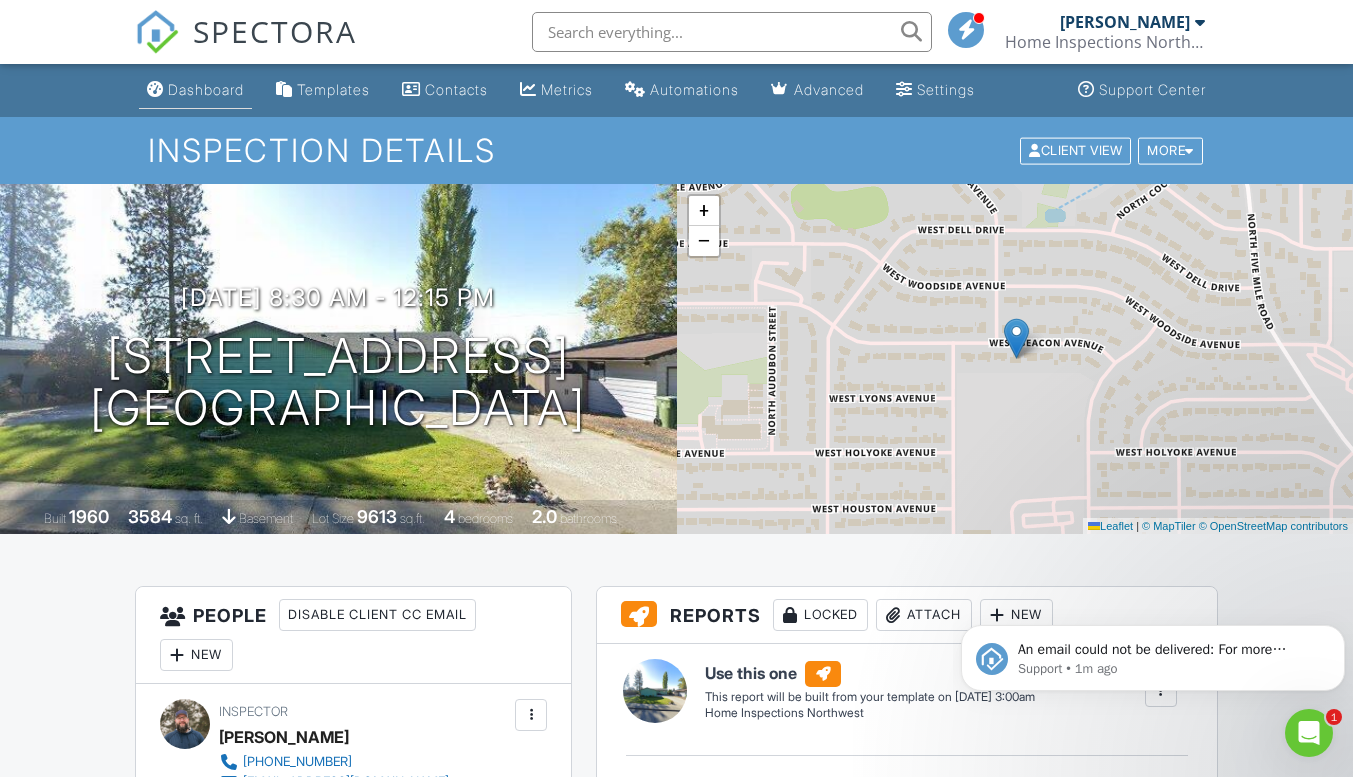 click on "Dashboard" at bounding box center (206, 89) 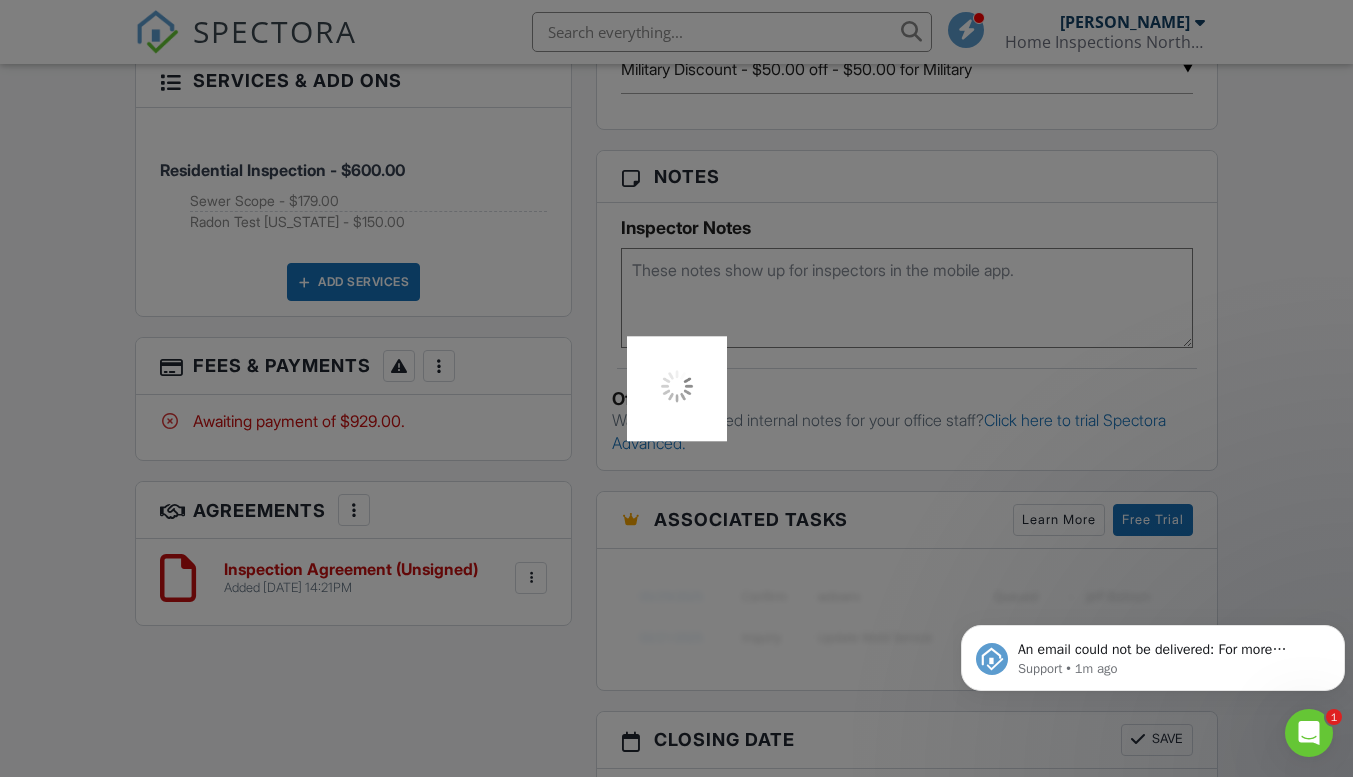 scroll, scrollTop: 1133, scrollLeft: 0, axis: vertical 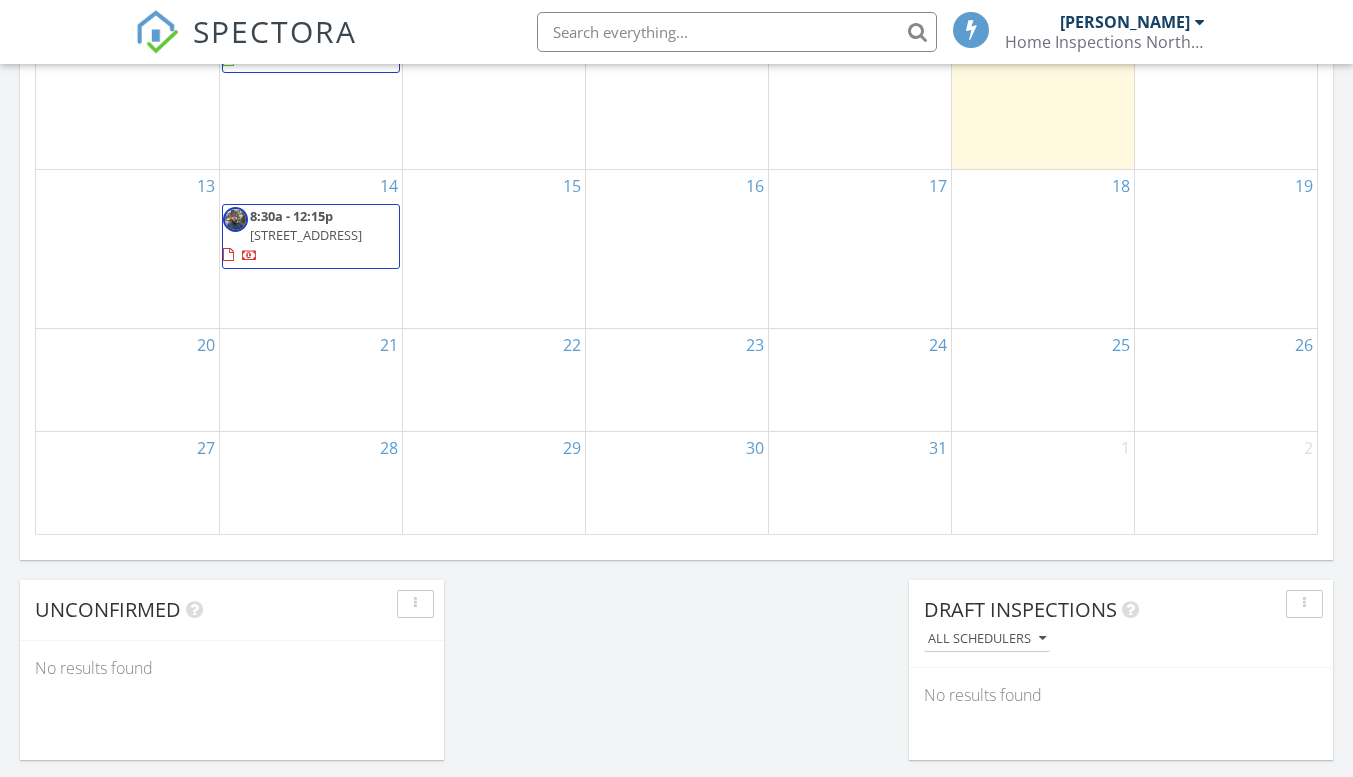 click on "8:30a - 12:15p
[STREET_ADDRESS]" at bounding box center (311, 236) 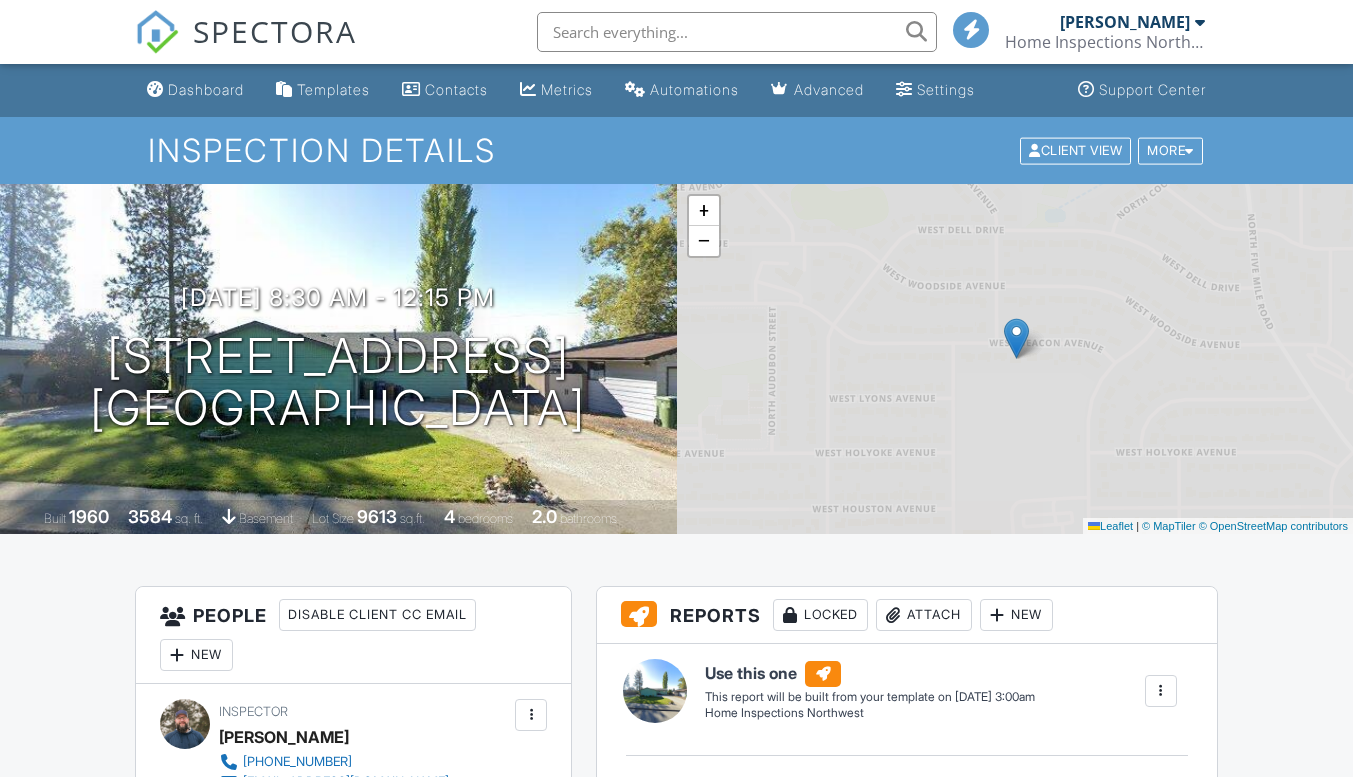 scroll, scrollTop: 700, scrollLeft: 0, axis: vertical 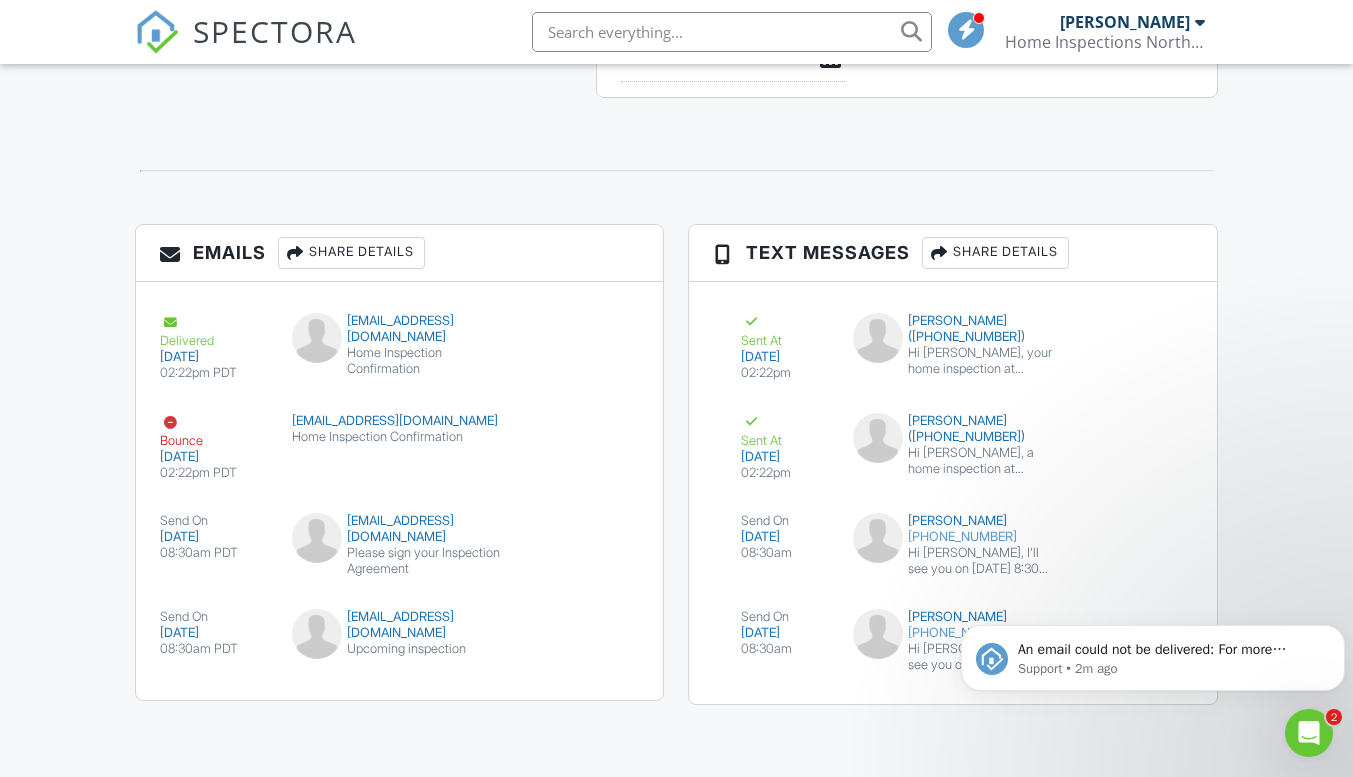 click 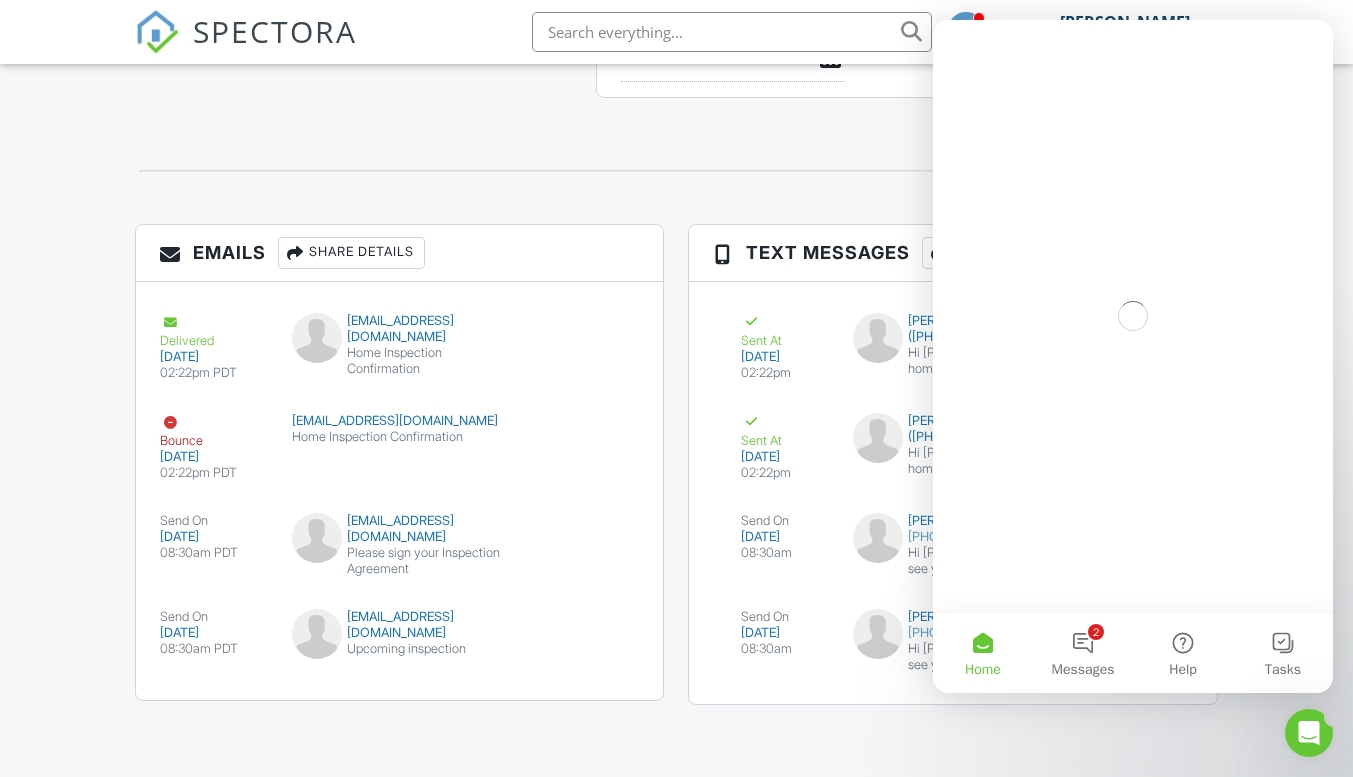 scroll, scrollTop: 0, scrollLeft: 0, axis: both 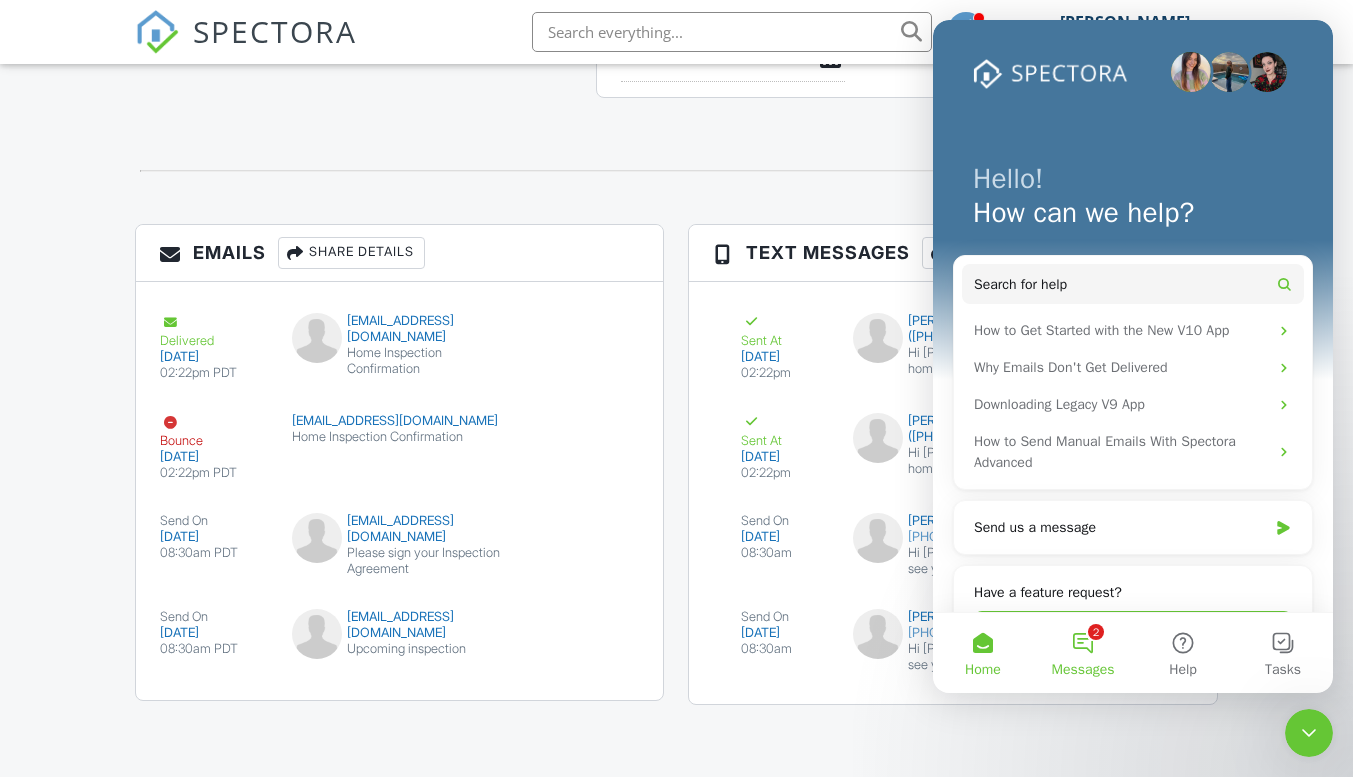 click on "2 Messages" at bounding box center (1083, 653) 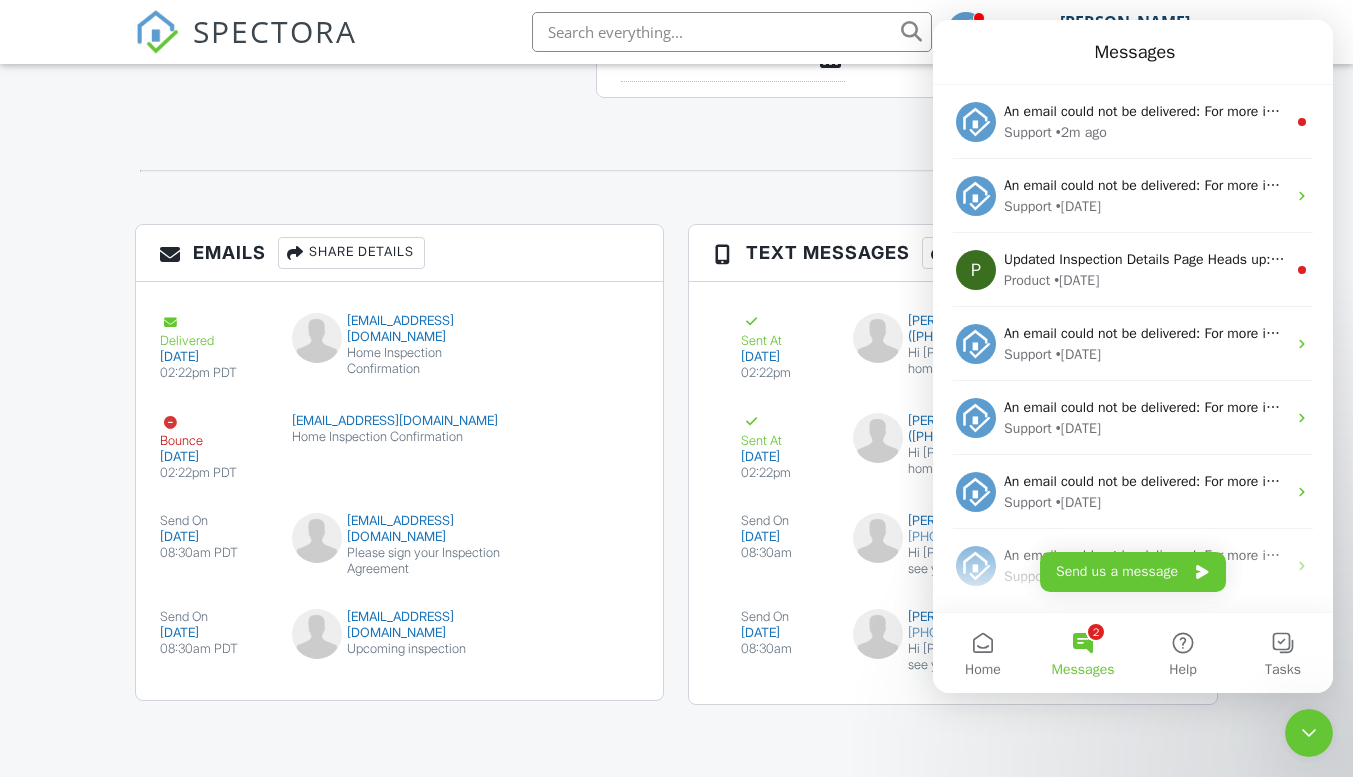 click 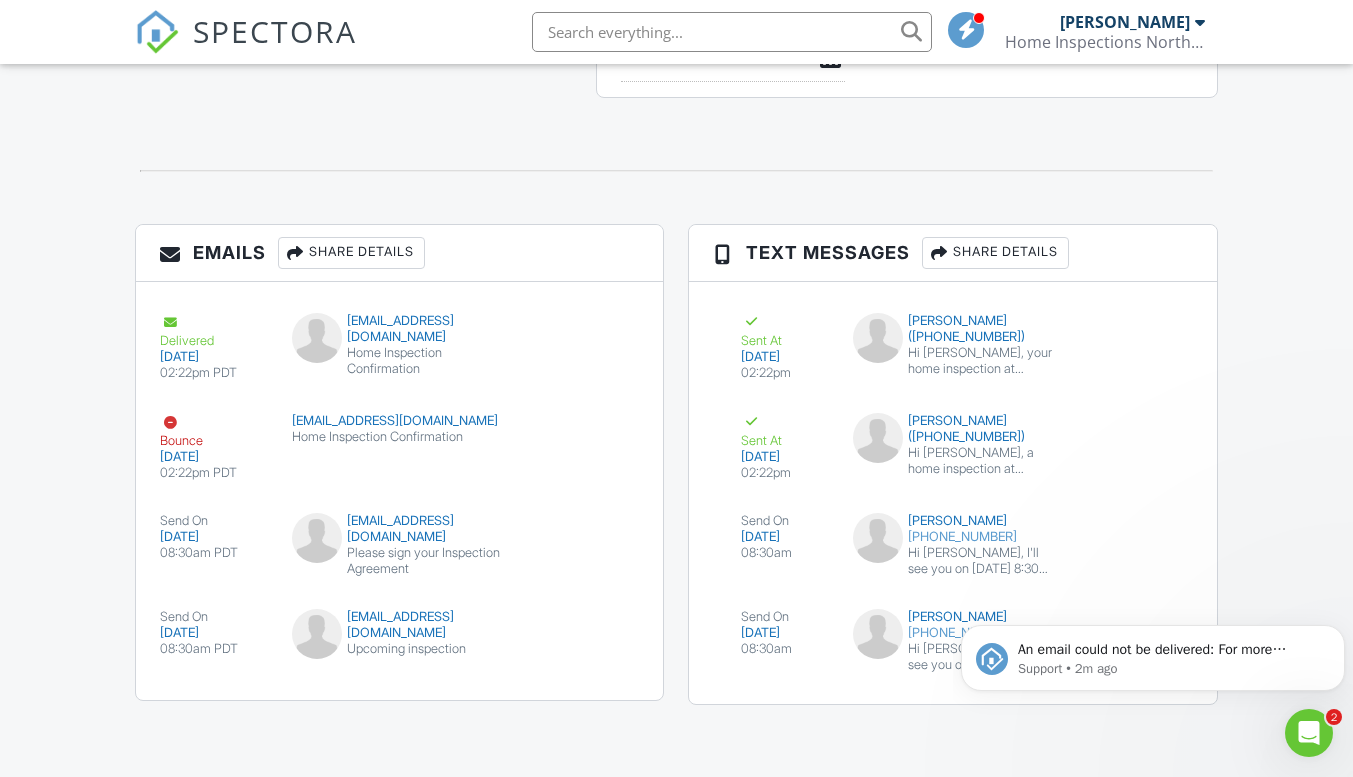 scroll, scrollTop: 0, scrollLeft: 0, axis: both 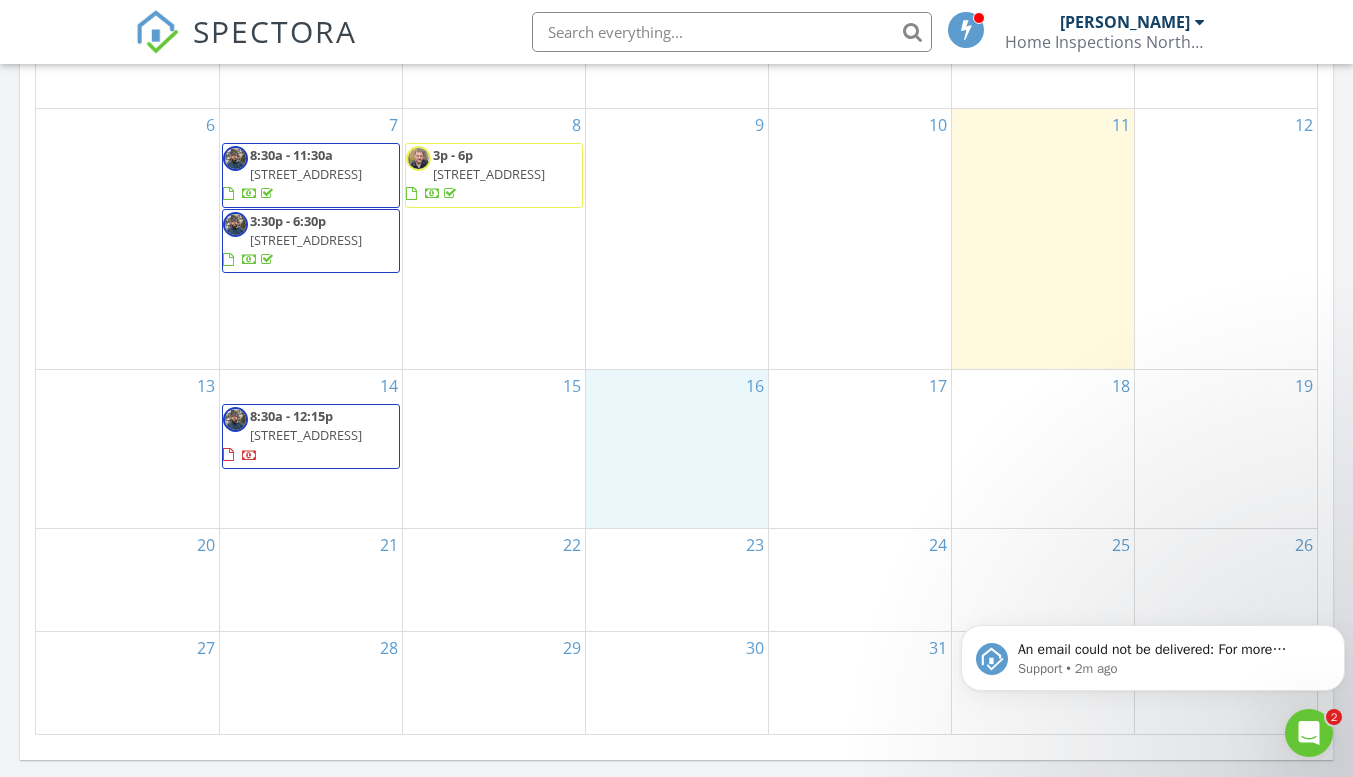 click on "16" at bounding box center (677, 449) 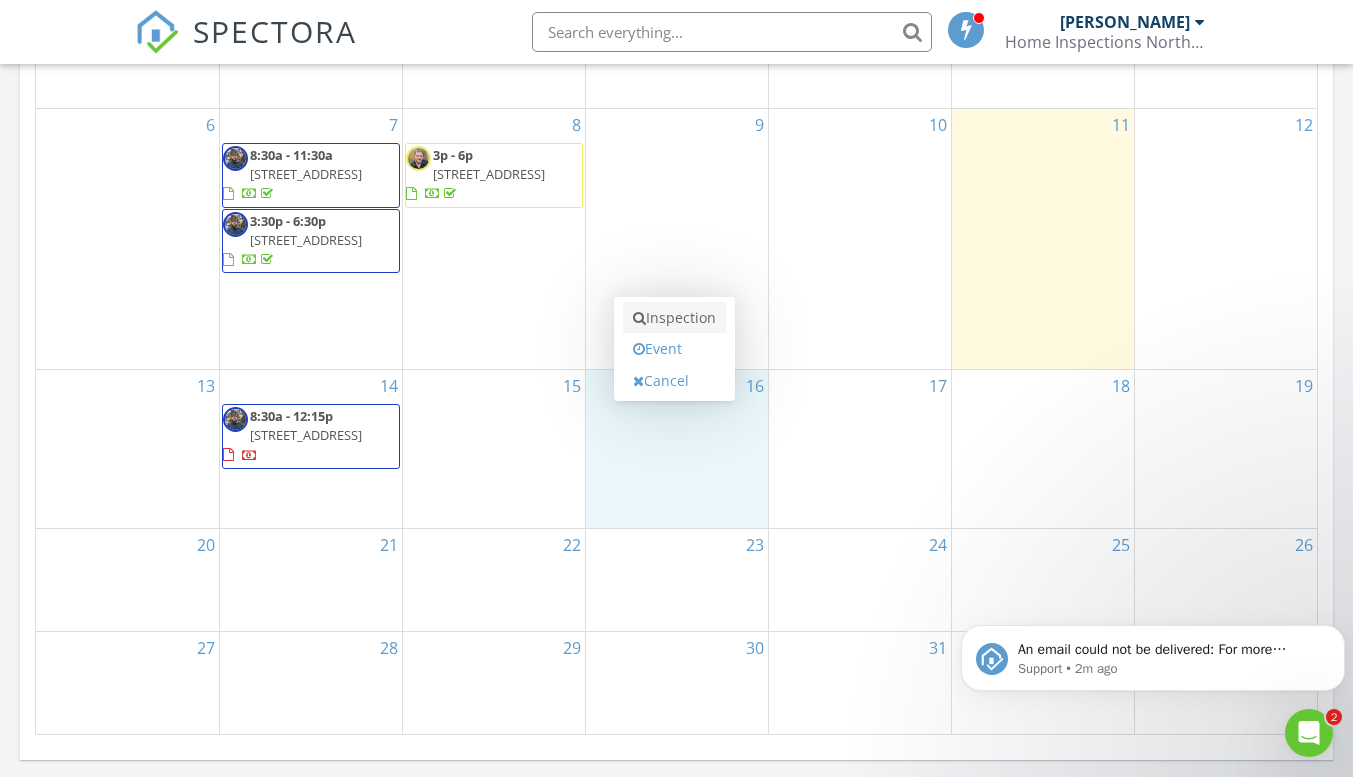 click on "Inspection" at bounding box center [674, 318] 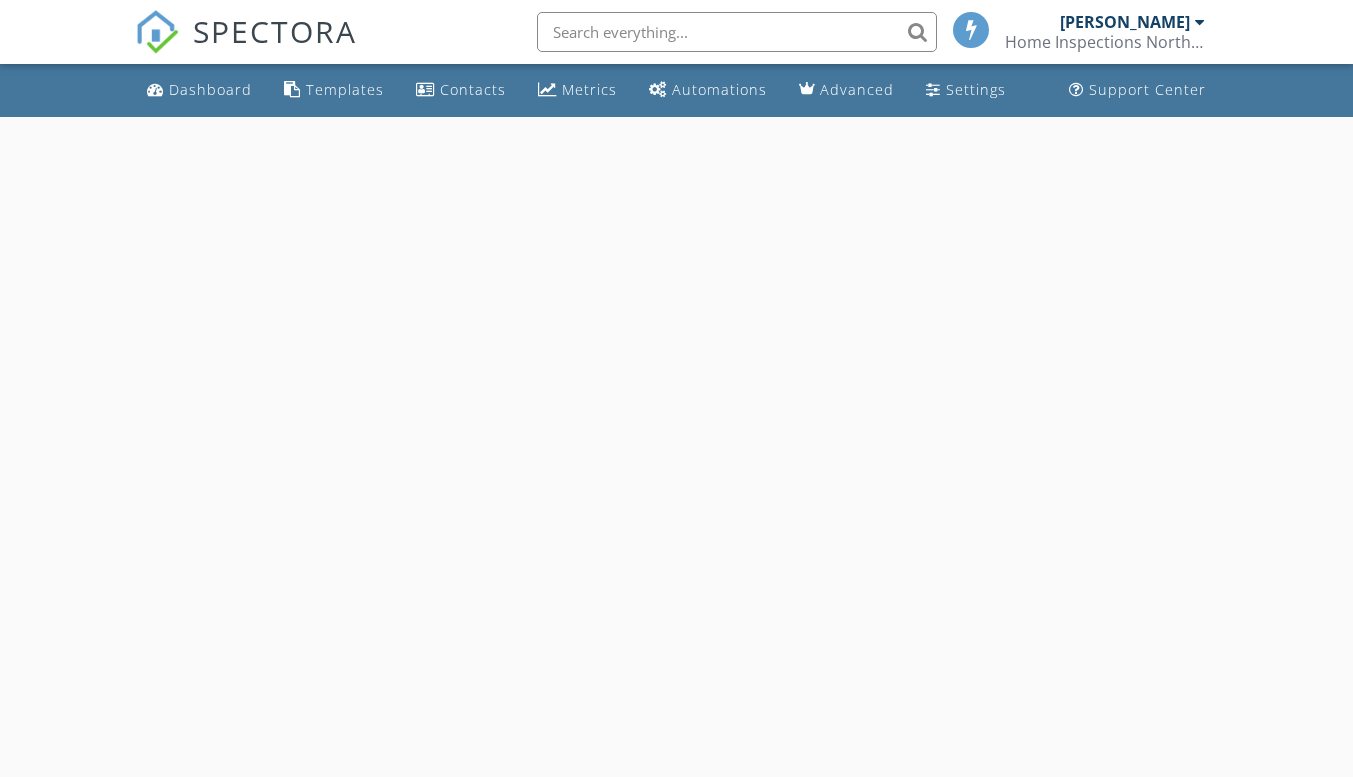 scroll, scrollTop: 0, scrollLeft: 0, axis: both 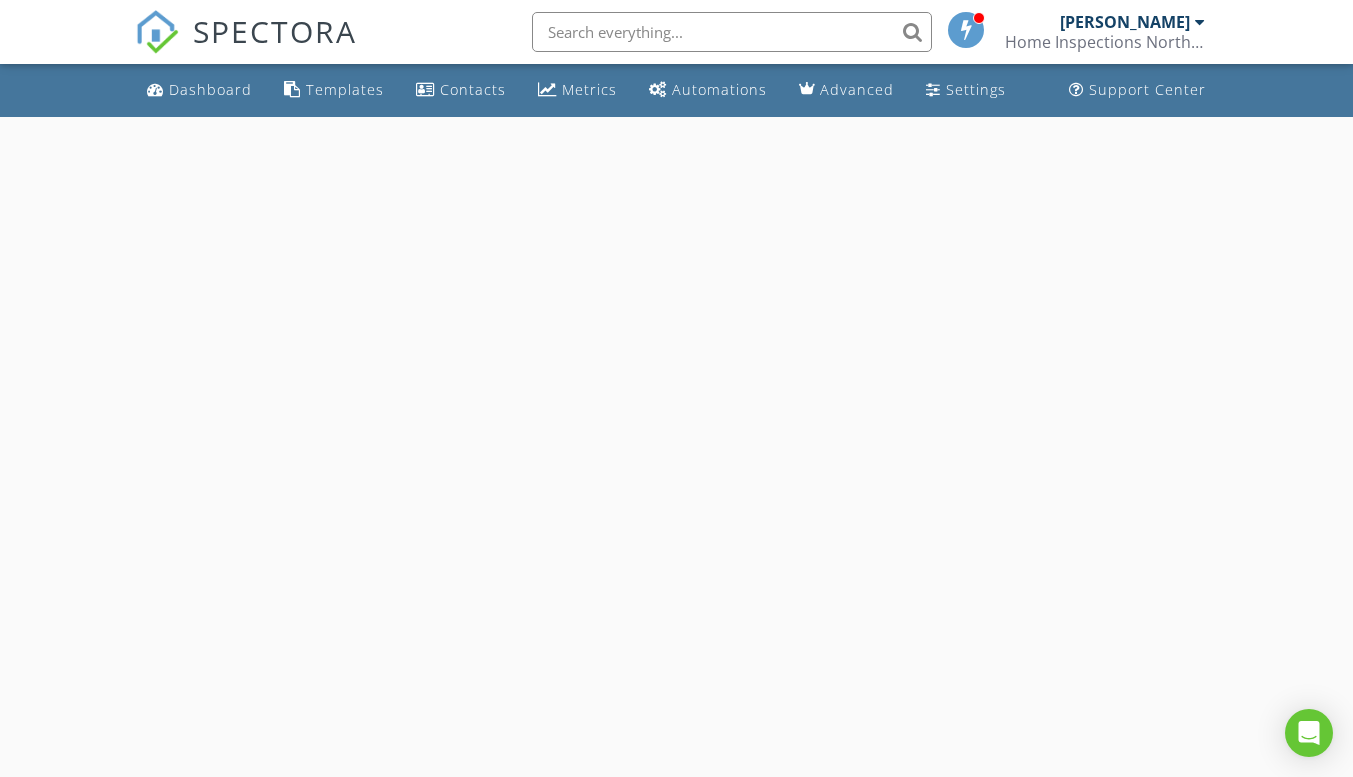 select on "6" 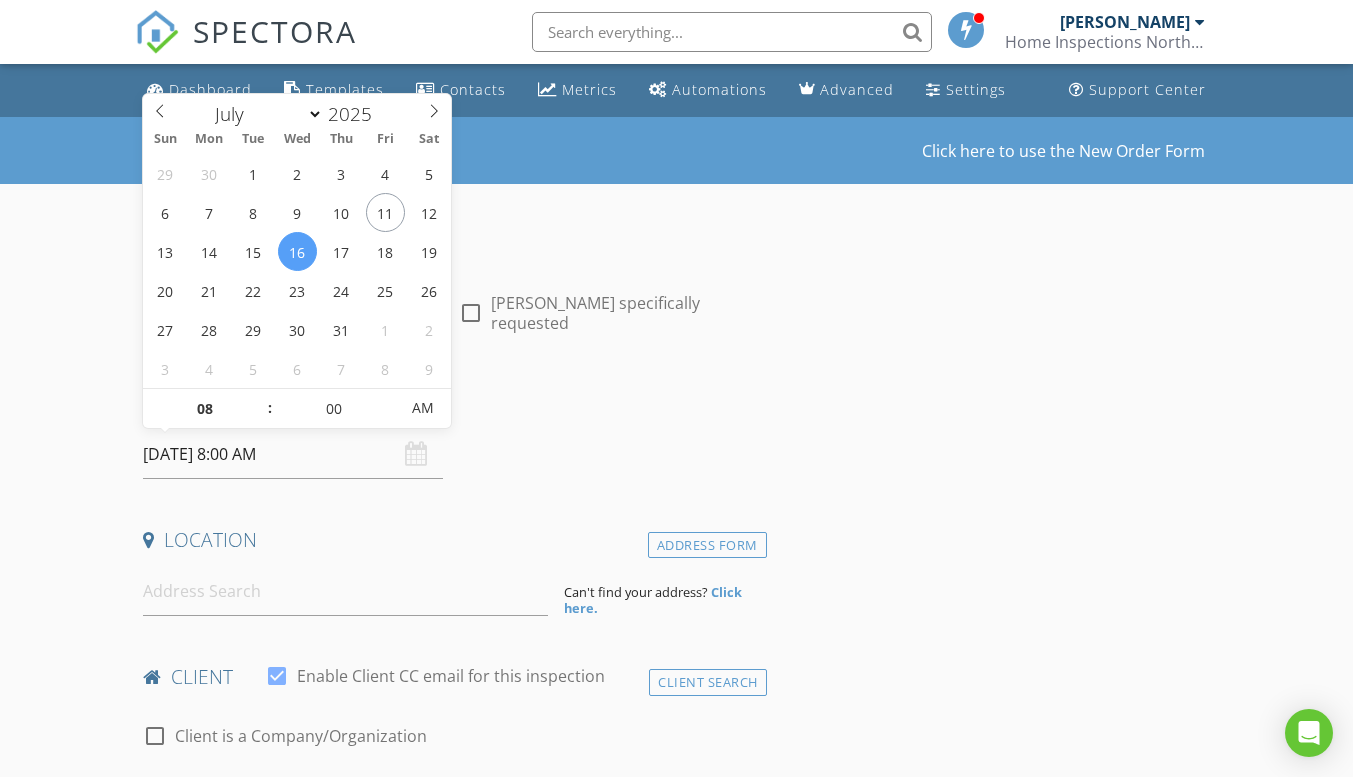 click on "[DATE] 8:00 AM" at bounding box center (293, 454) 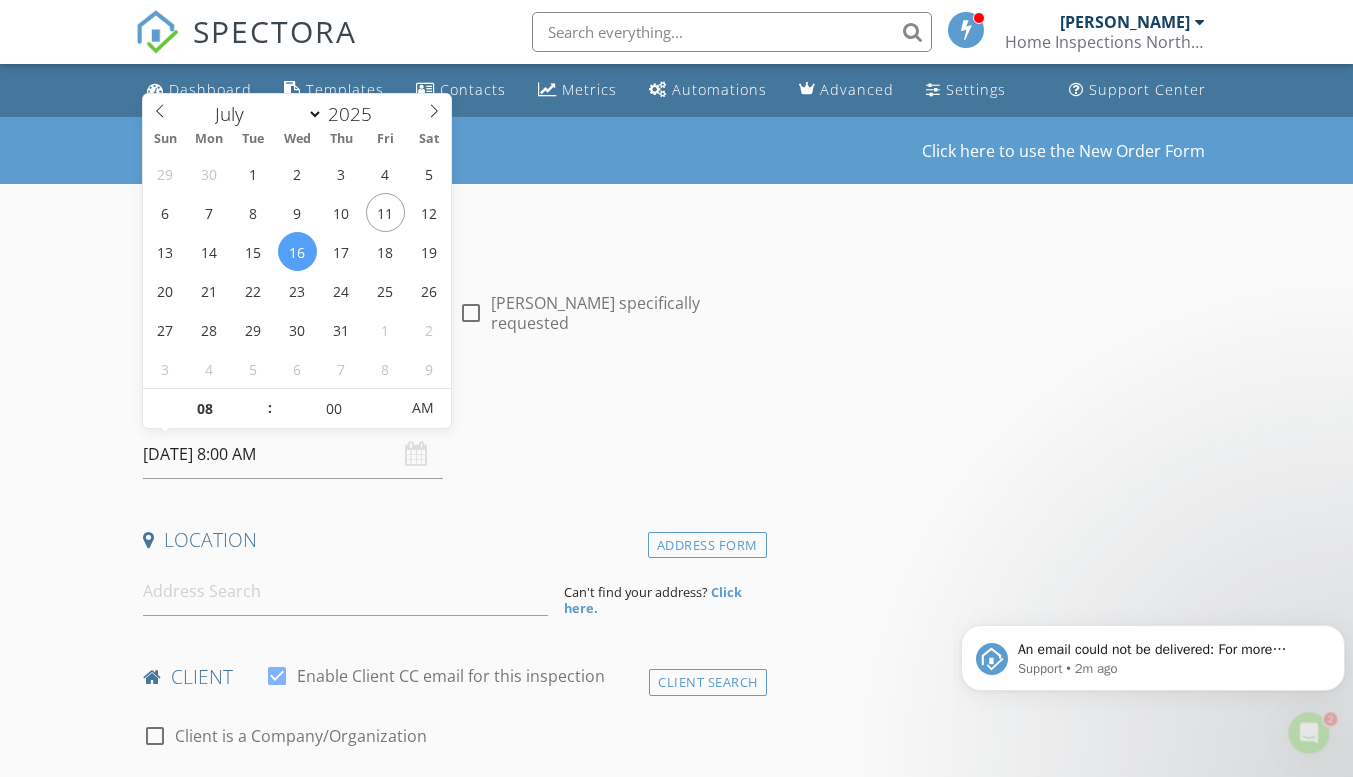 scroll, scrollTop: 0, scrollLeft: 0, axis: both 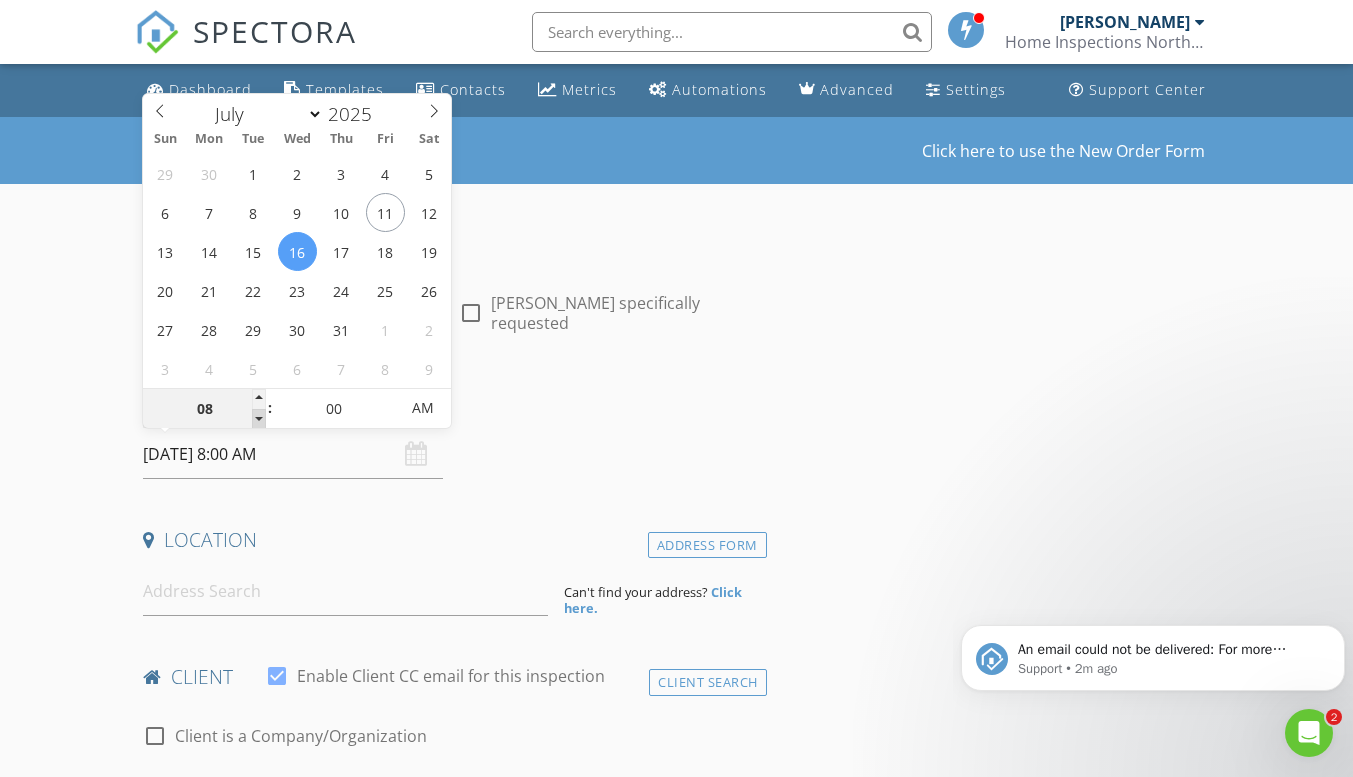 type on "07" 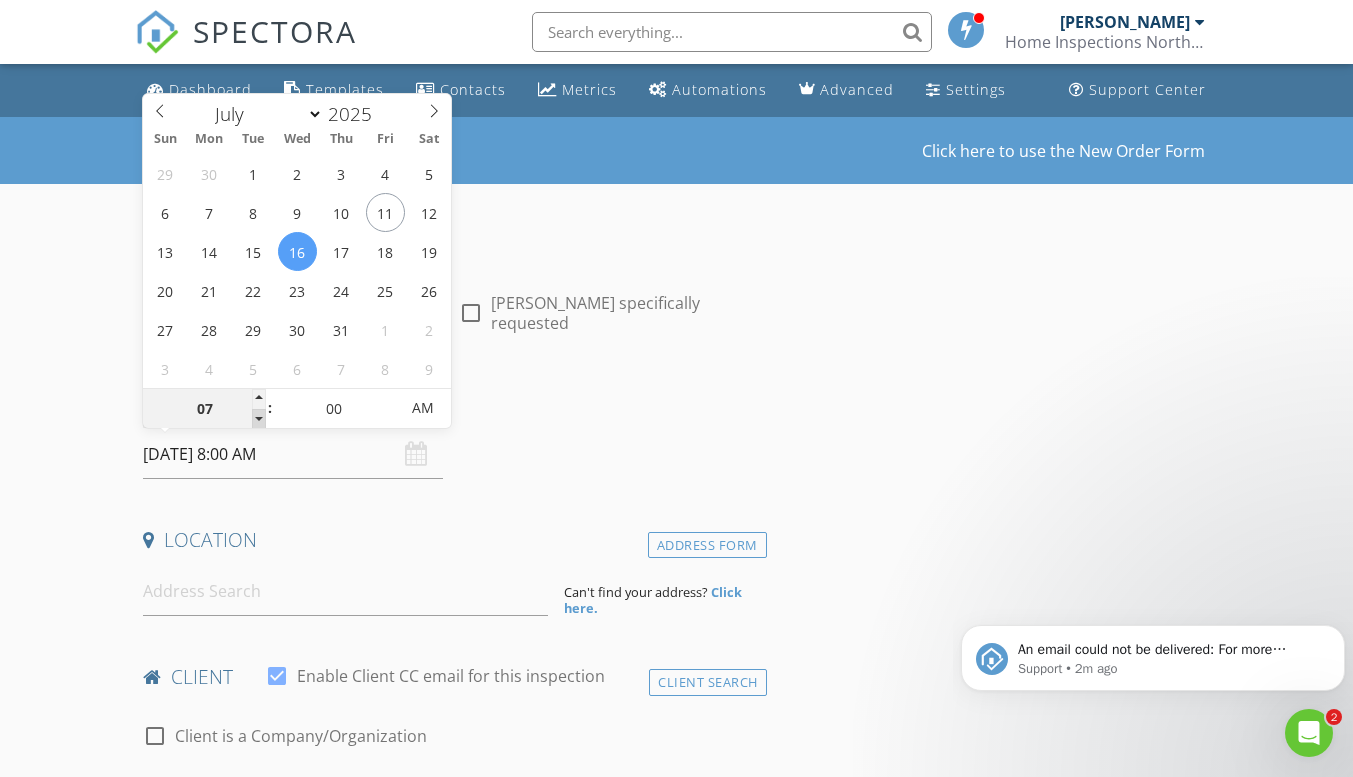 type on "[DATE] 7:00 AM" 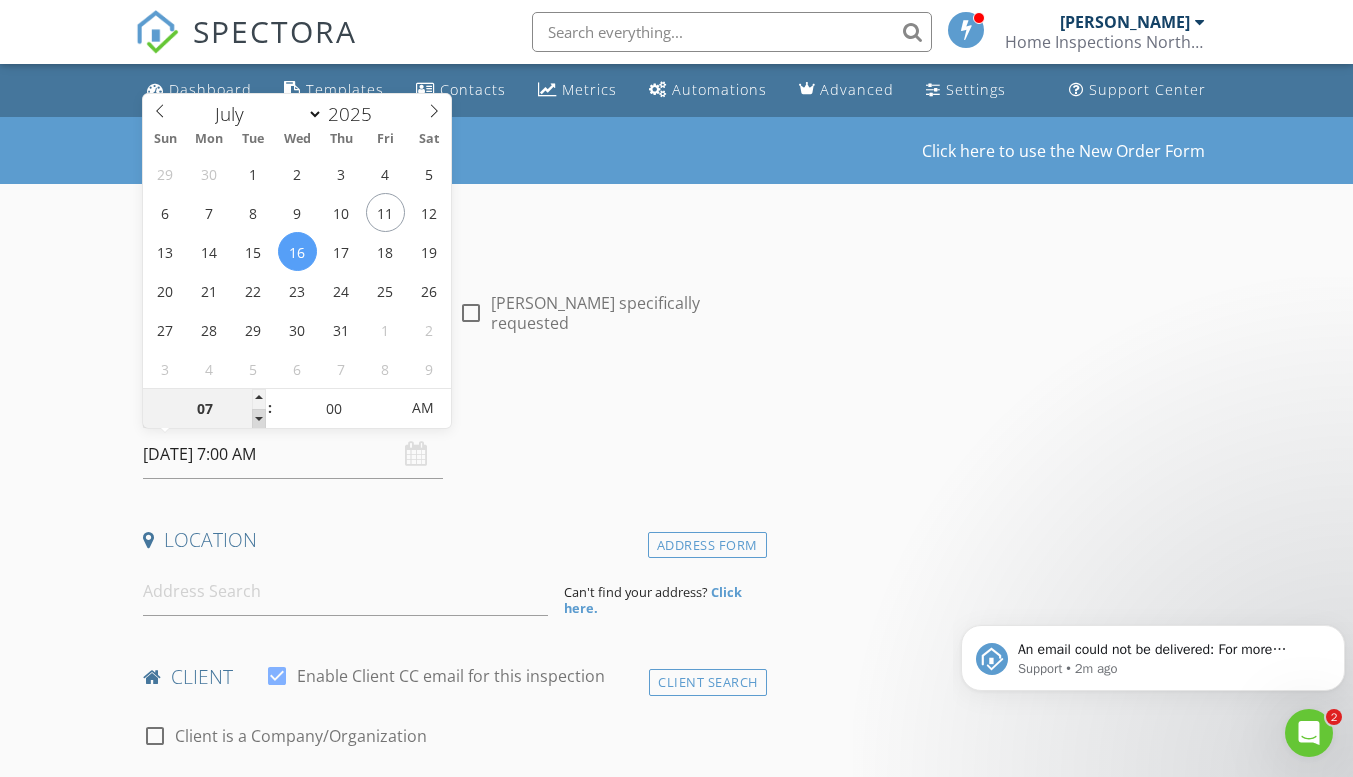 click at bounding box center (259, 419) 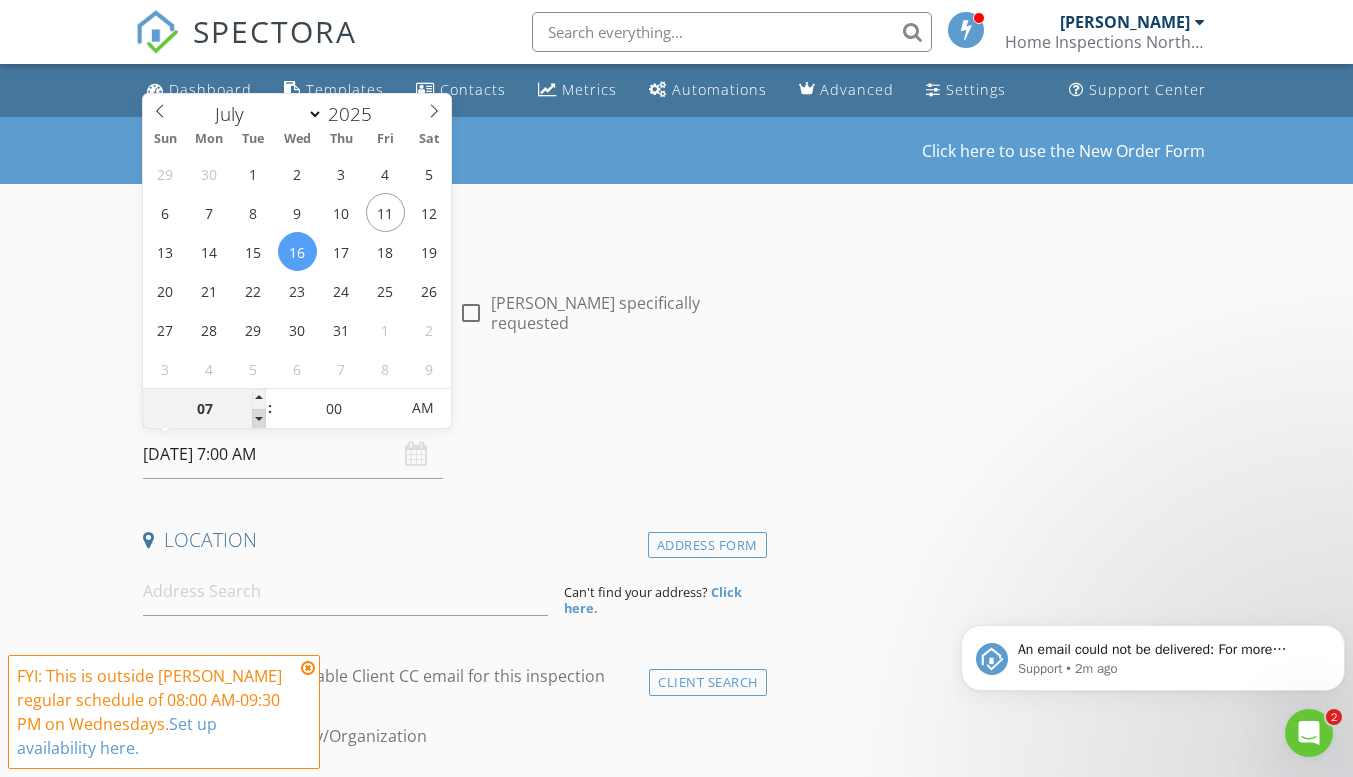 type on "06" 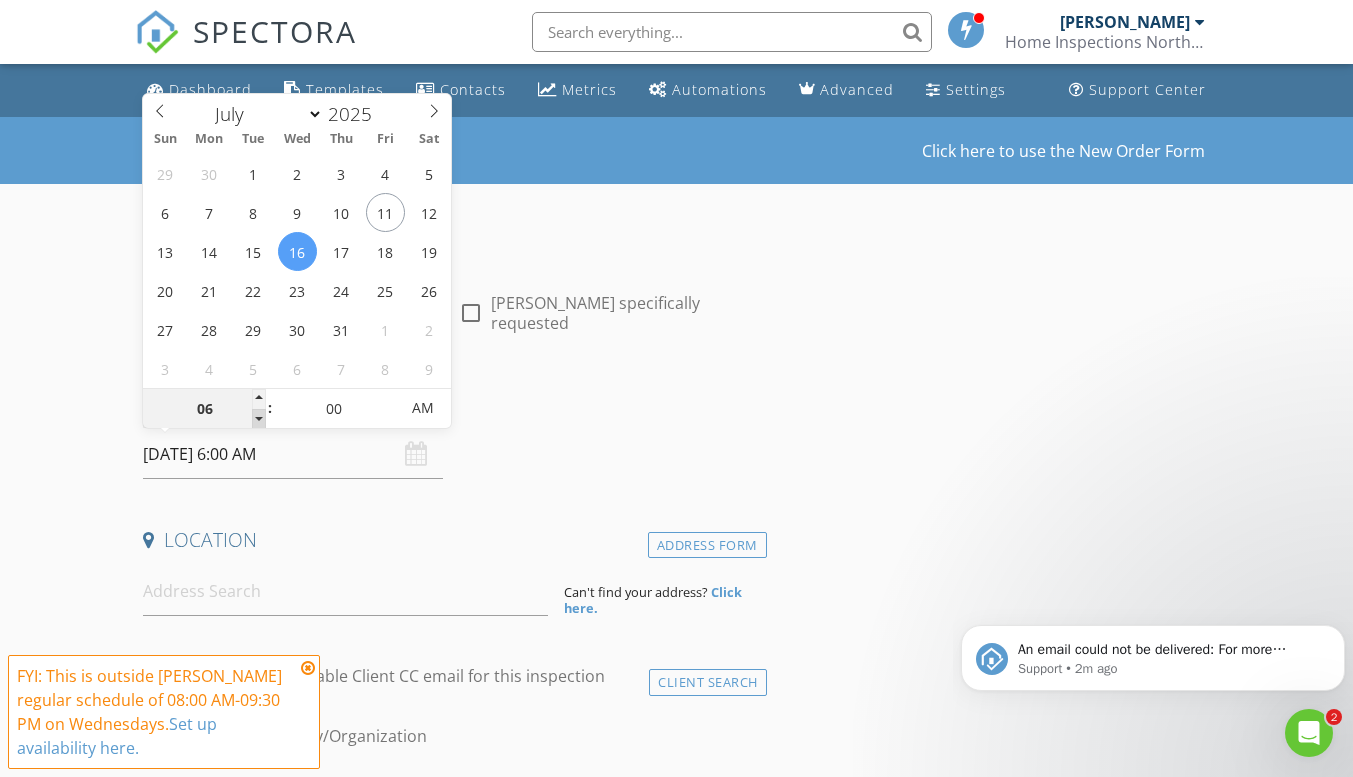 click at bounding box center [259, 419] 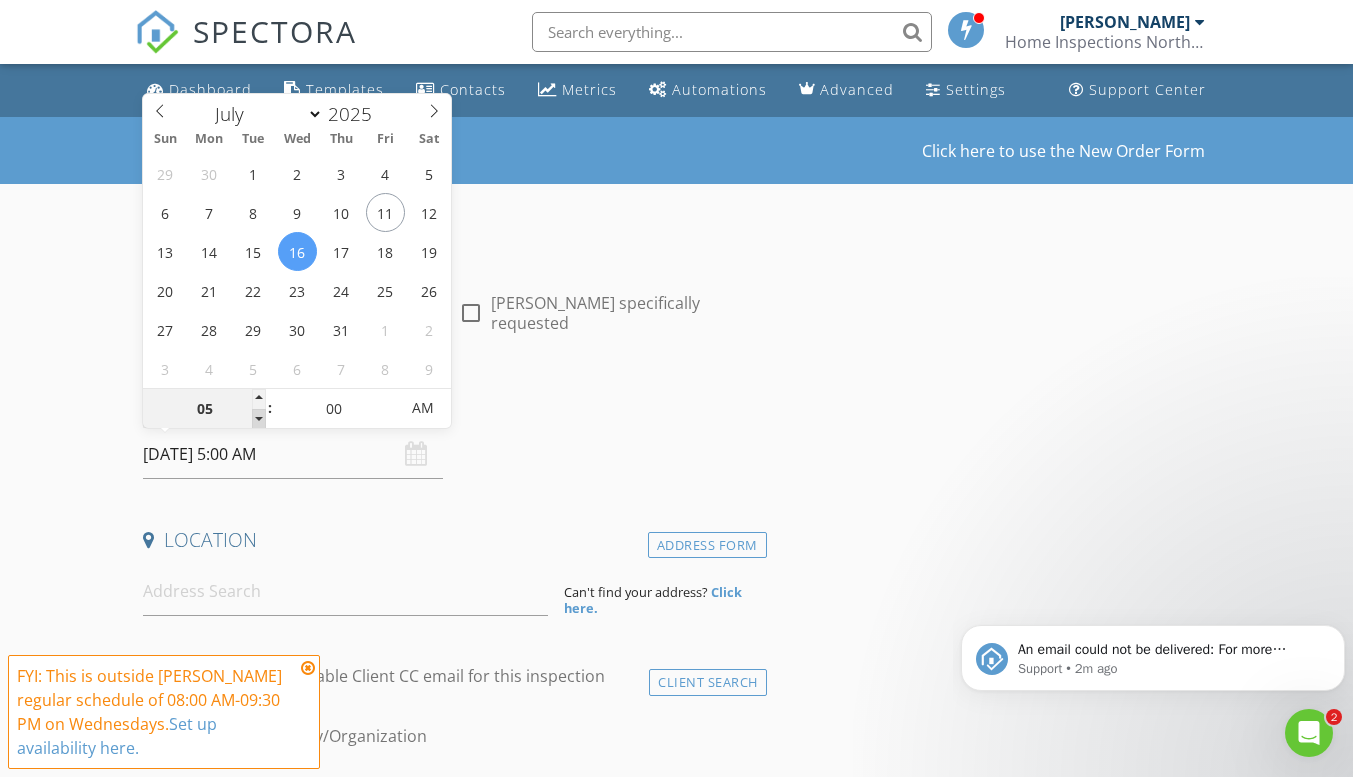 click at bounding box center [259, 419] 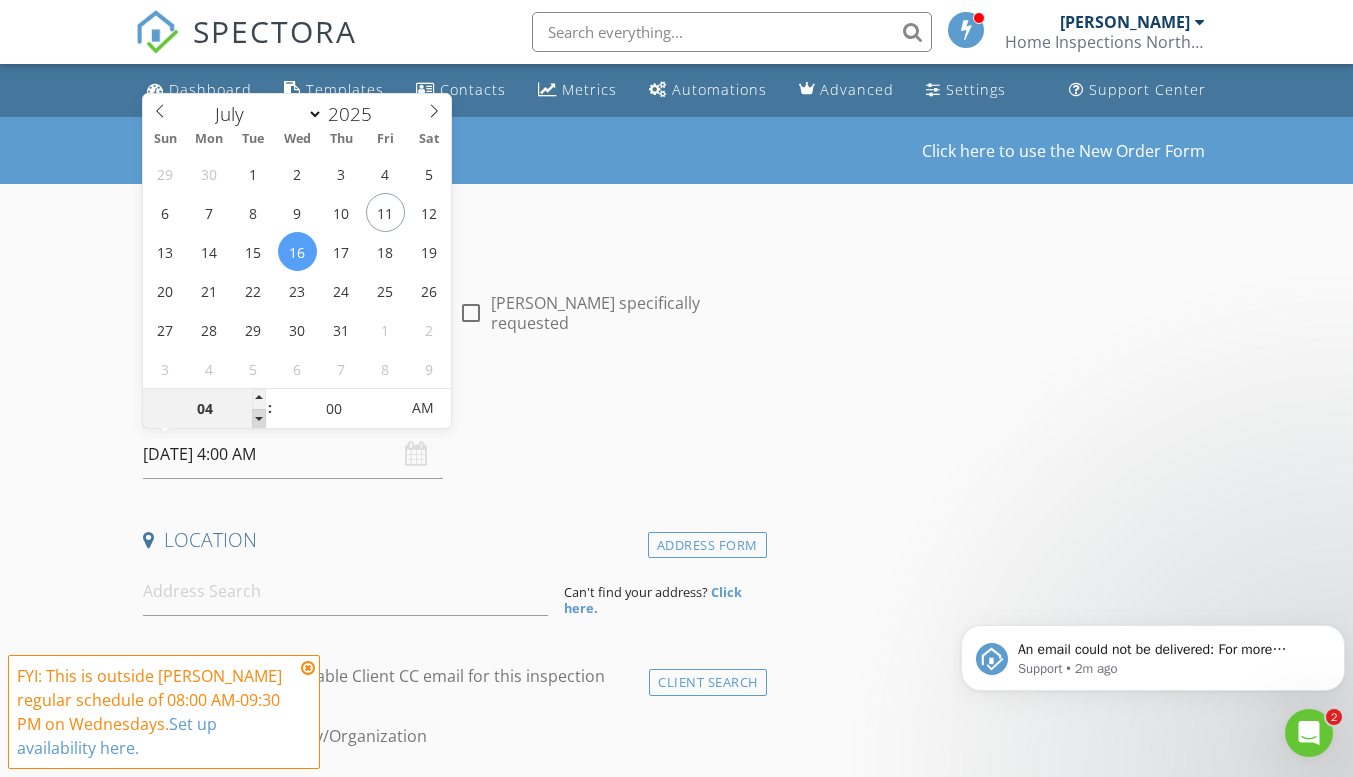 click at bounding box center (259, 419) 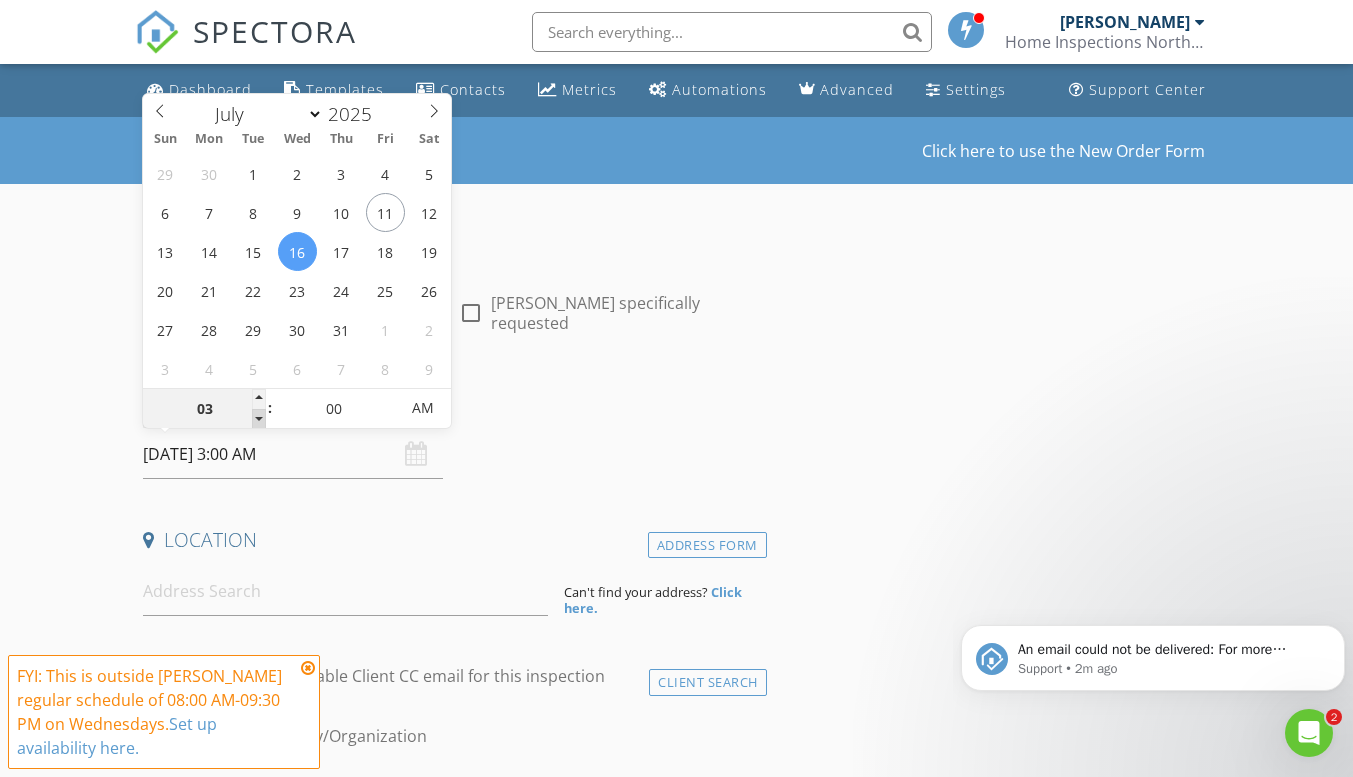 click at bounding box center [259, 419] 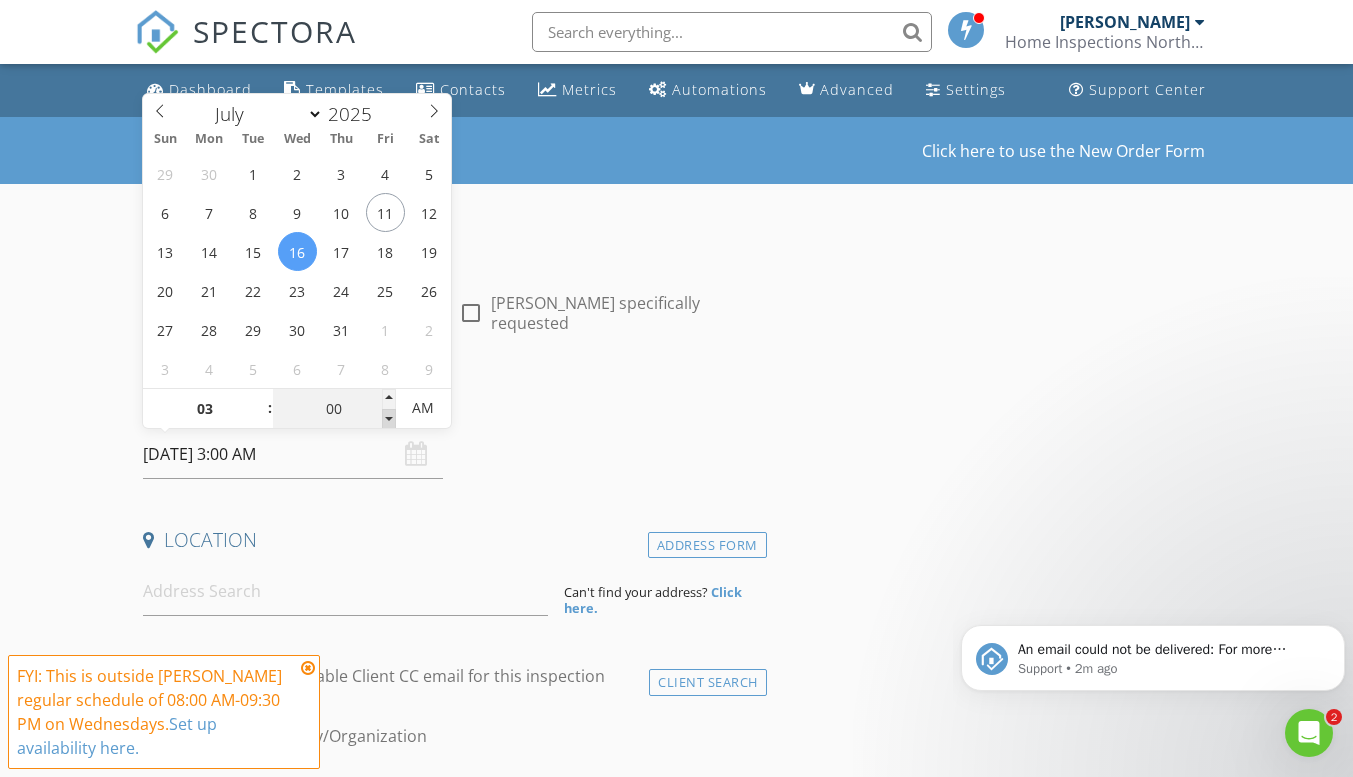 type on "02" 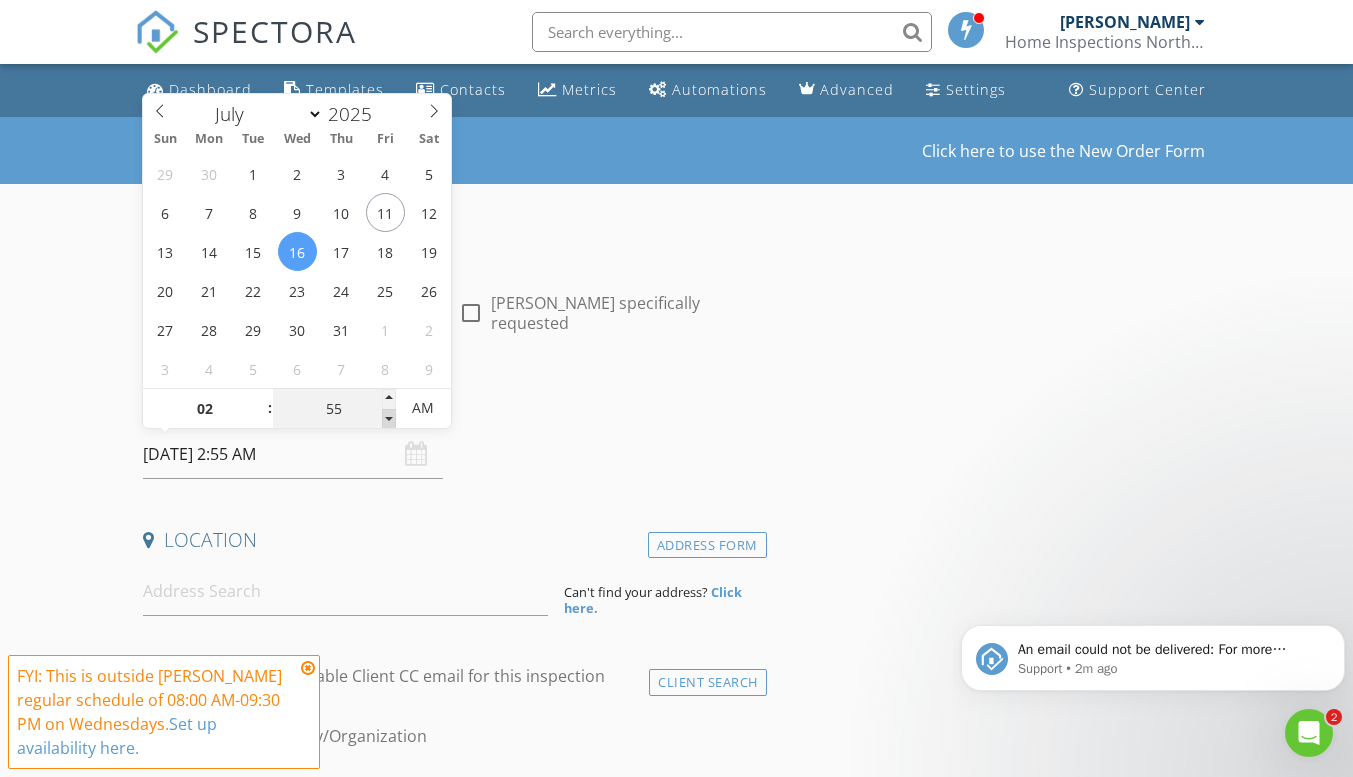 click at bounding box center (389, 419) 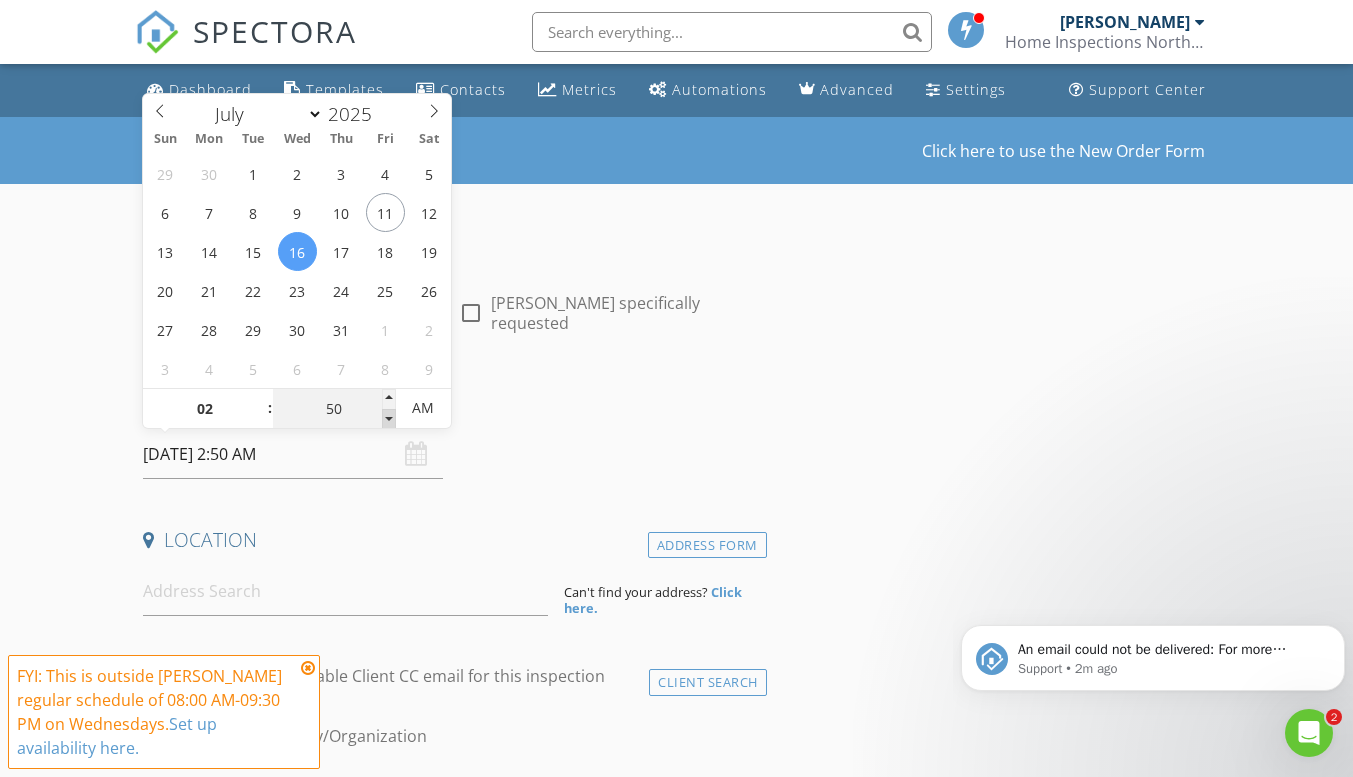 click at bounding box center [389, 419] 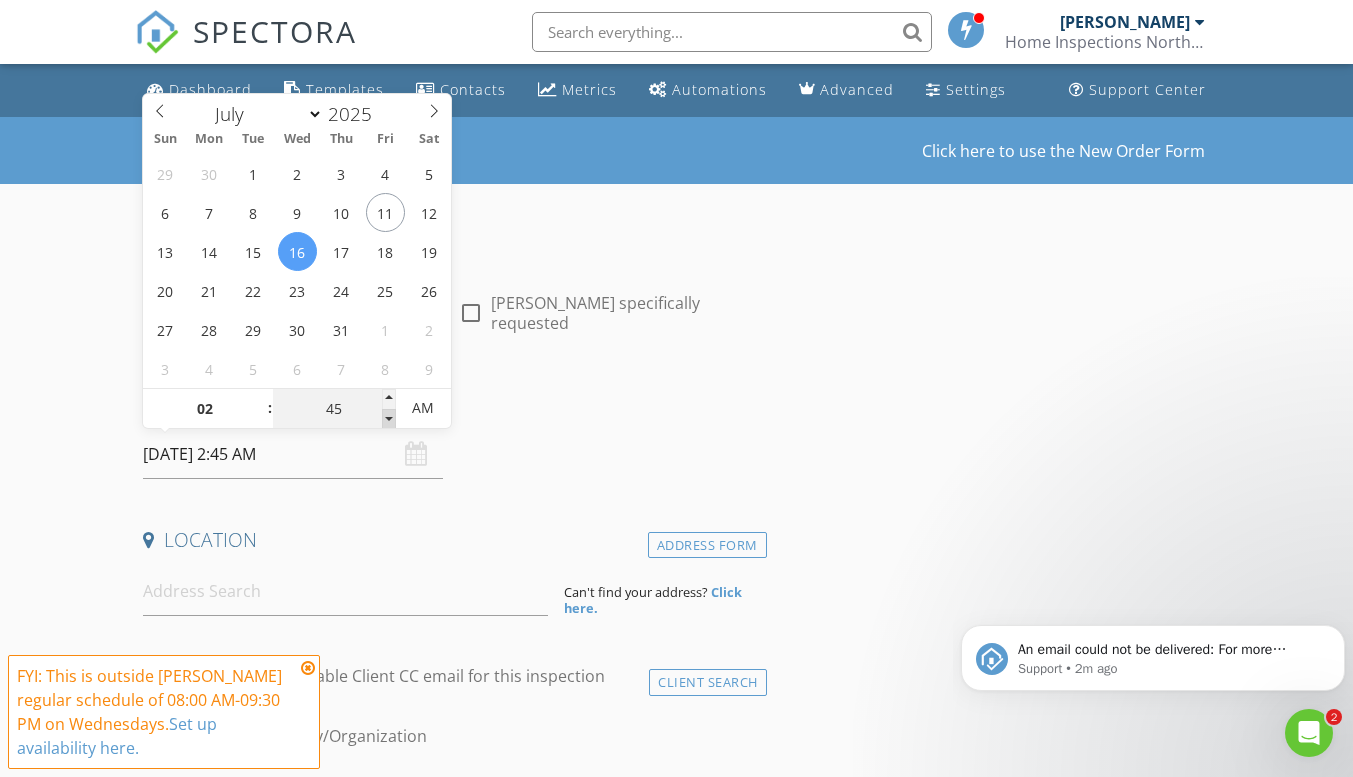 click at bounding box center [389, 419] 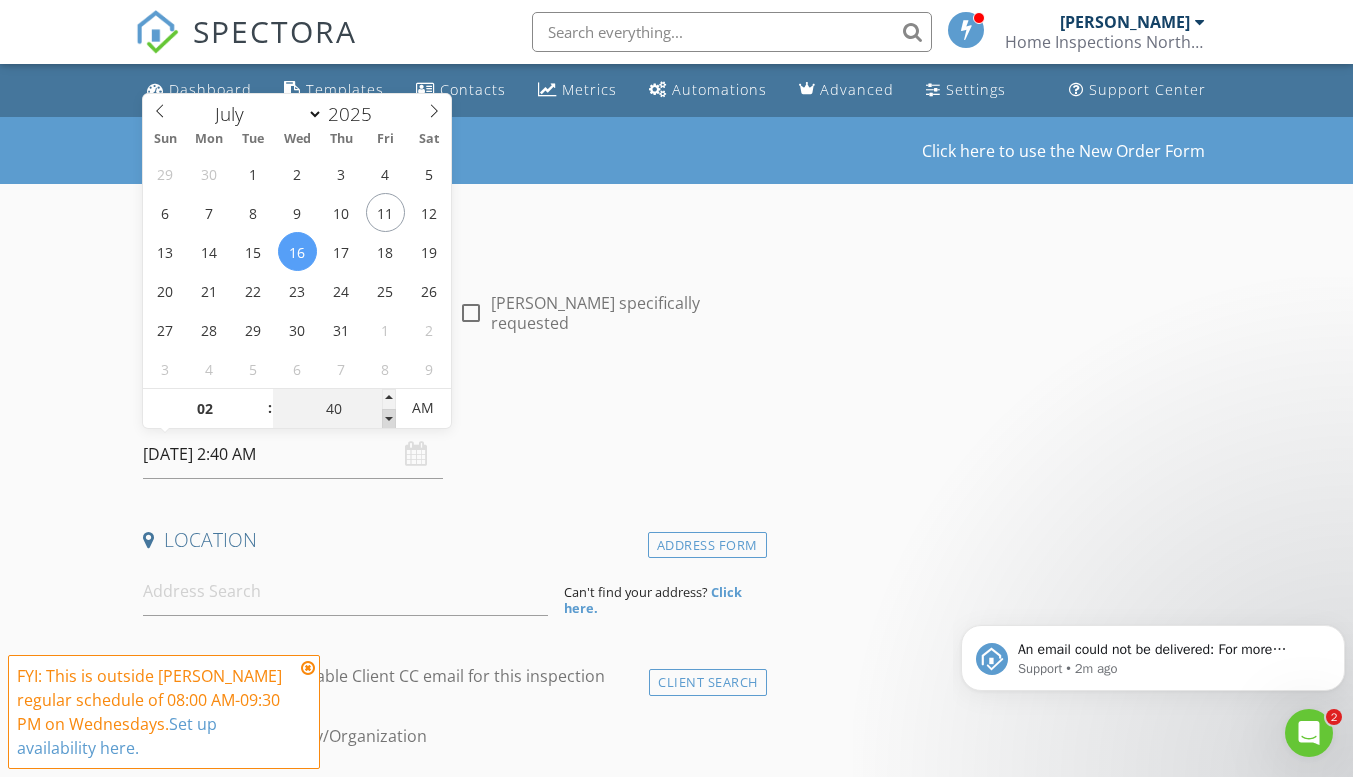 click at bounding box center [389, 419] 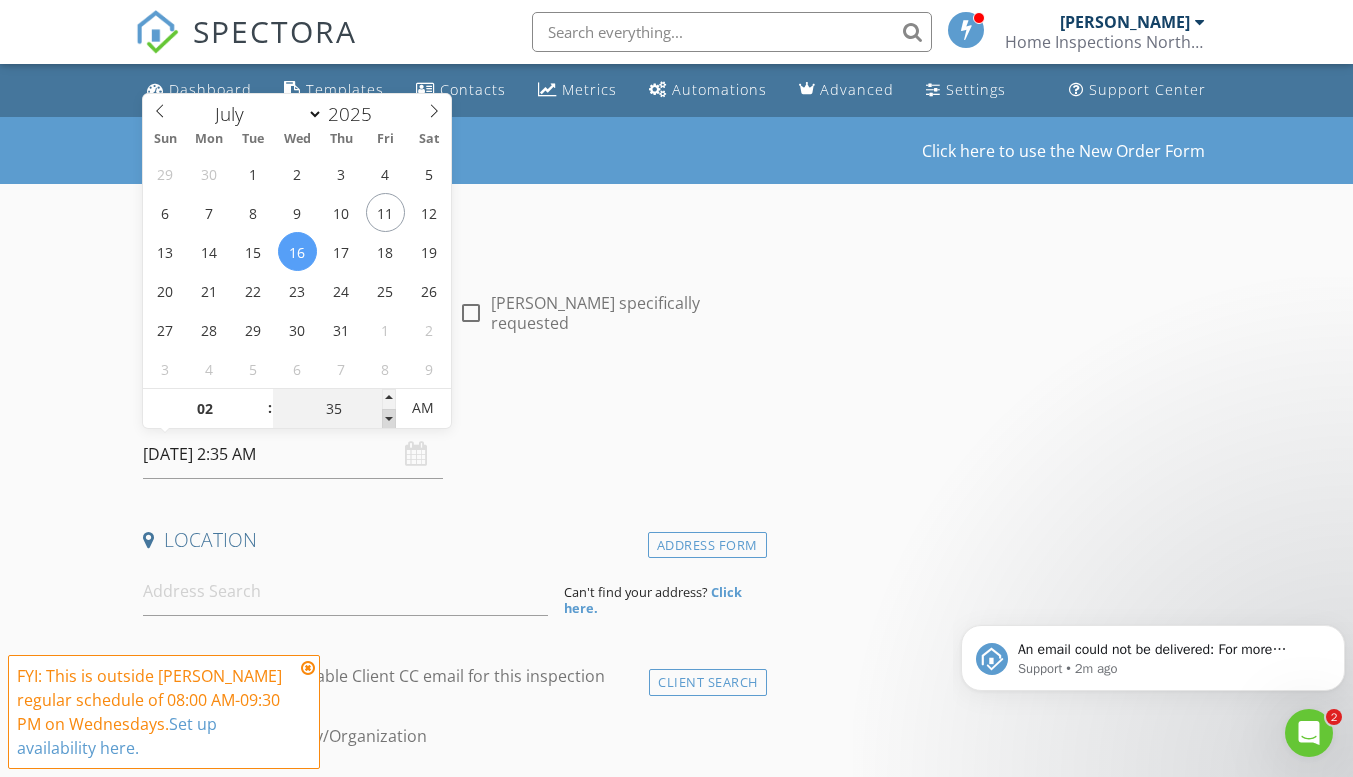 click at bounding box center [389, 419] 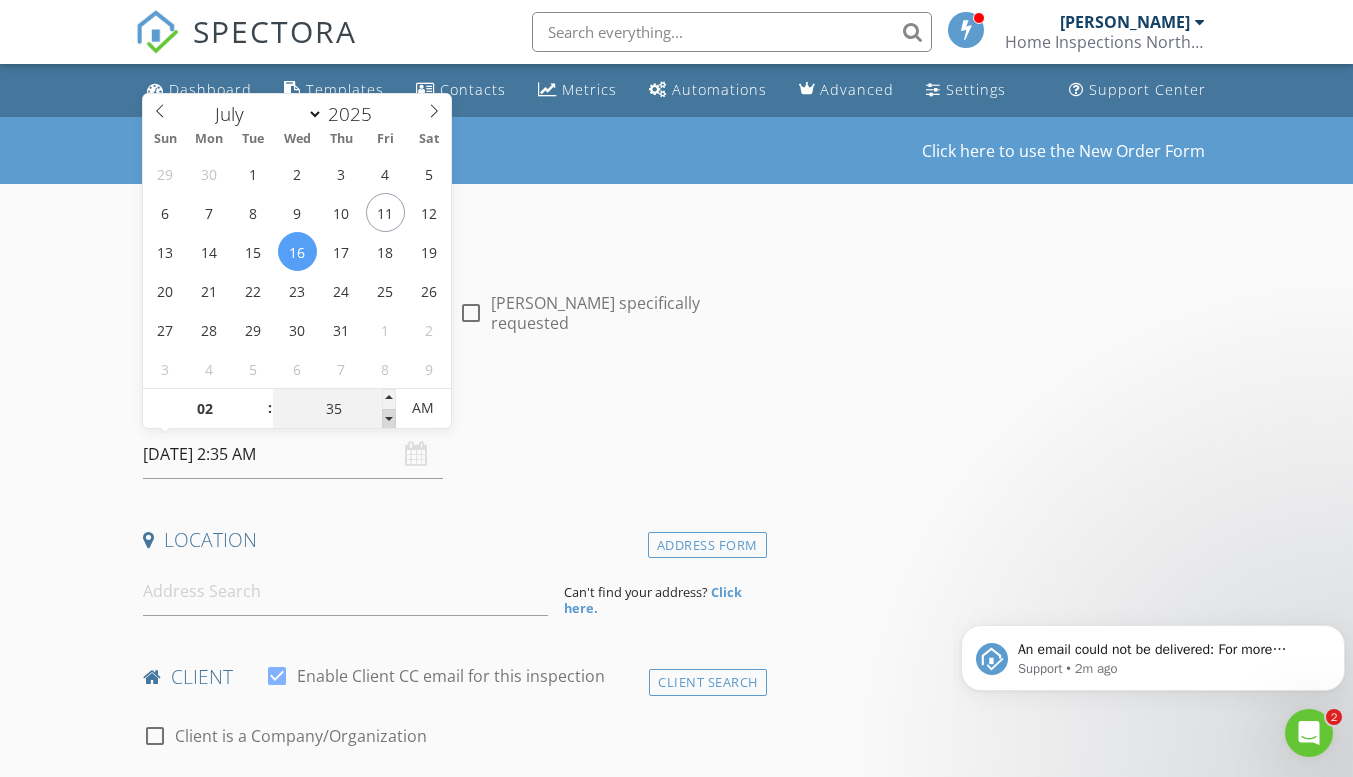 type on "30" 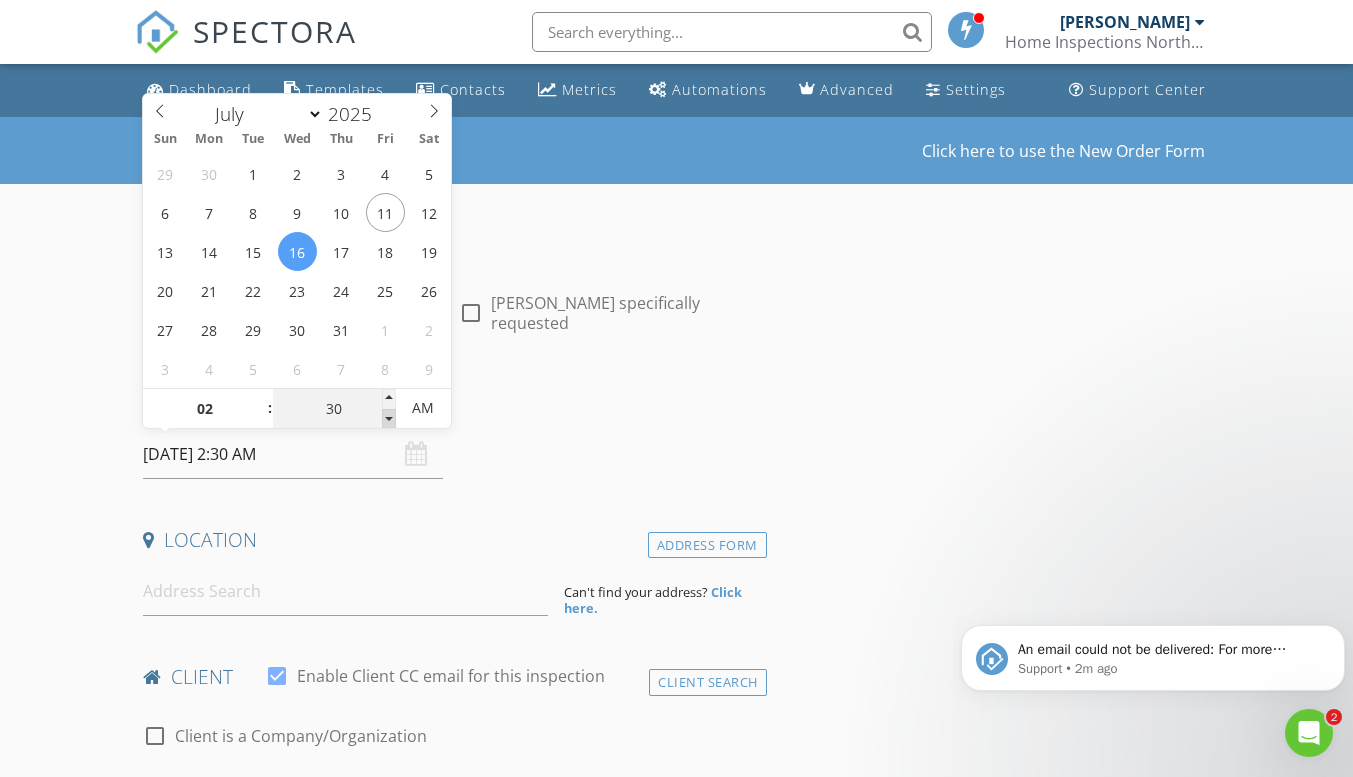 click at bounding box center (389, 419) 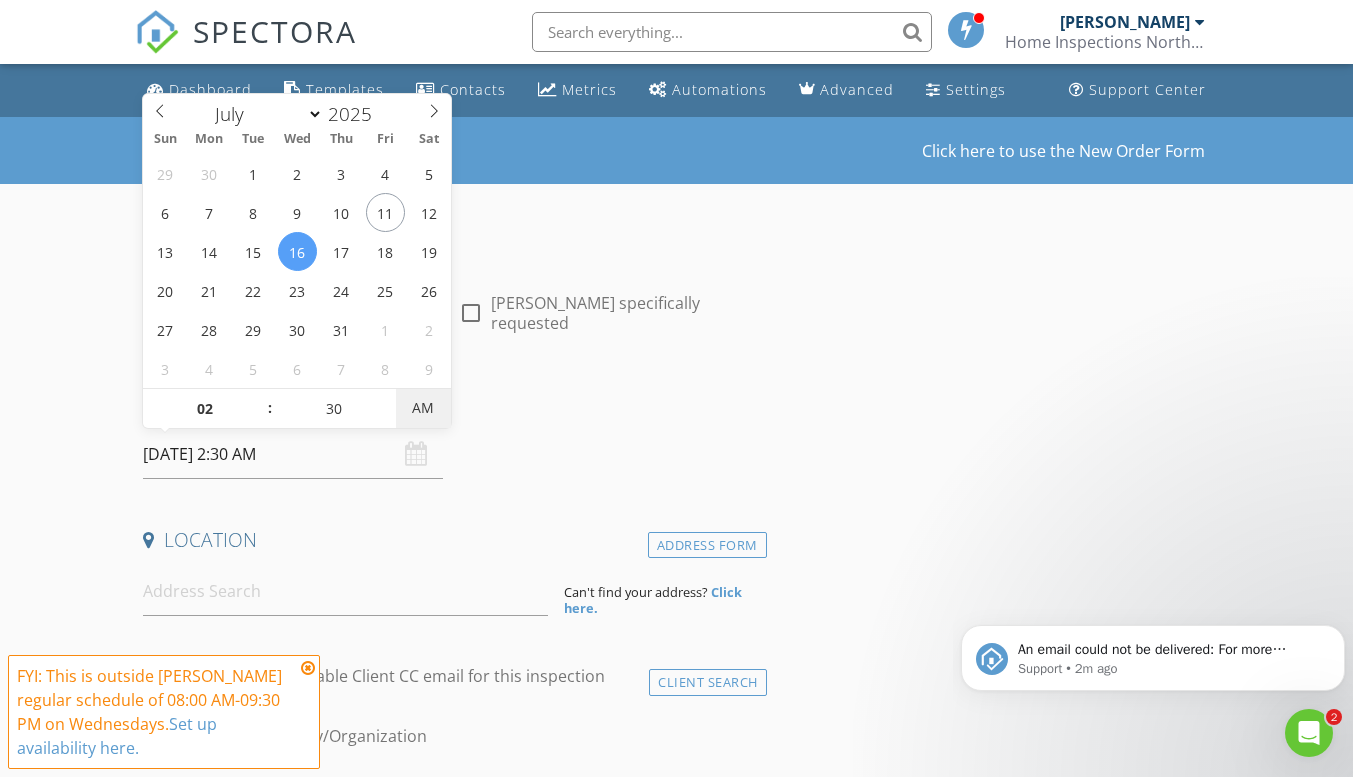 type on "07/16/2025 2:30 PM" 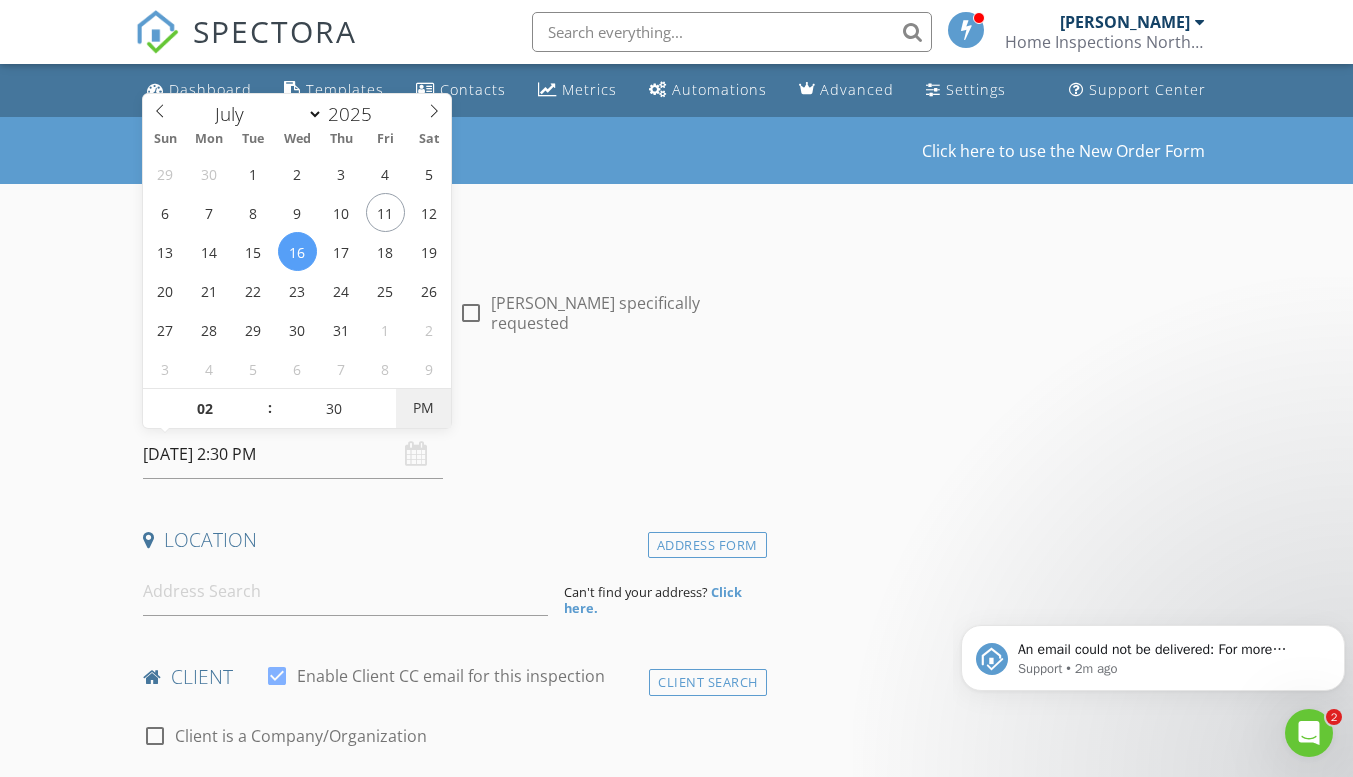 click on "PM" at bounding box center [423, 408] 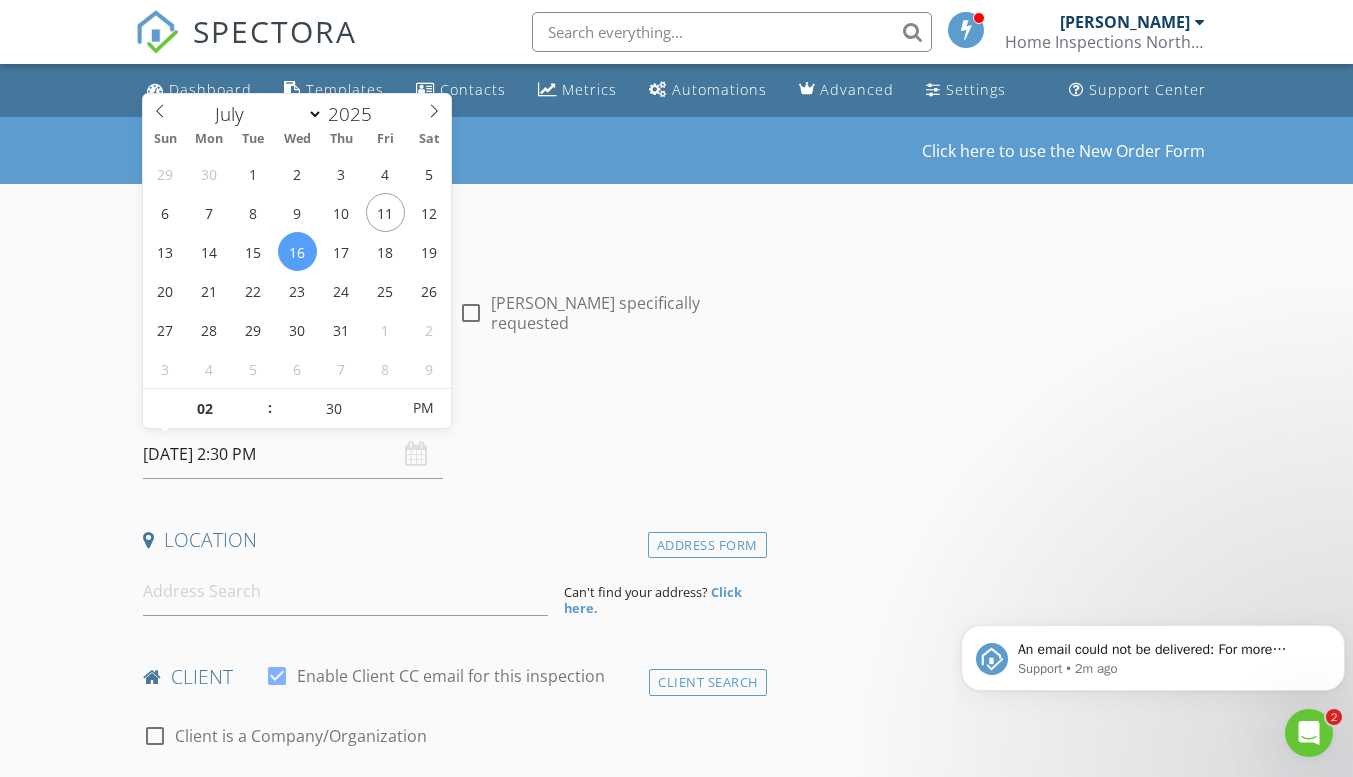 scroll, scrollTop: 100, scrollLeft: 0, axis: vertical 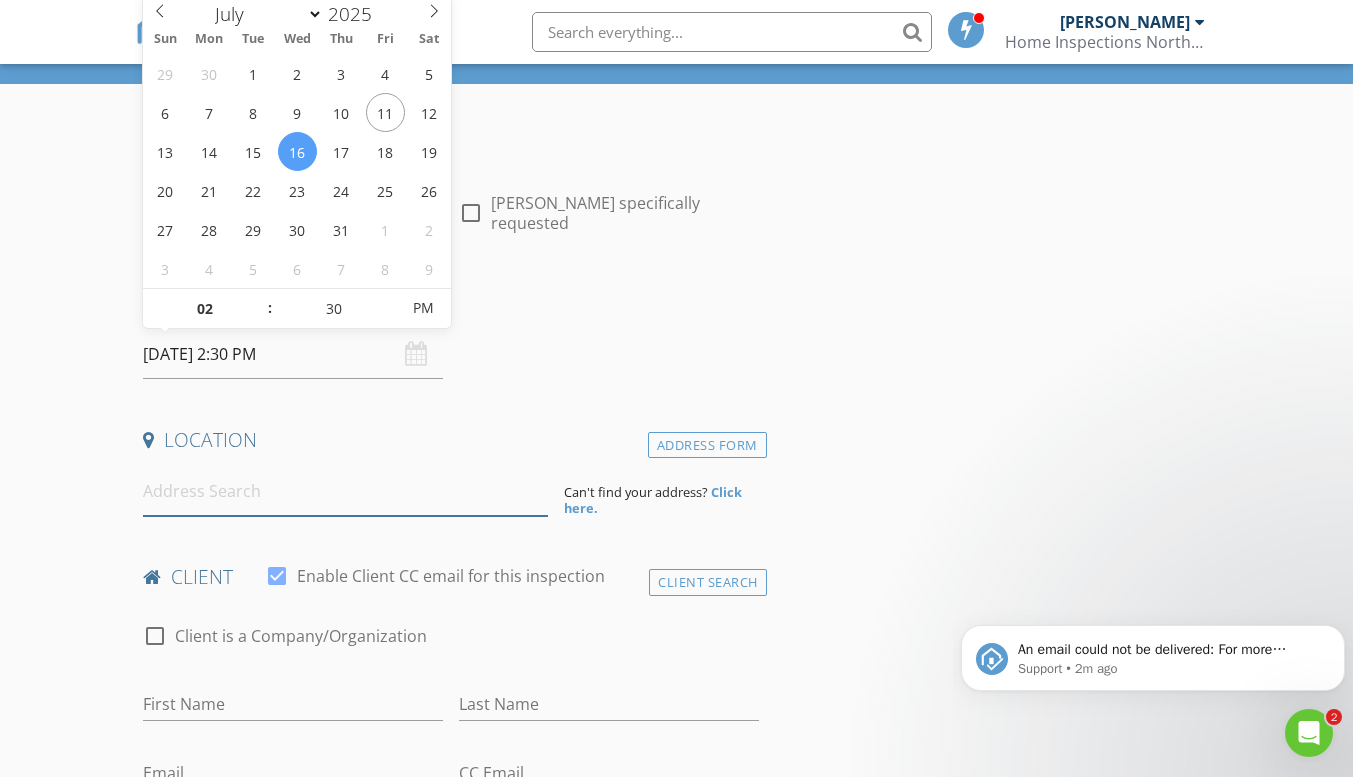 click at bounding box center (345, 491) 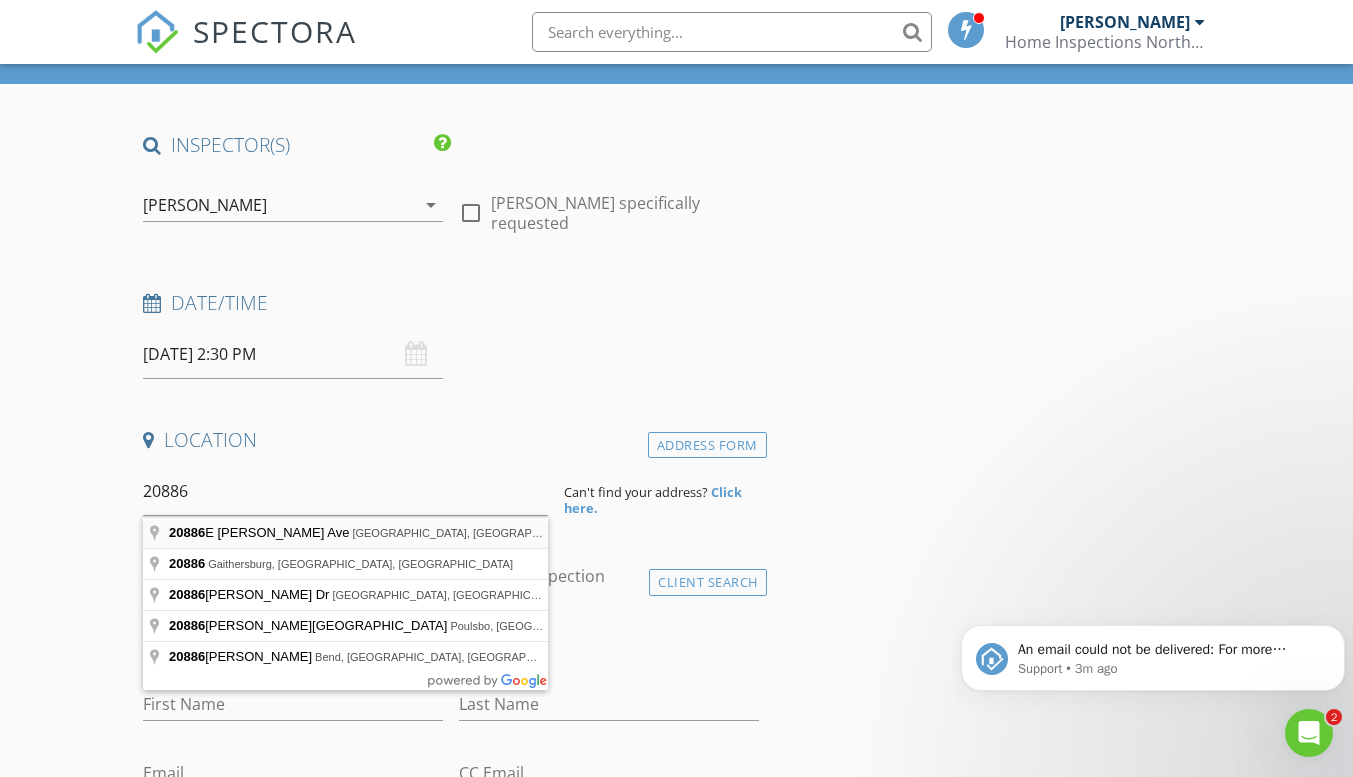 type on "20886 E Thompson Ave, Liberty Lake, WA, USA" 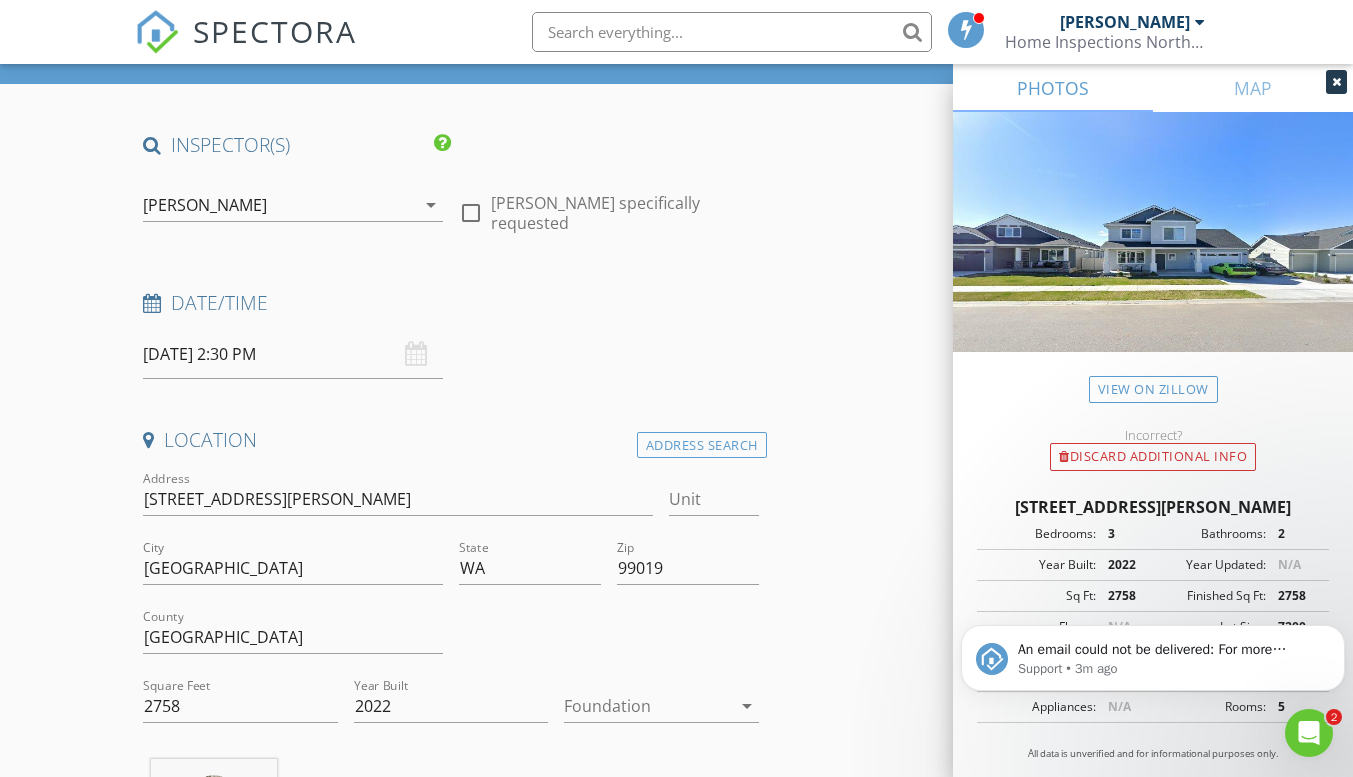 click 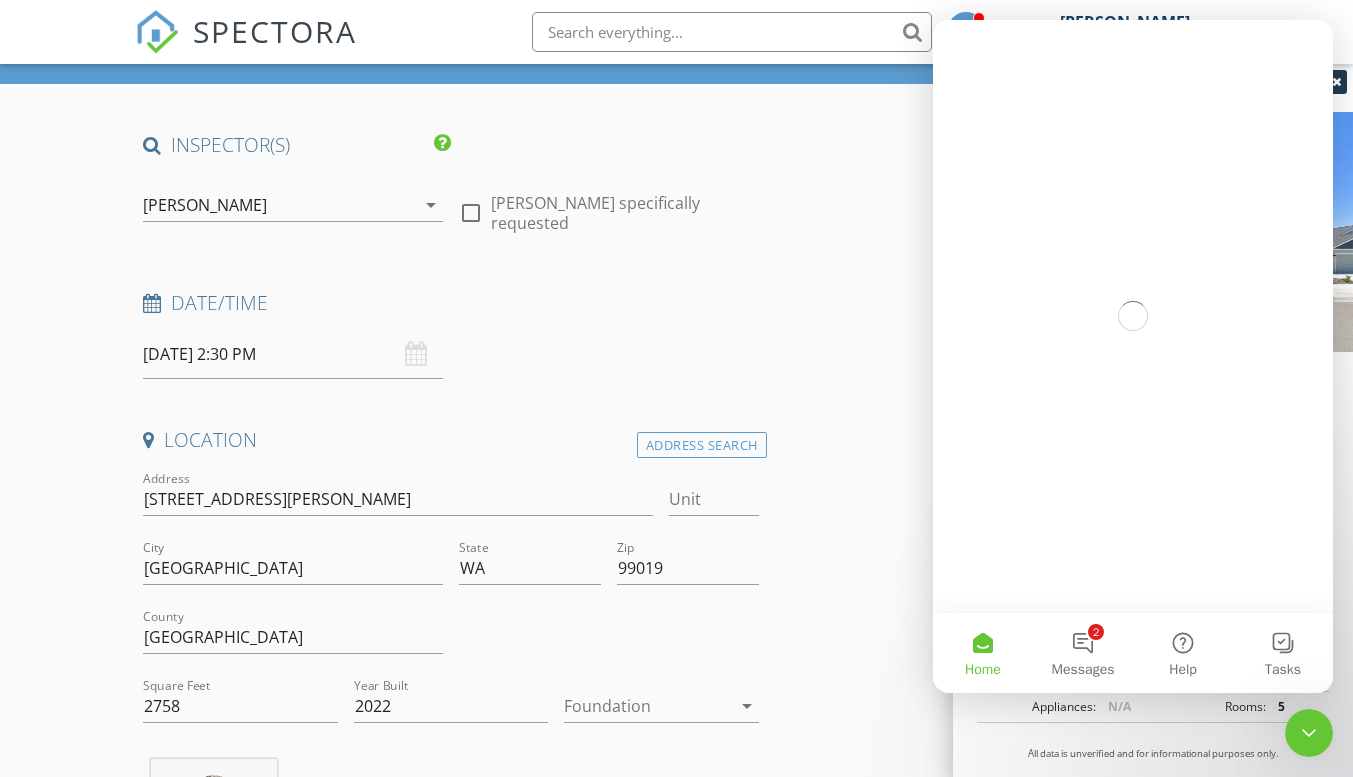 scroll, scrollTop: 0, scrollLeft: 0, axis: both 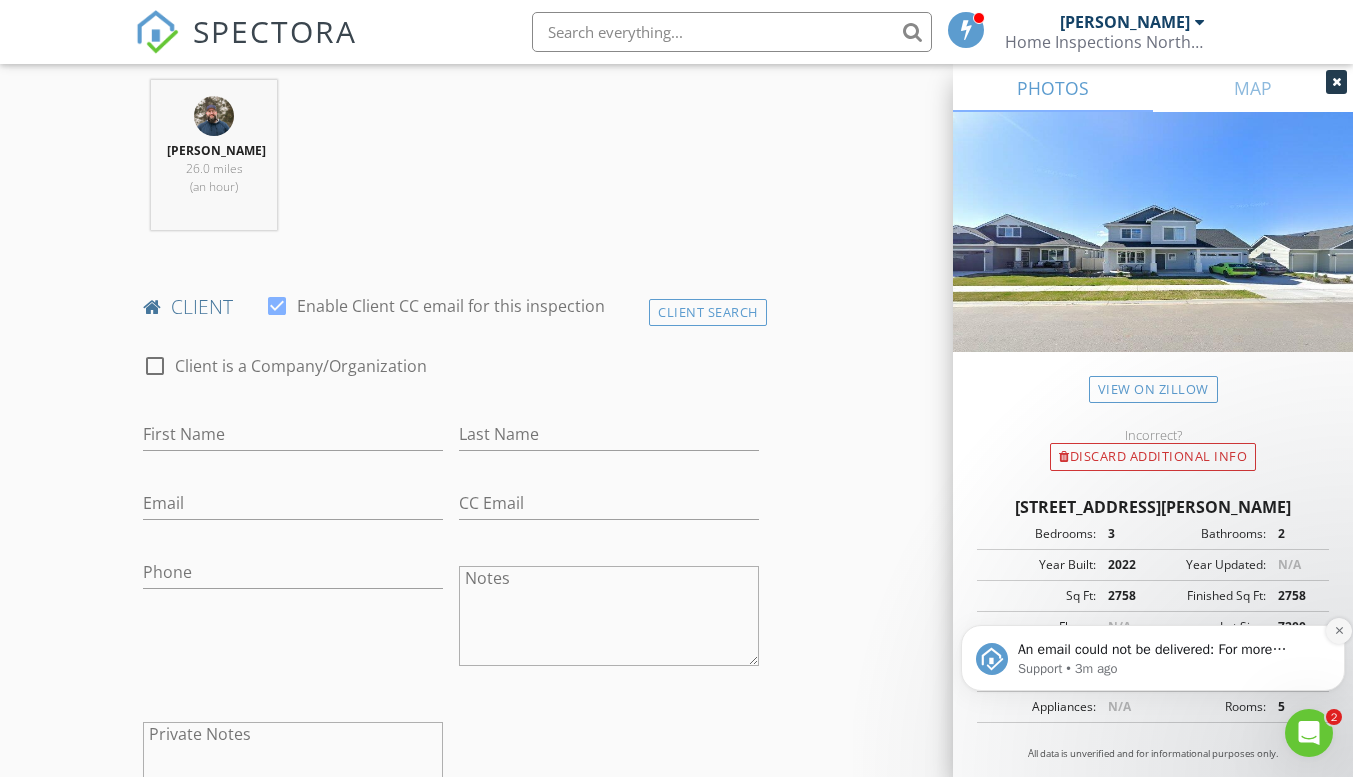 click 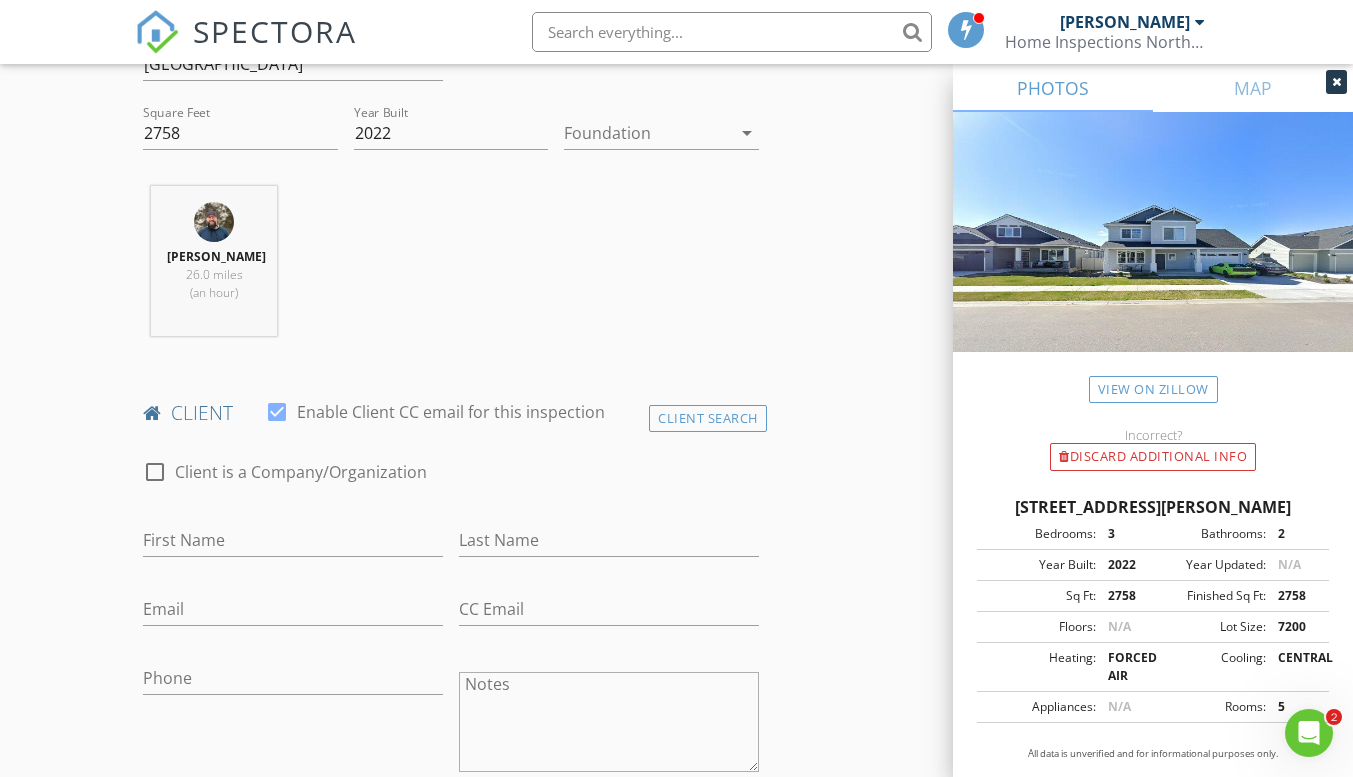 scroll, scrollTop: 779, scrollLeft: 0, axis: vertical 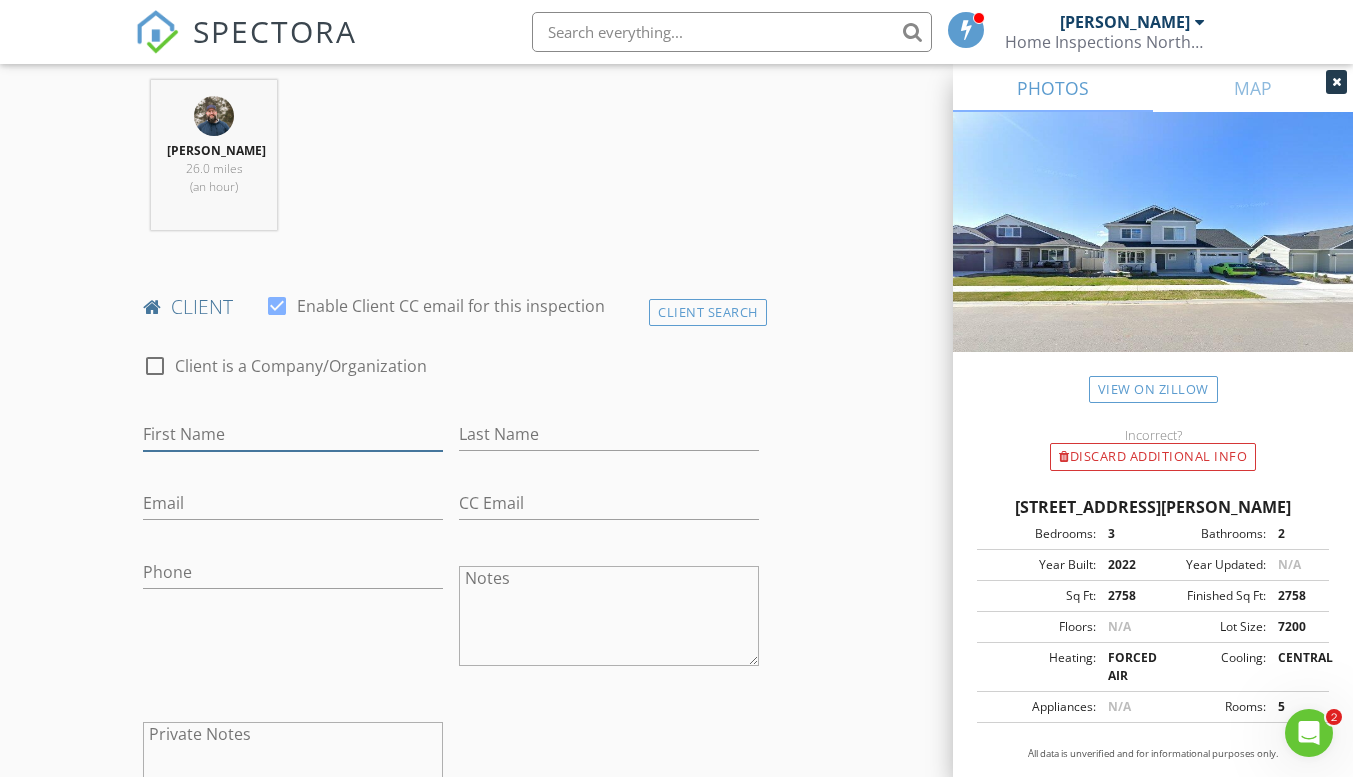 click on "First Name" at bounding box center [293, 434] 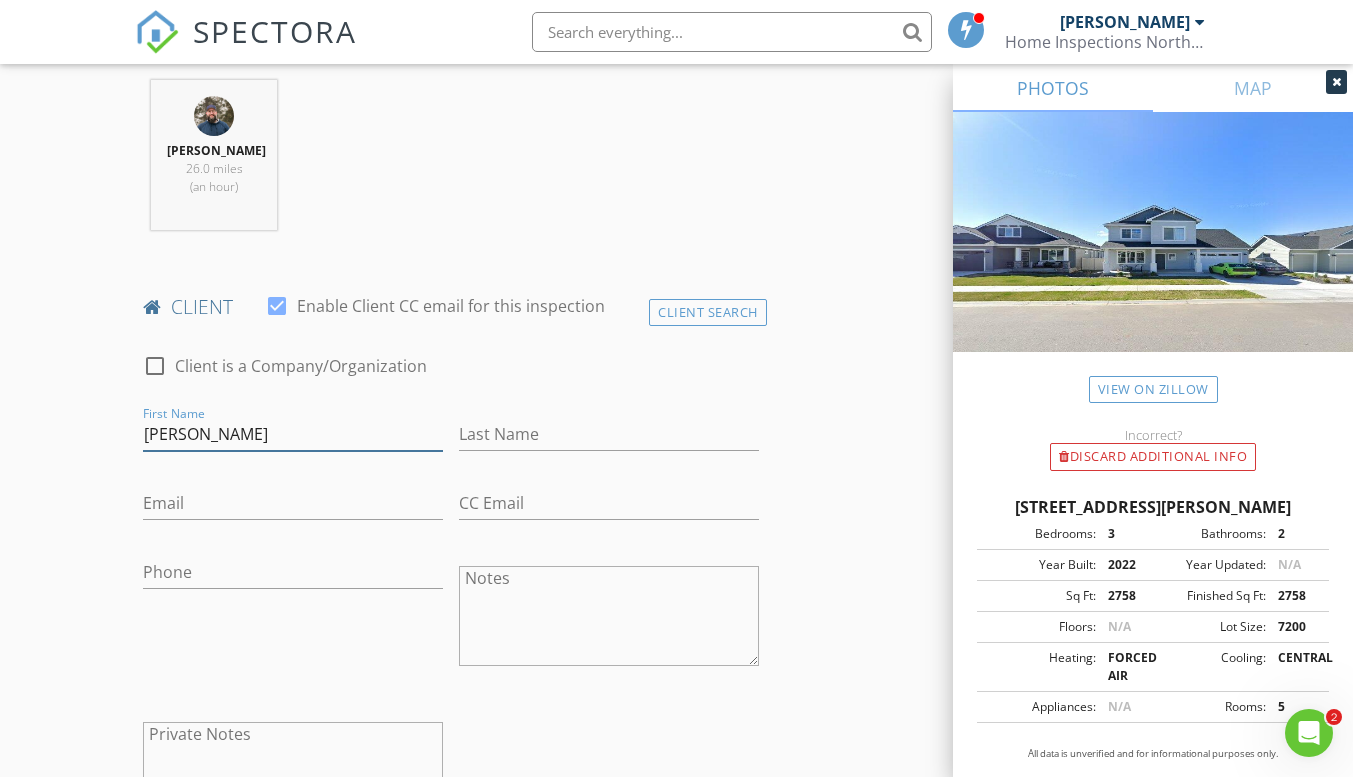 type on "Kyle" 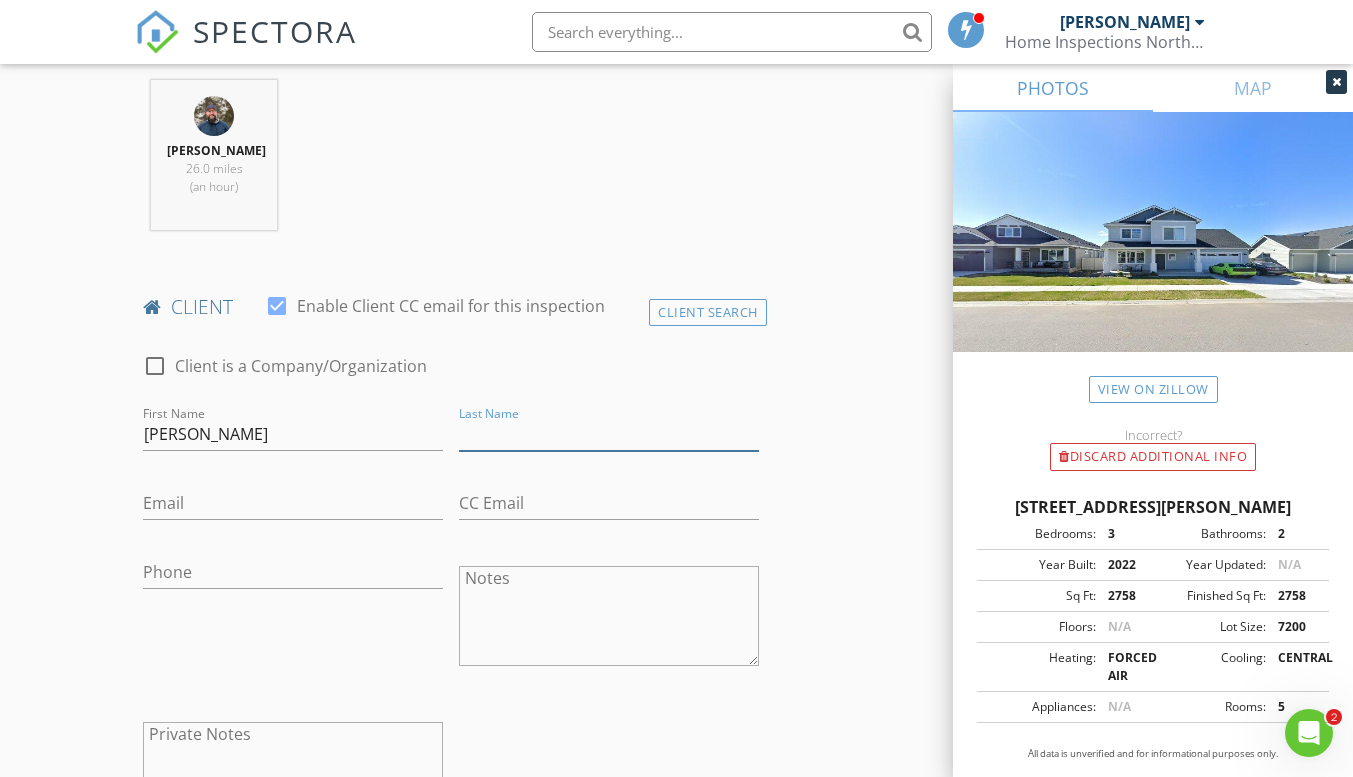 click on "Last Name" at bounding box center [609, 434] 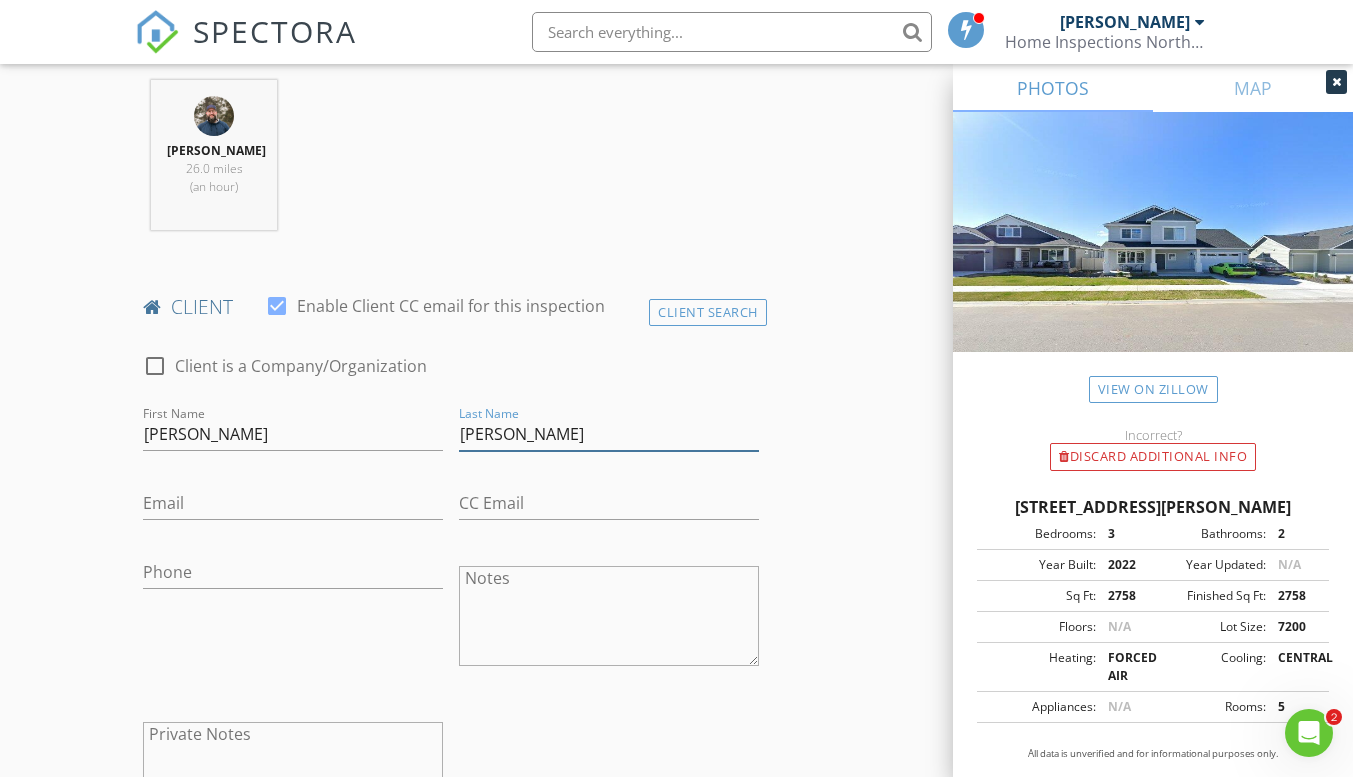 type on "Bush" 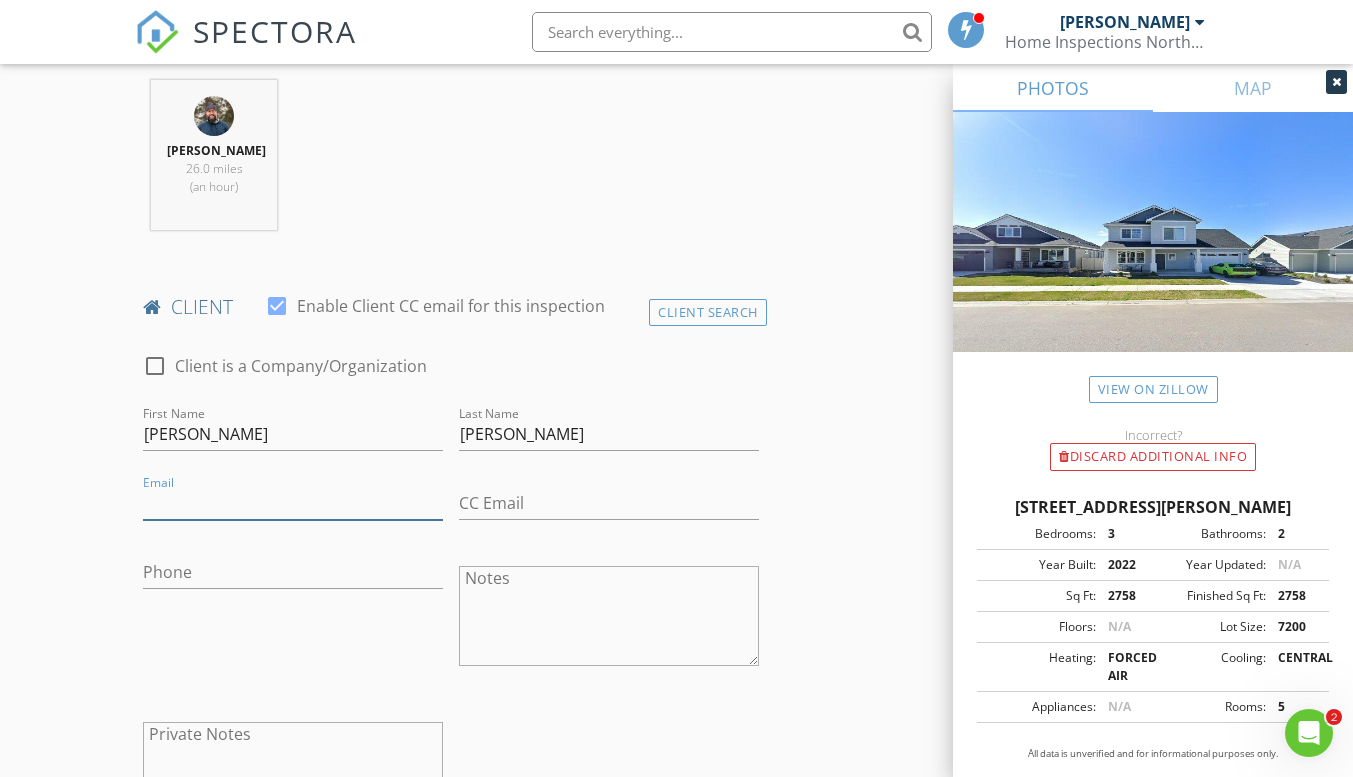 click on "Email" at bounding box center [293, 503] 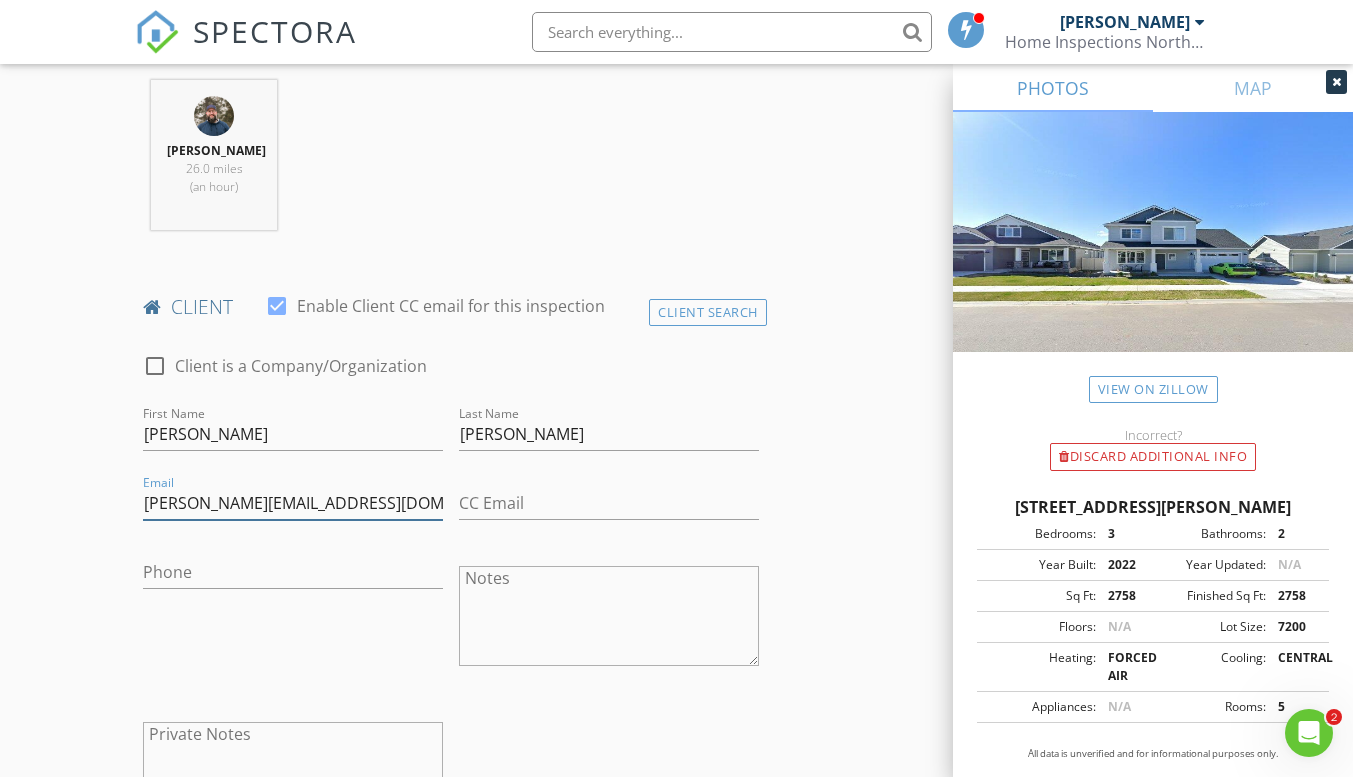 type on "Kyle@kmbush.com" 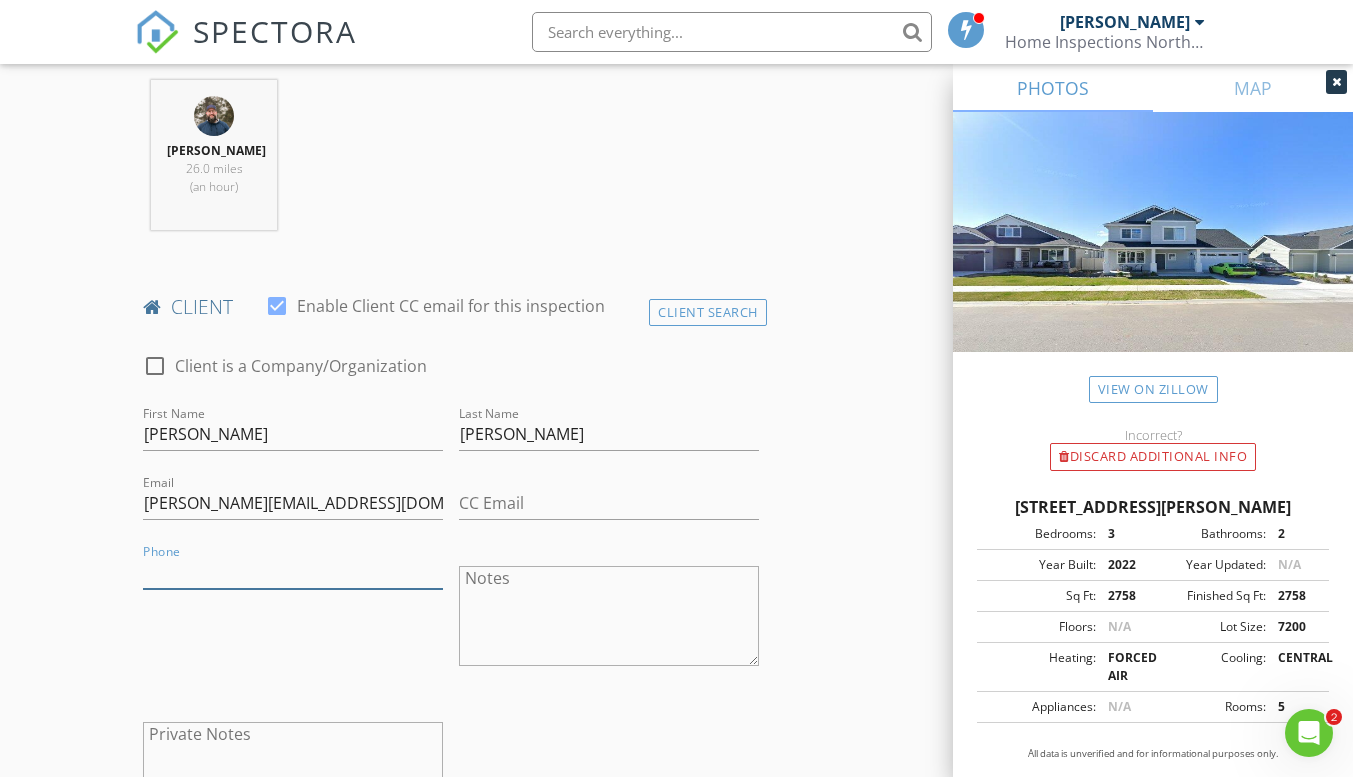click on "Phone" at bounding box center [293, 572] 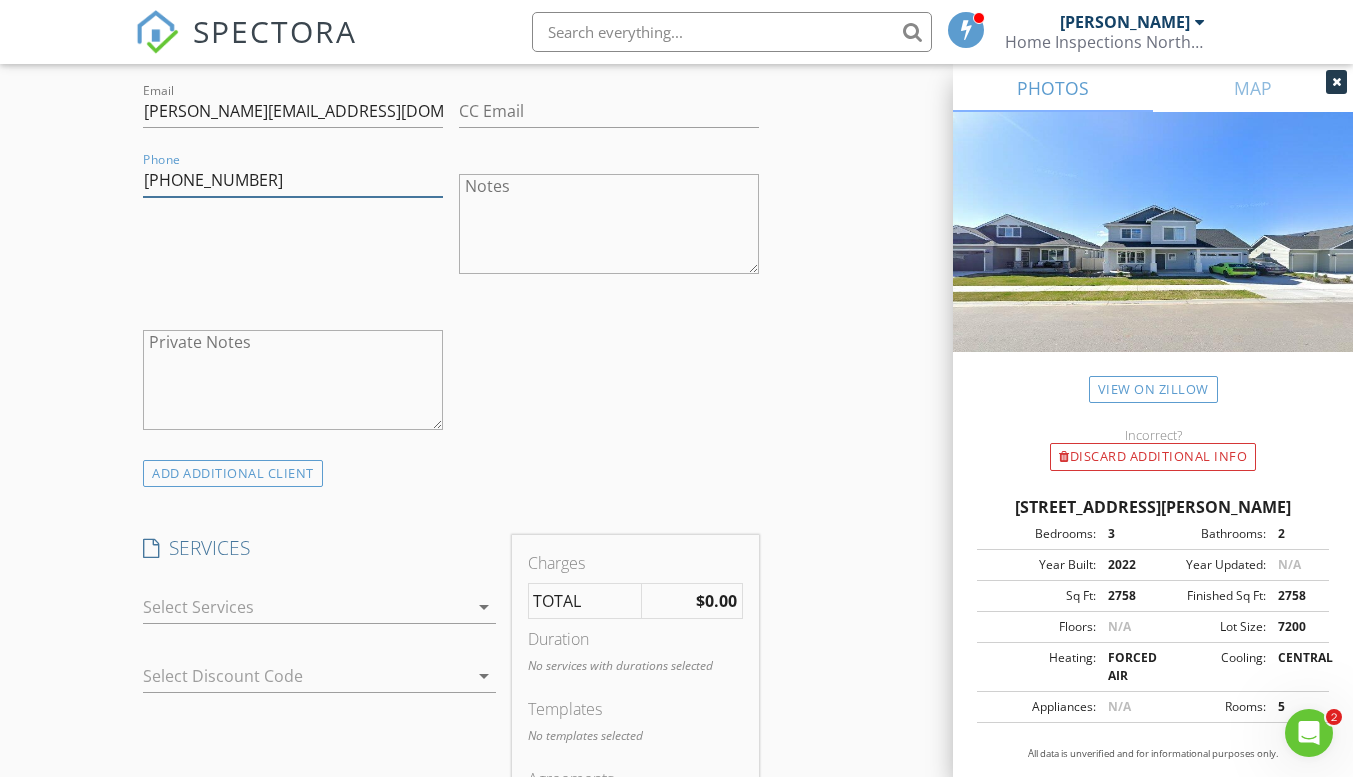 scroll, scrollTop: 1179, scrollLeft: 0, axis: vertical 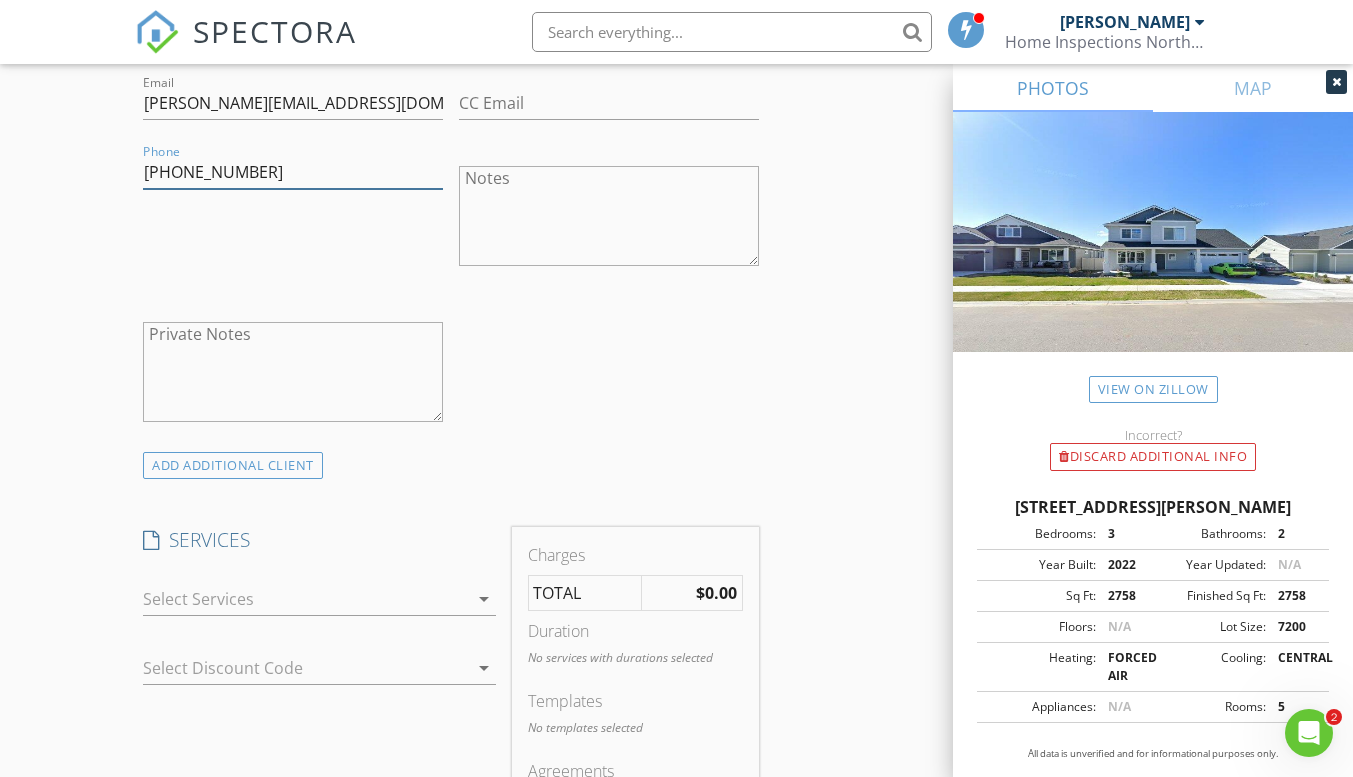 type on "[PHONE_NUMBER]" 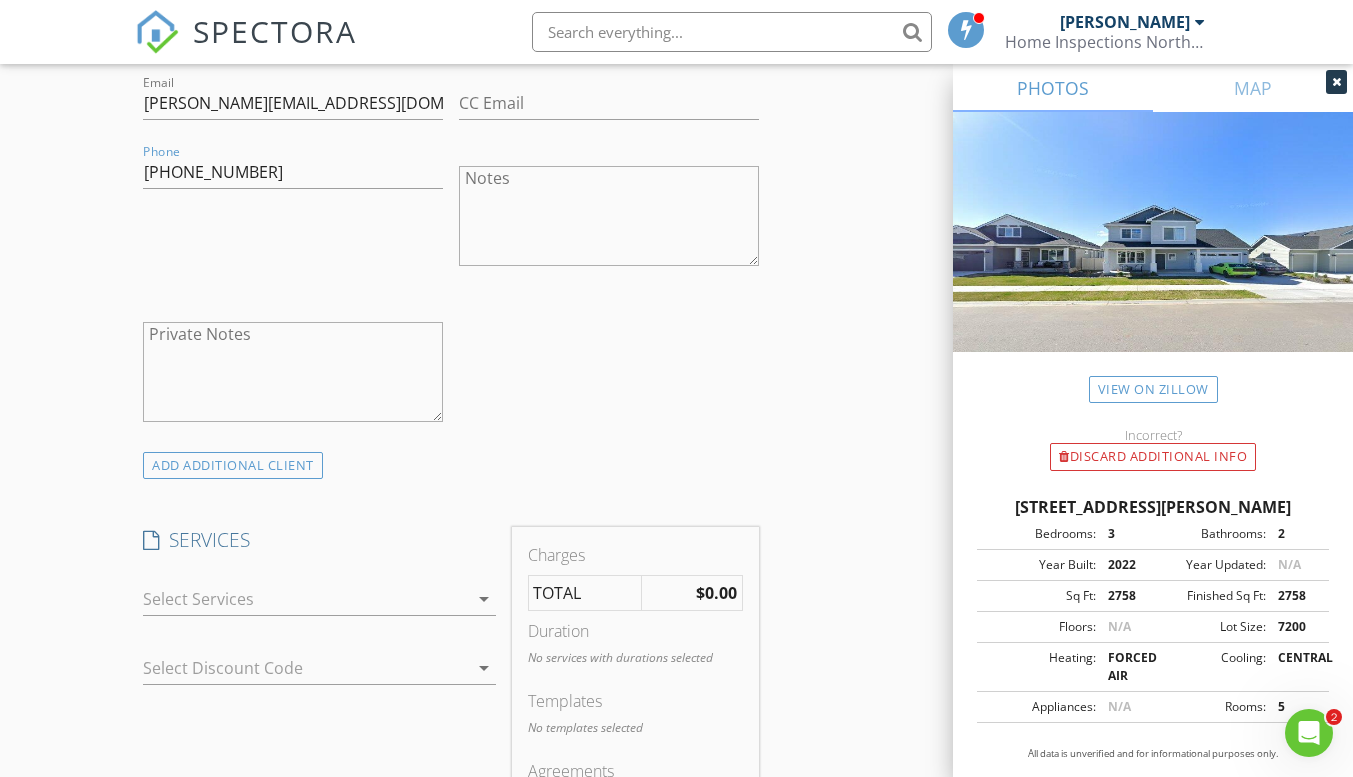 click on "arrow_drop_down" at bounding box center (484, 599) 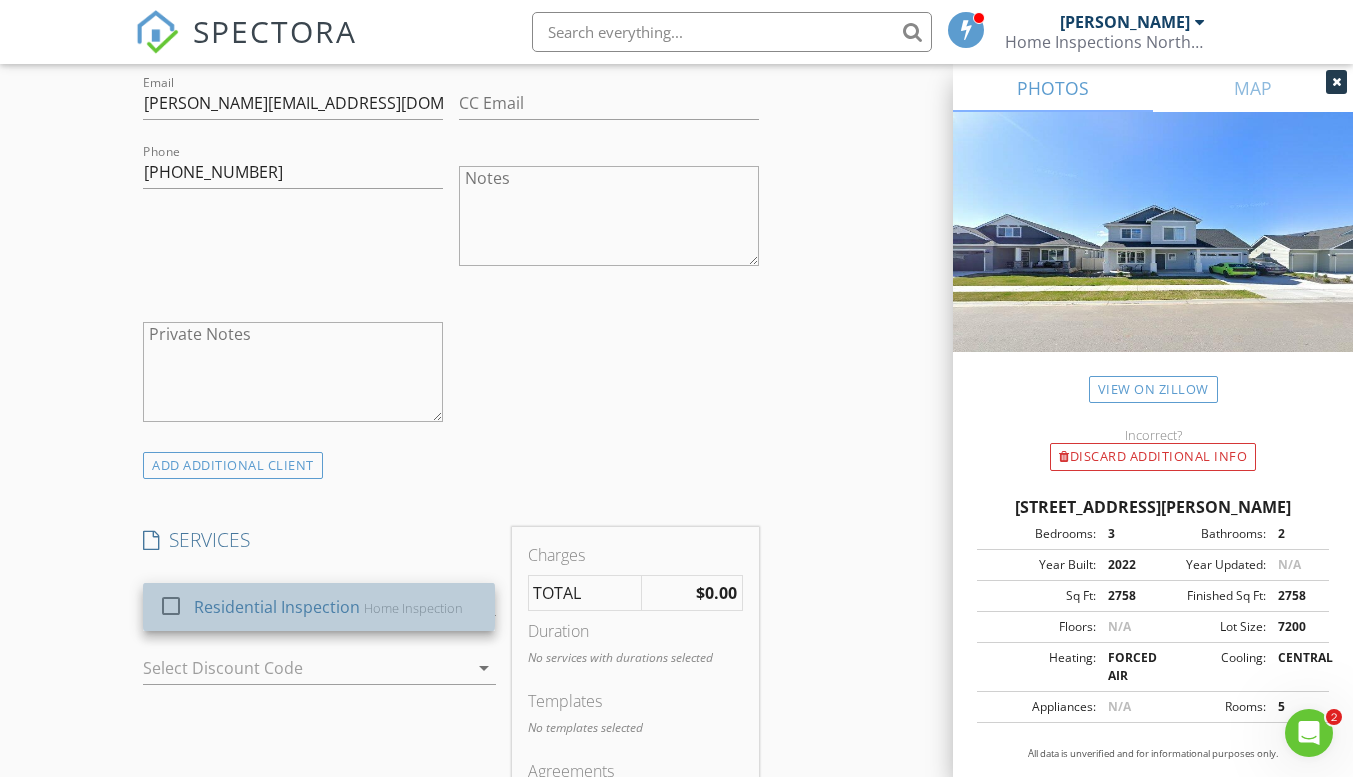 click on "Residential Inspection   Home Inspection" at bounding box center (336, 607) 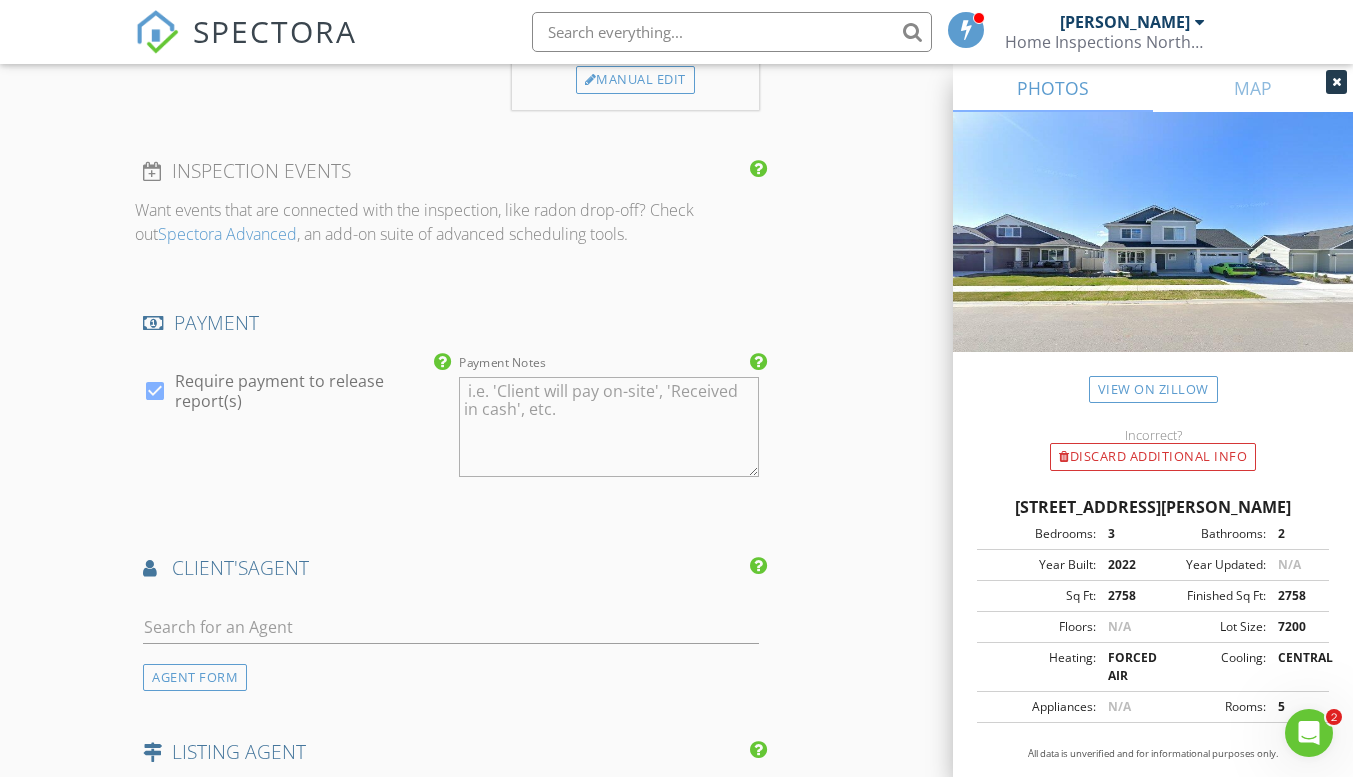 scroll, scrollTop: 2079, scrollLeft: 0, axis: vertical 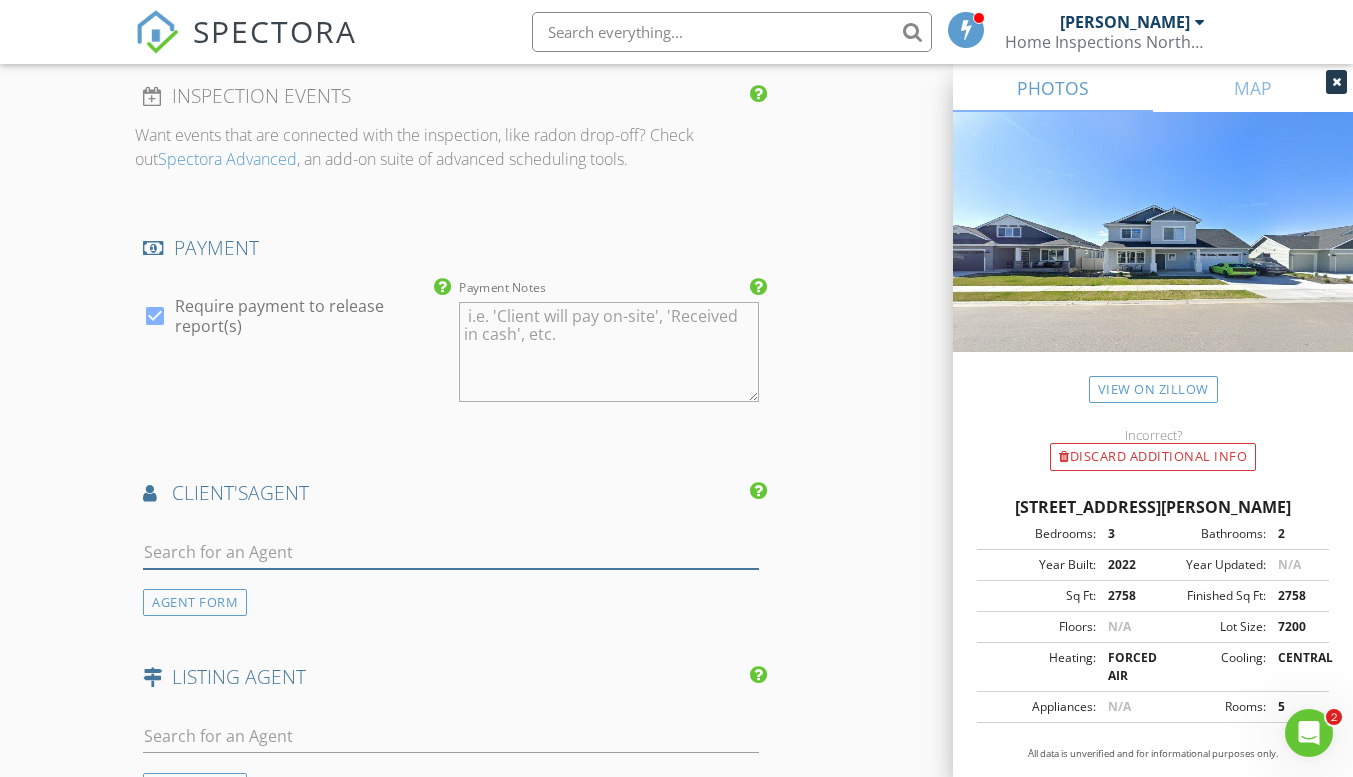 click at bounding box center [450, 552] 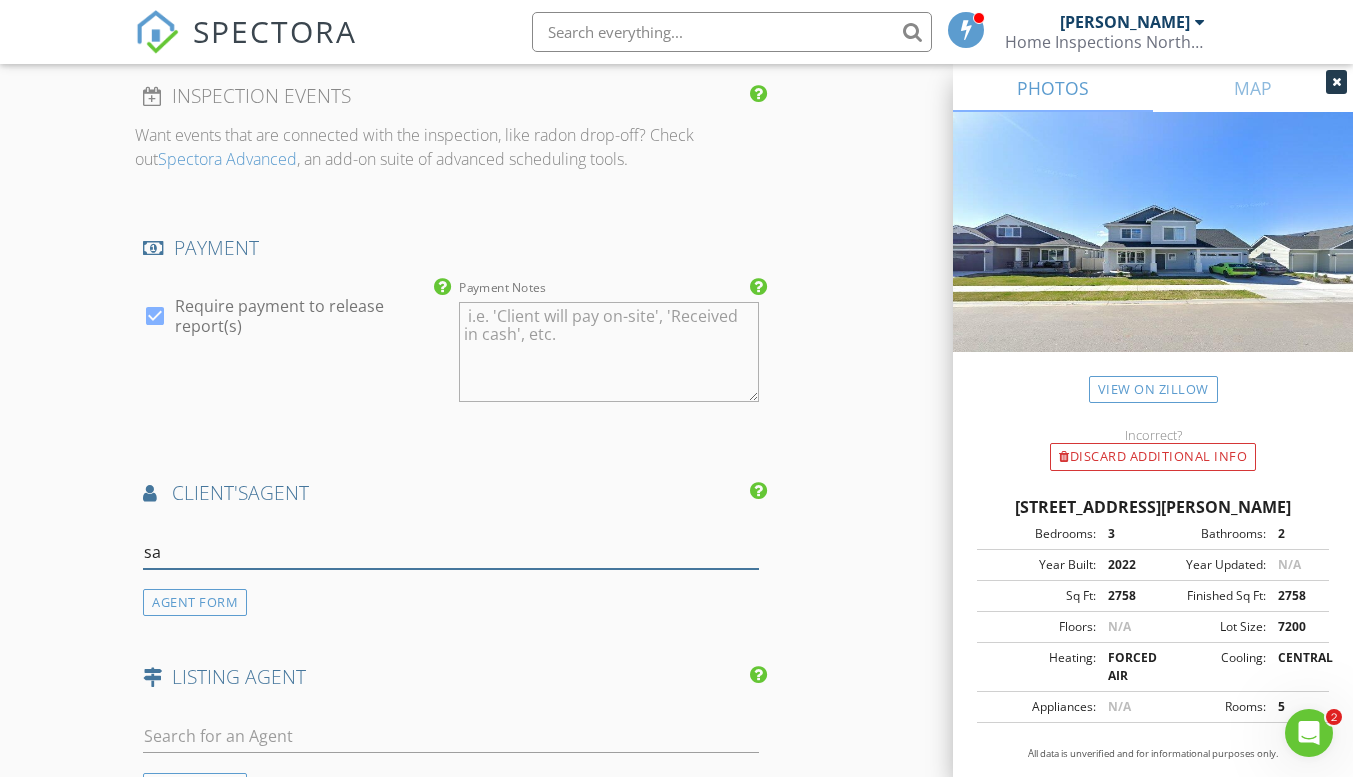 type on "sah" 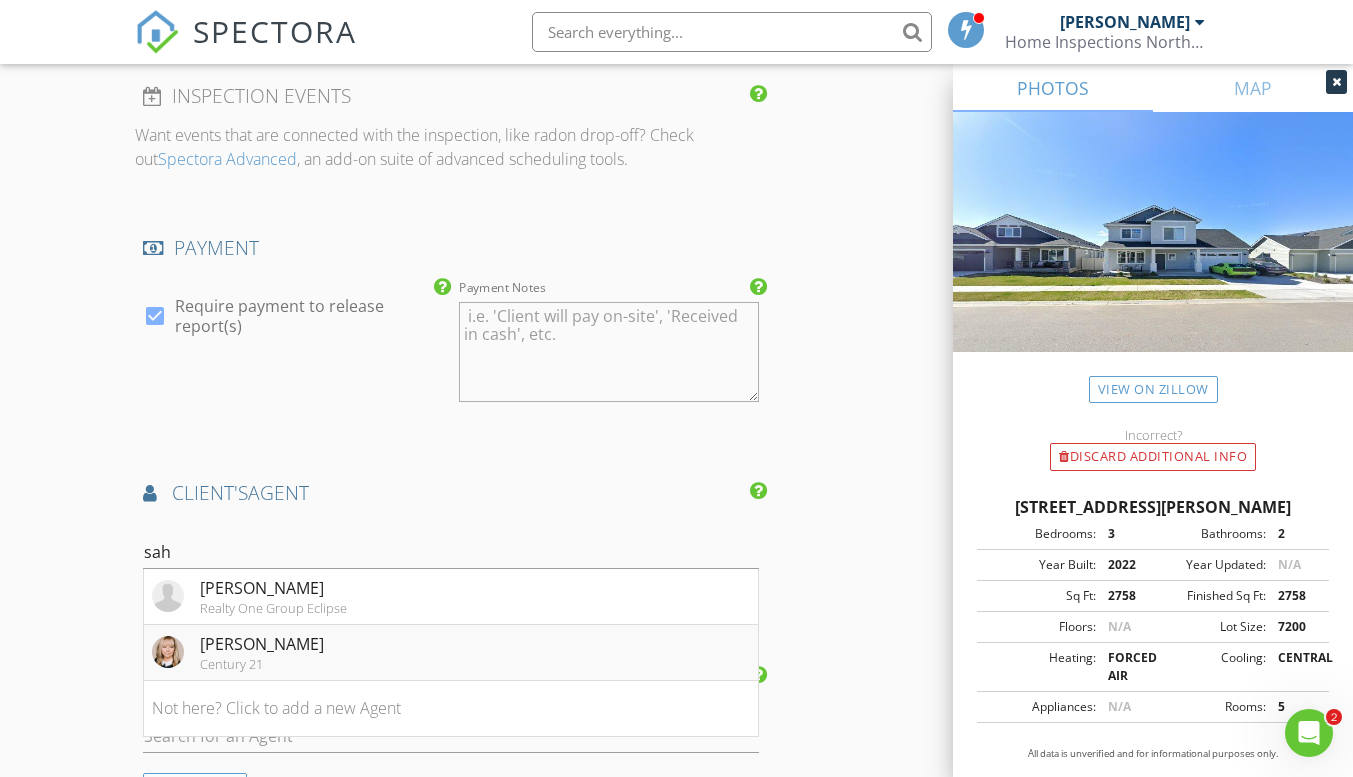 click on "[PERSON_NAME]" at bounding box center [262, 644] 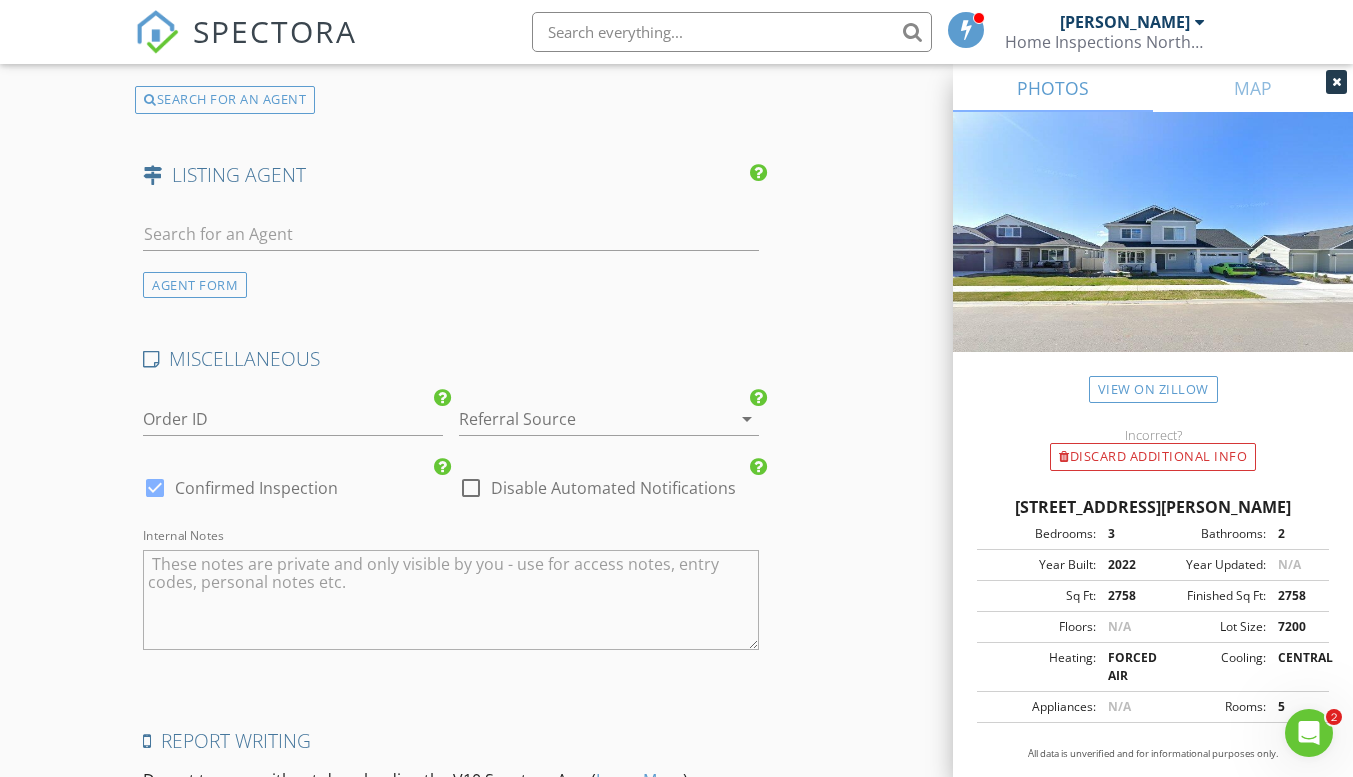 scroll, scrollTop: 3282, scrollLeft: 0, axis: vertical 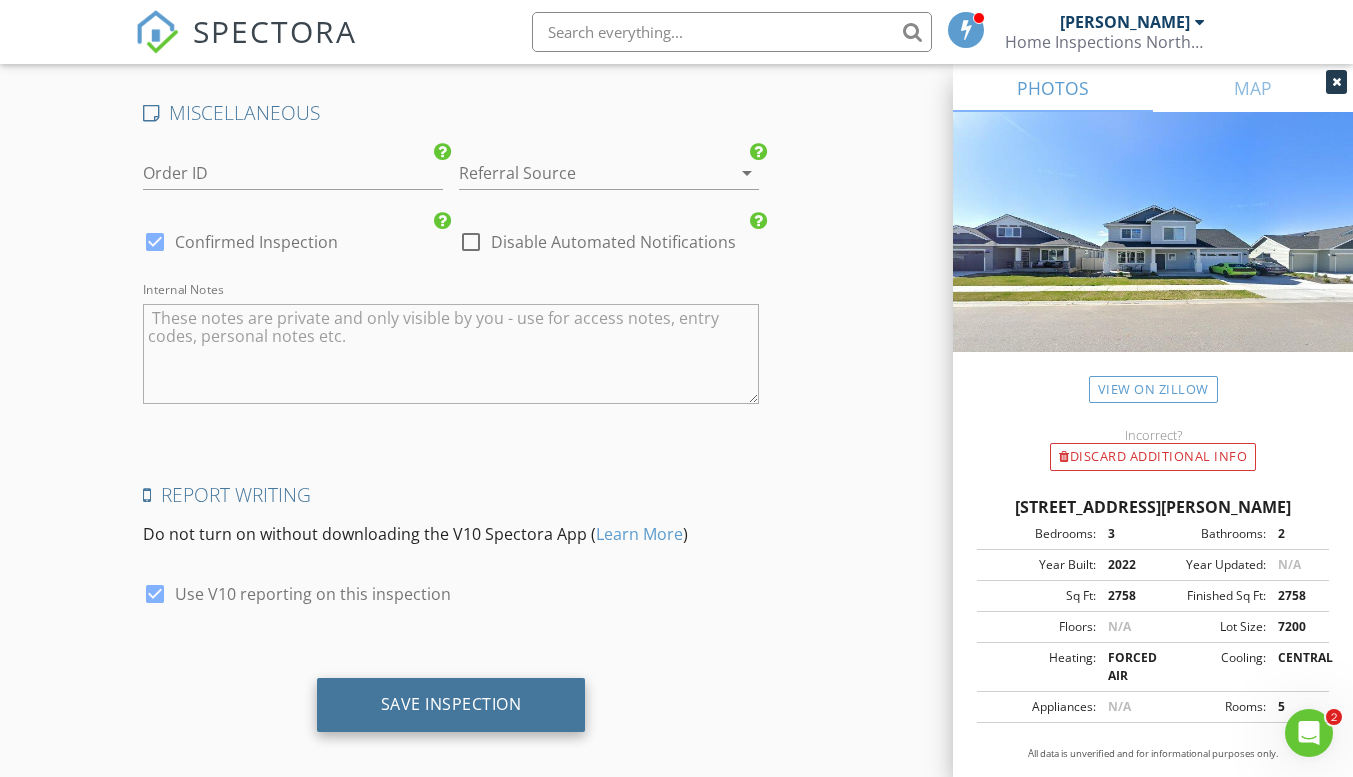 click on "Save Inspection" at bounding box center [451, 704] 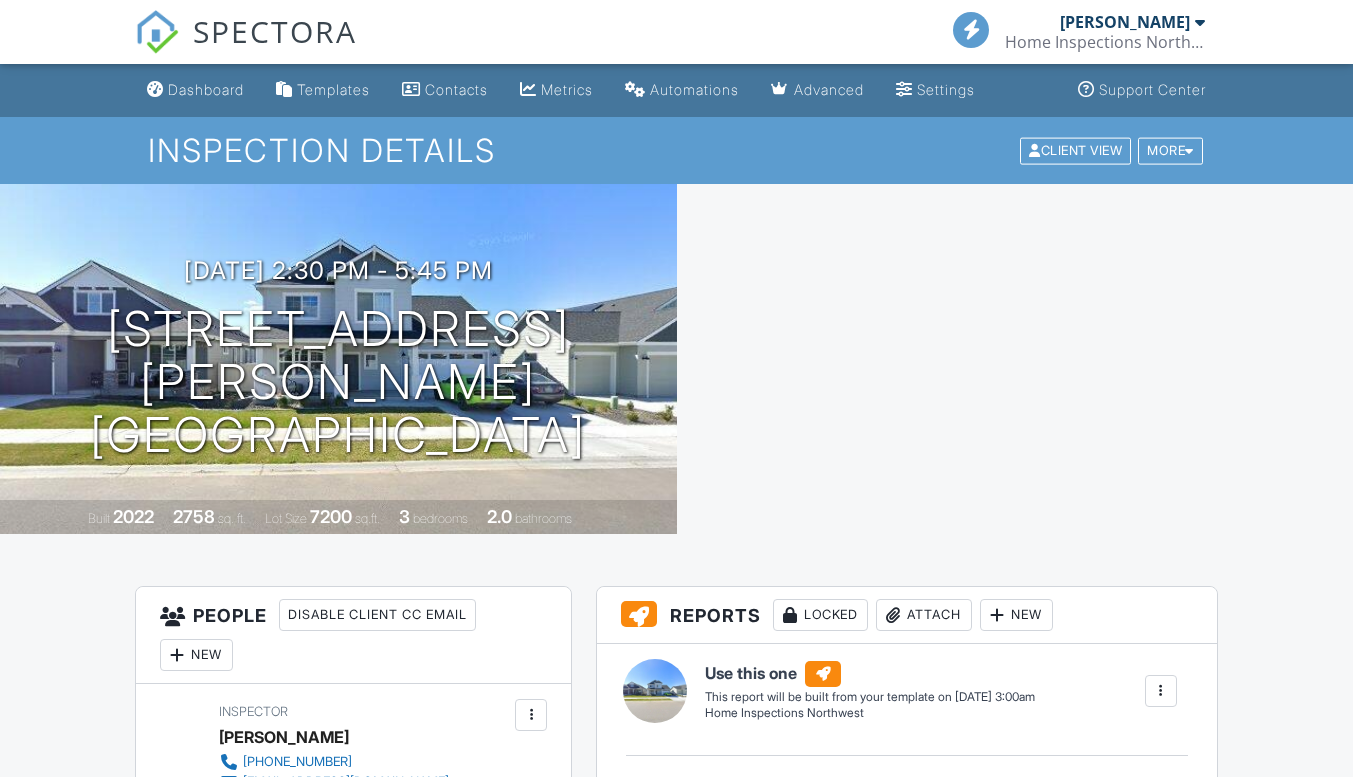 scroll, scrollTop: 0, scrollLeft: 0, axis: both 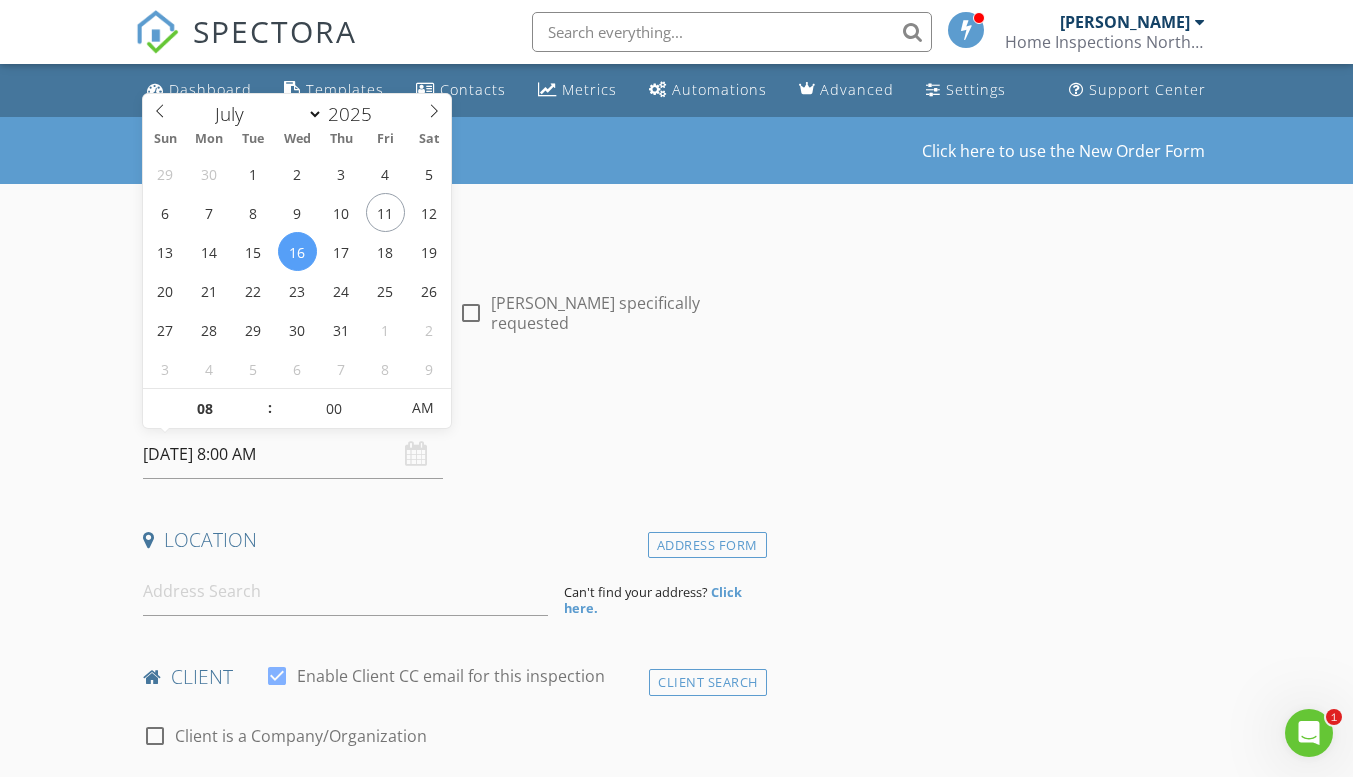 click on "[DATE] 8:00 AM" at bounding box center (293, 454) 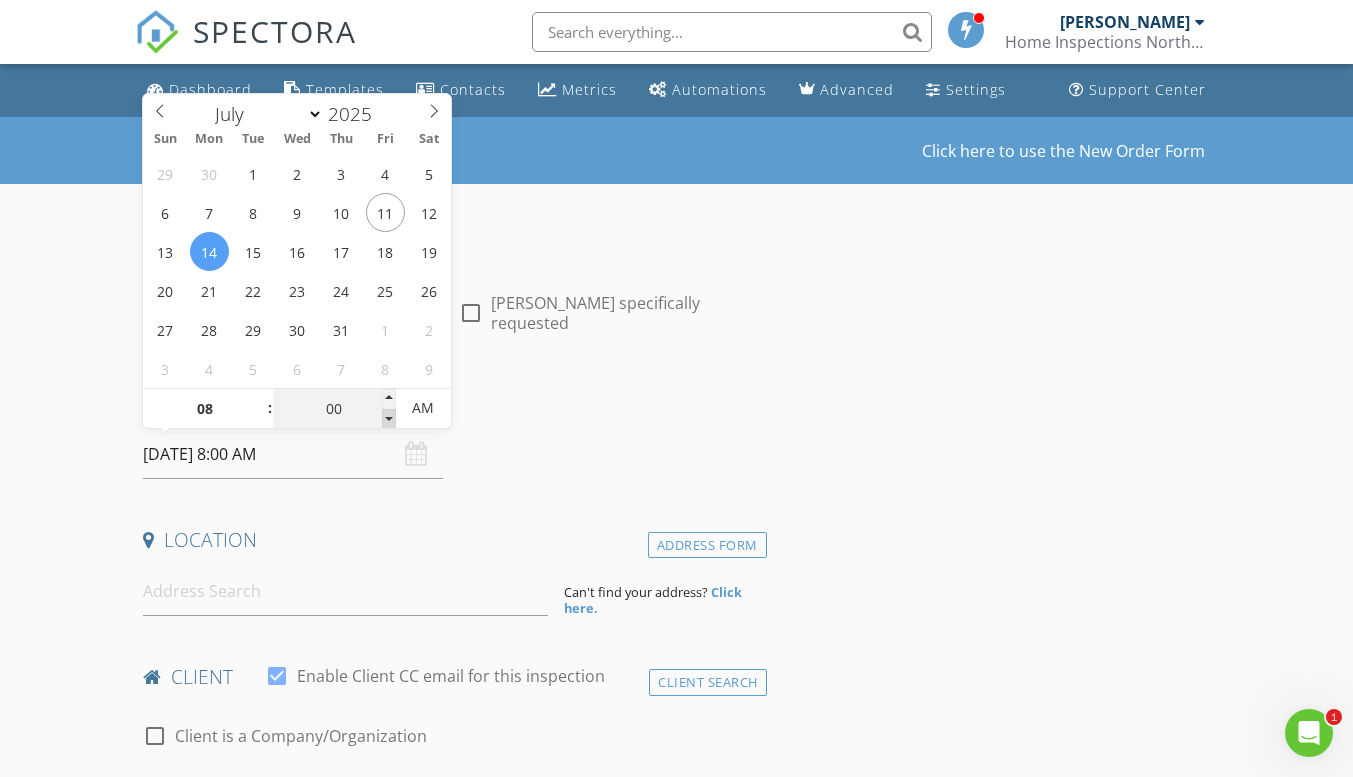 type on "[DATE] 7:55 AM" 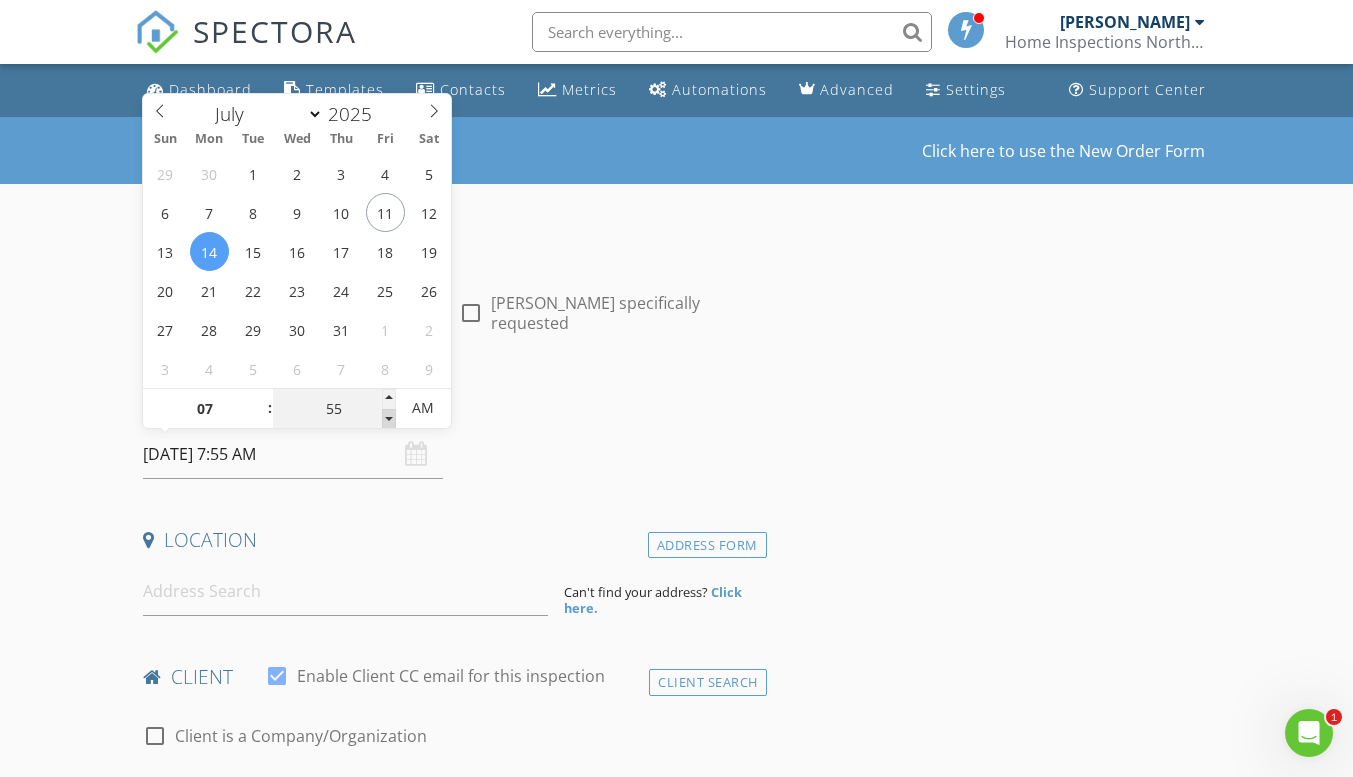 click at bounding box center [389, 419] 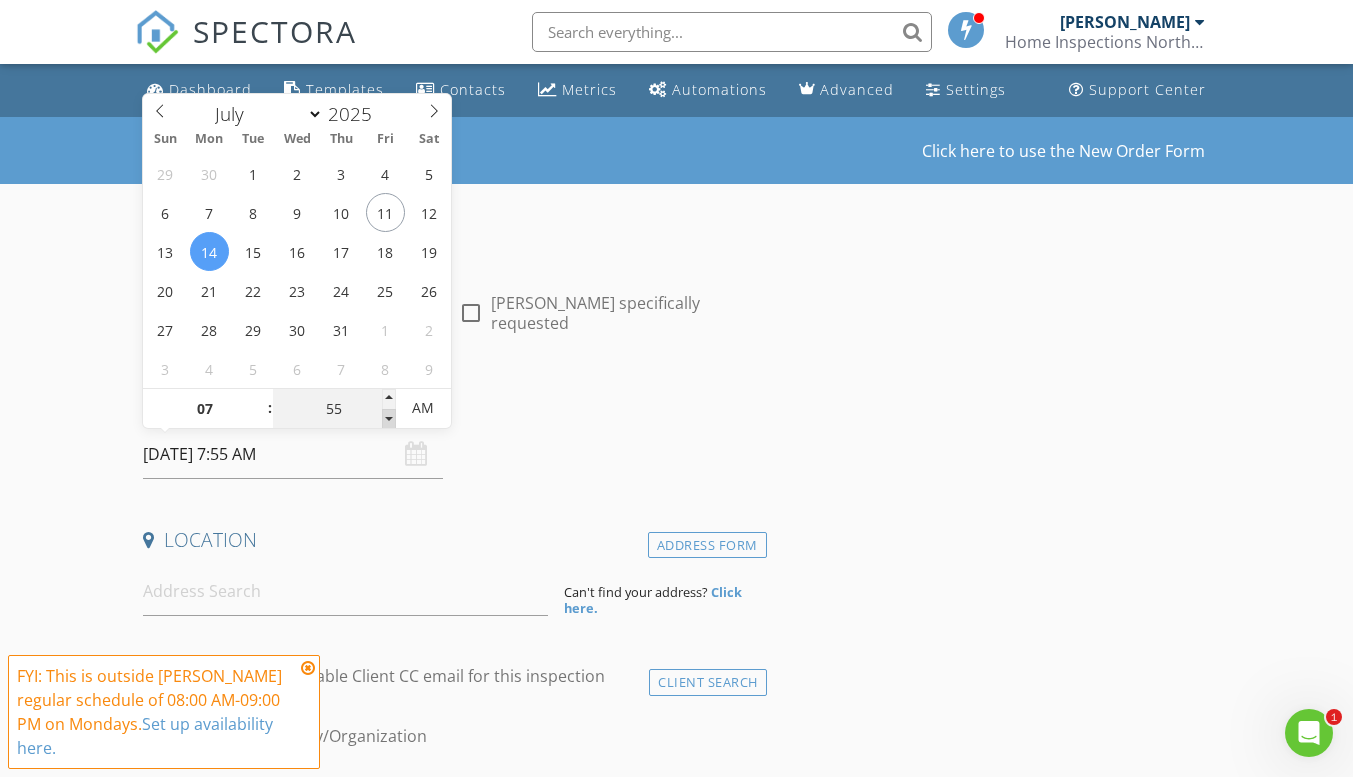 type on "07/14/2025 7:50 AM" 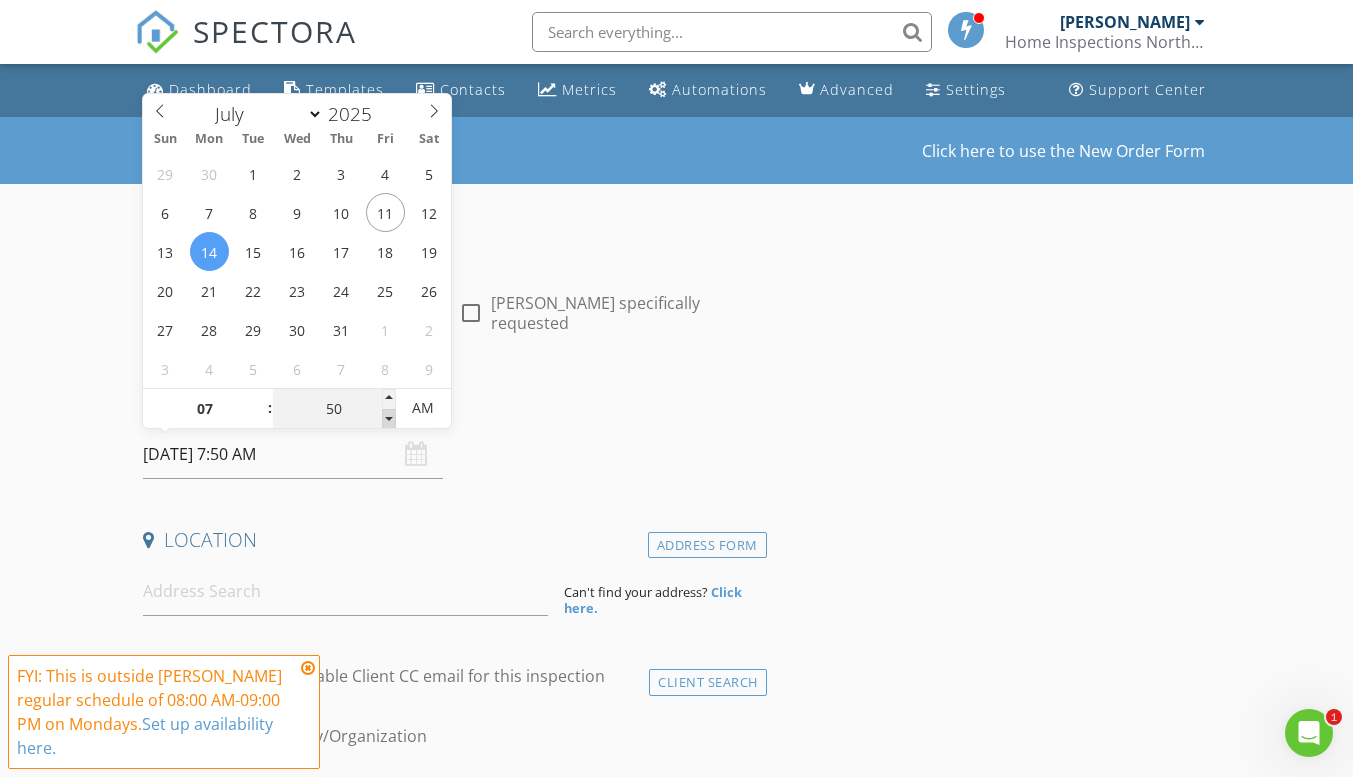 click at bounding box center [389, 419] 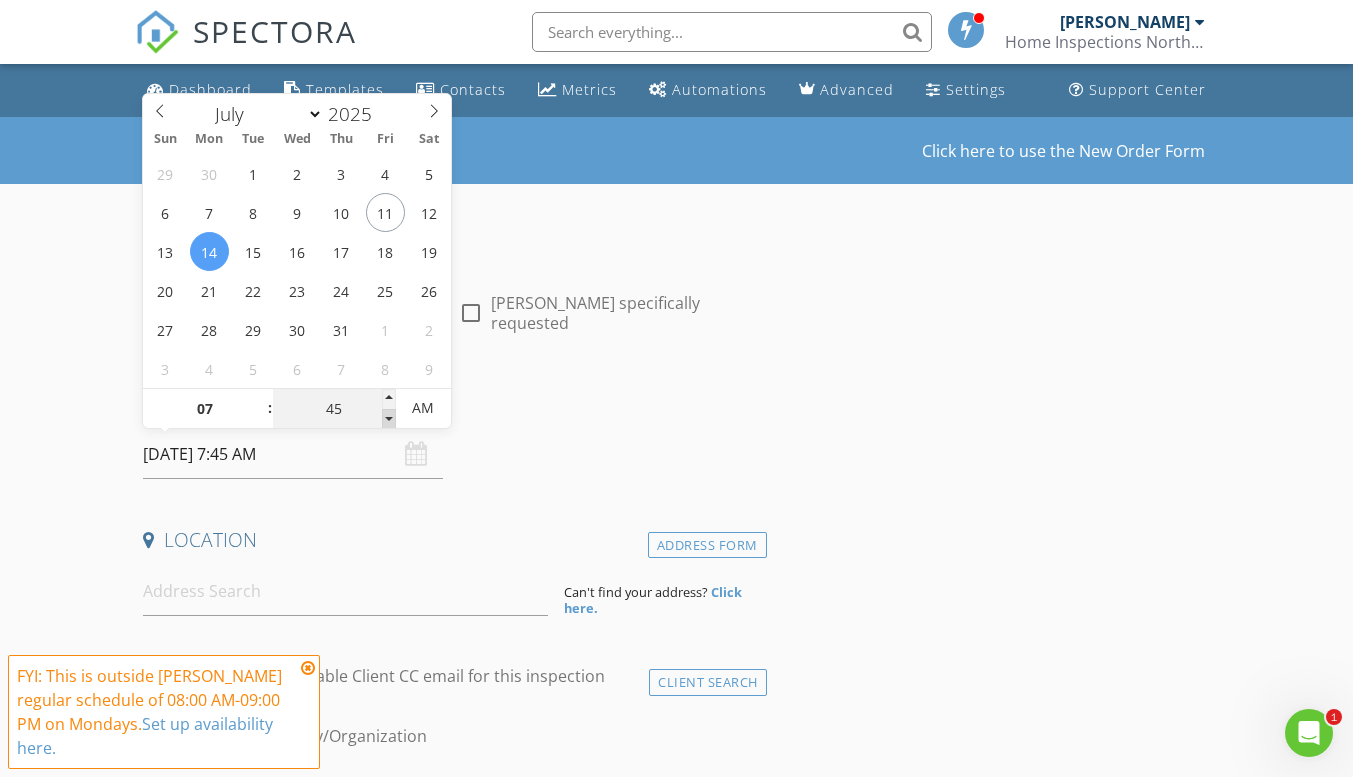 click at bounding box center (389, 419) 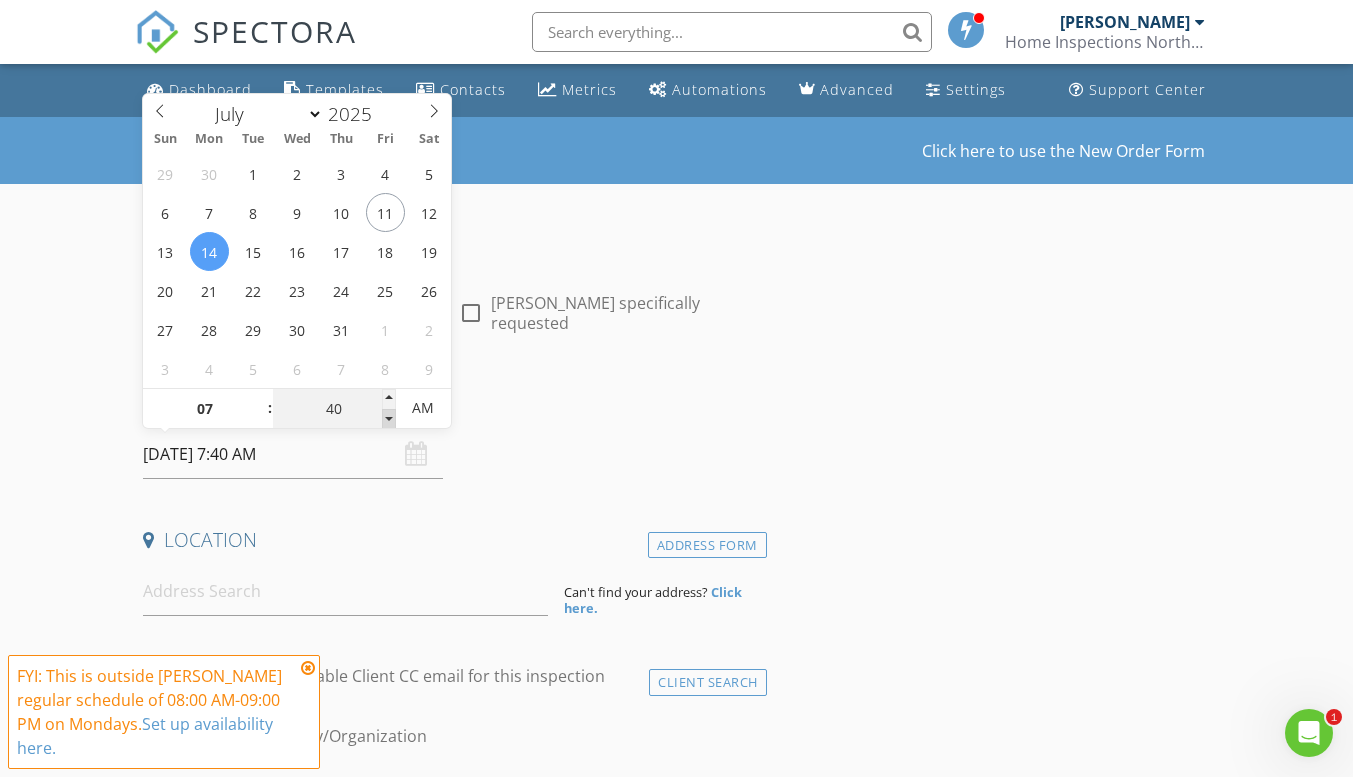 click at bounding box center [389, 419] 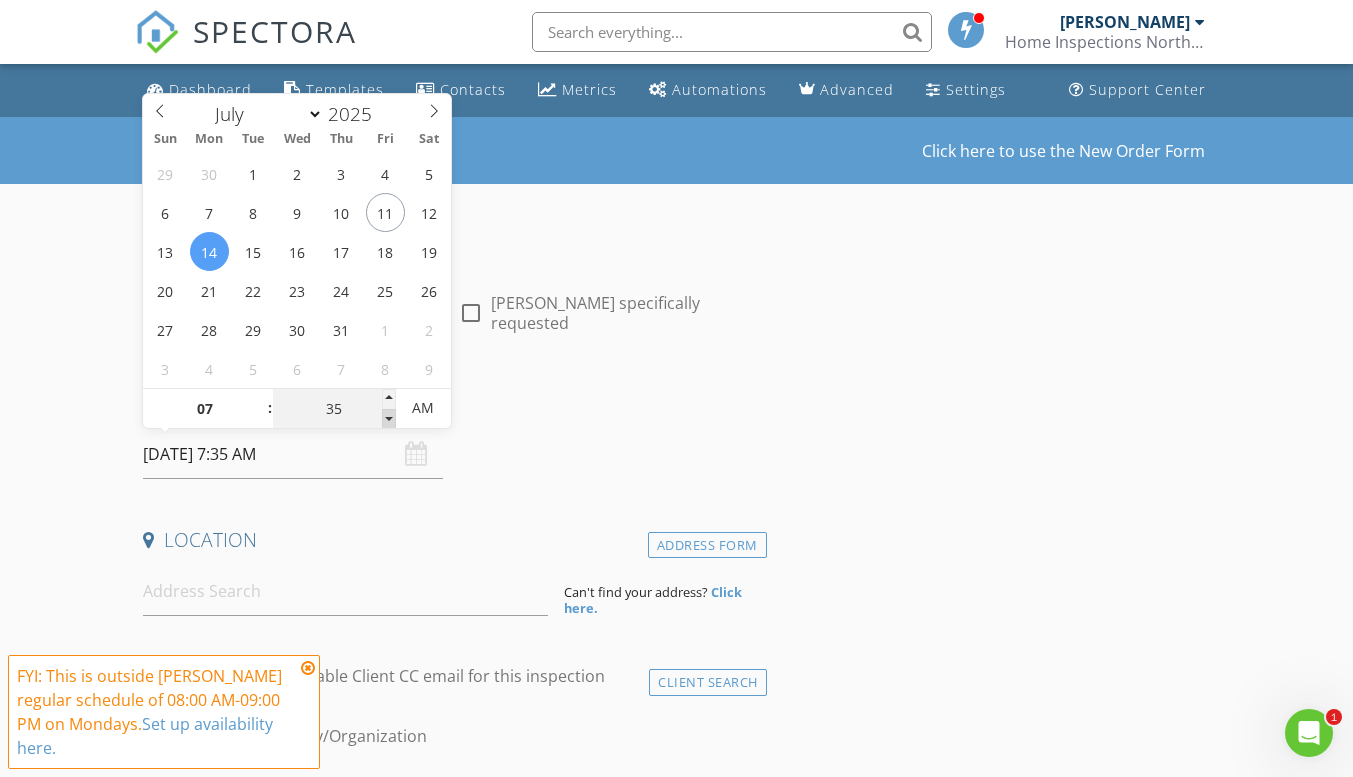 click at bounding box center [389, 419] 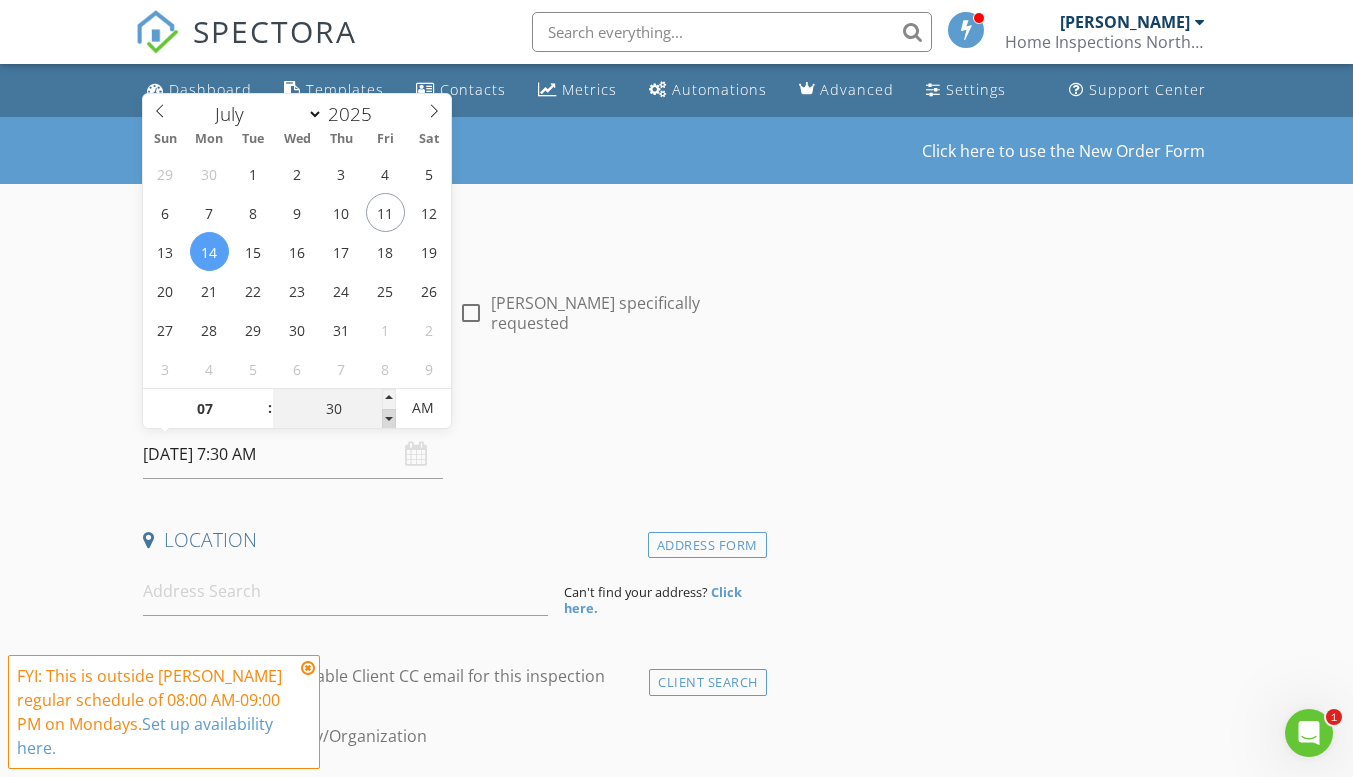 click at bounding box center [389, 419] 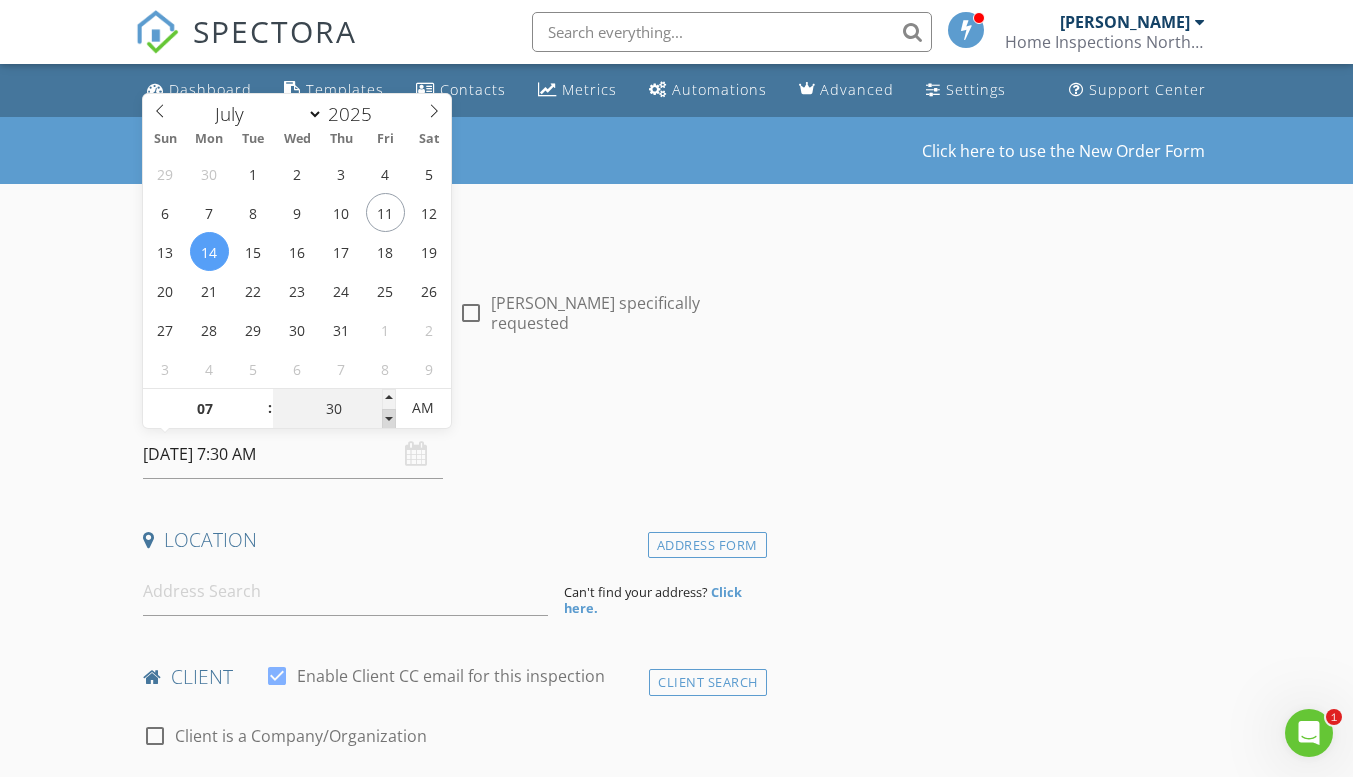 type on "07/14/2025 7:25 AM" 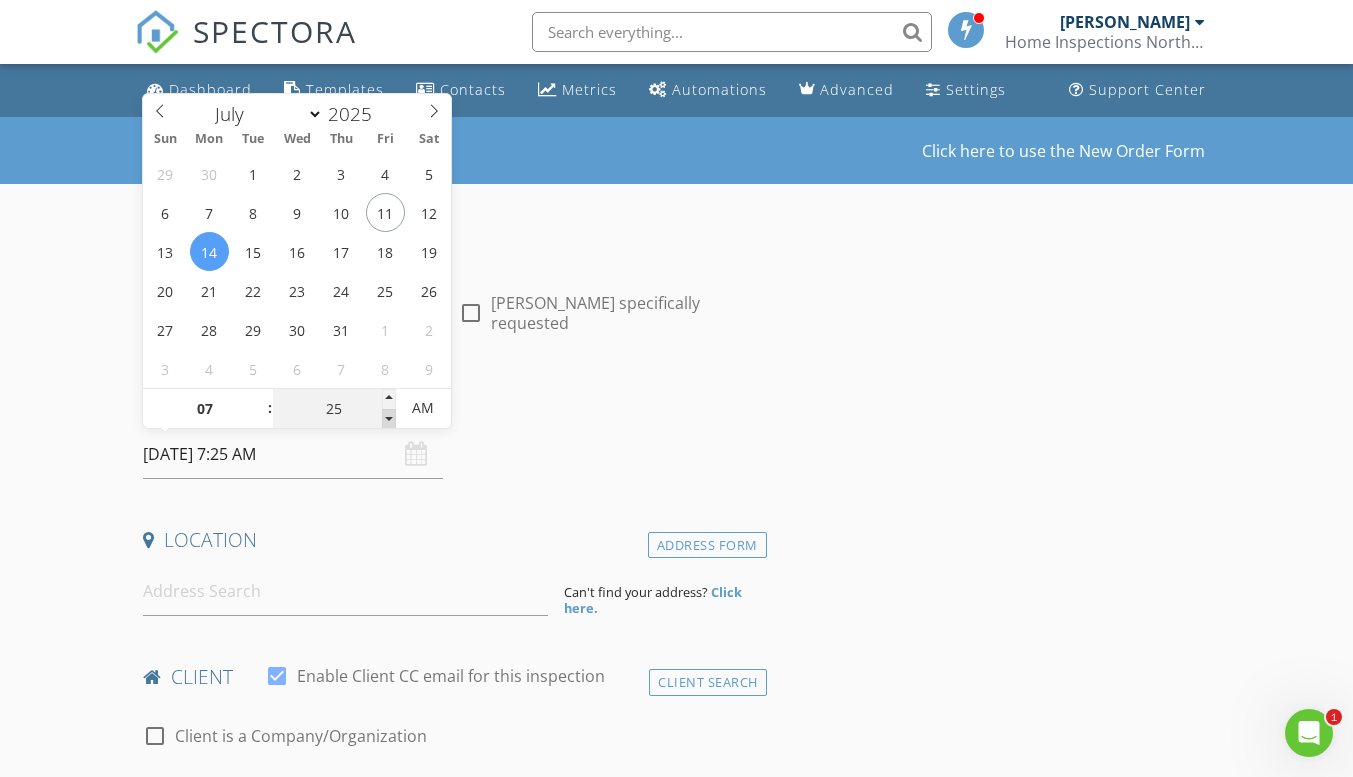 click at bounding box center (389, 419) 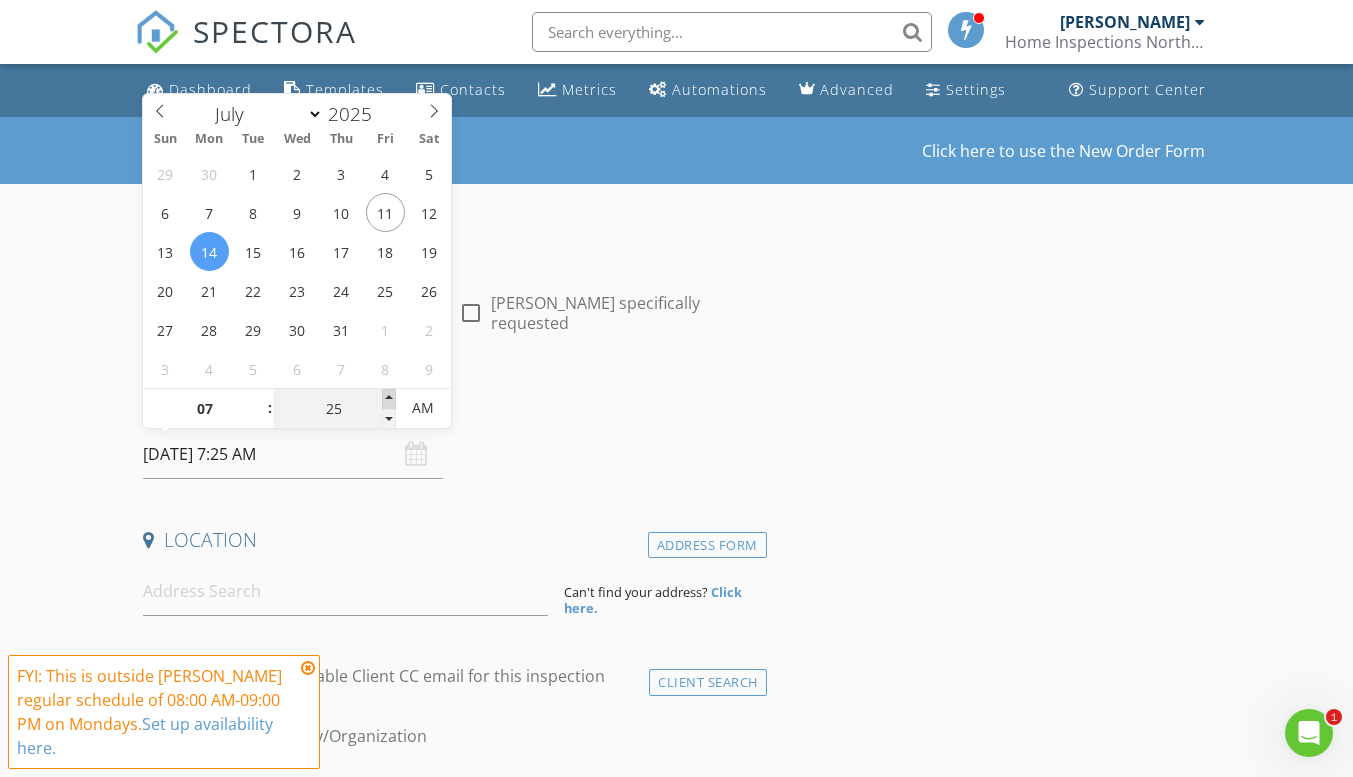 type on "07/14/2025 7:30 AM" 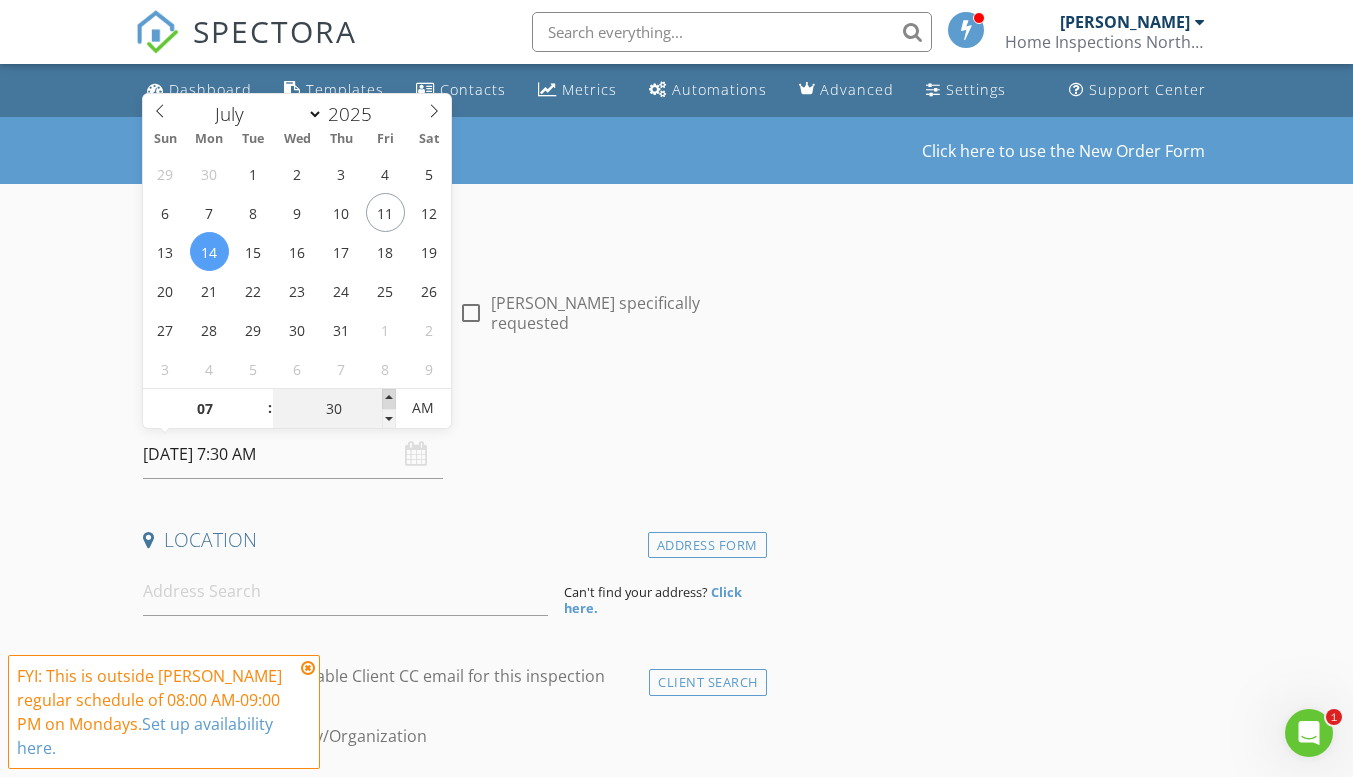 click at bounding box center (389, 399) 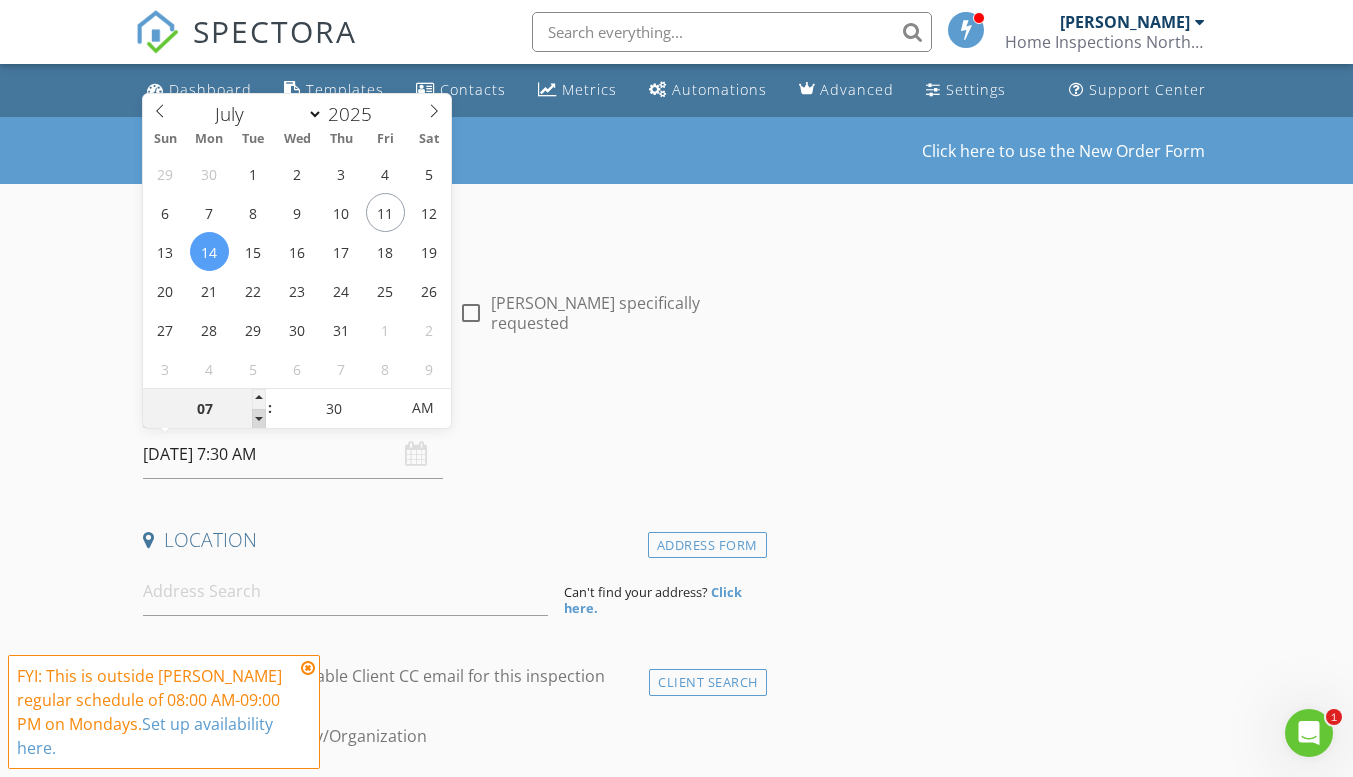 type on "07/14/2025 6:30 AM" 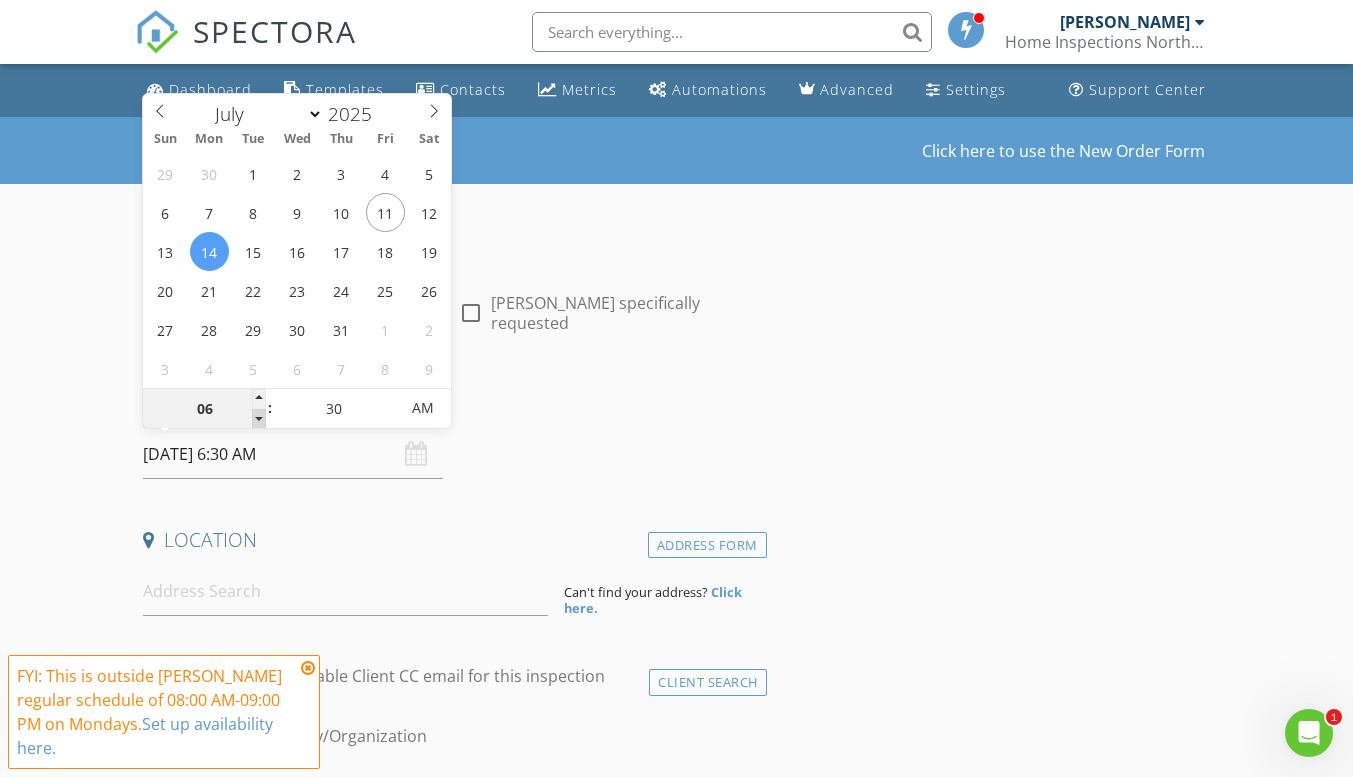 click at bounding box center [259, 419] 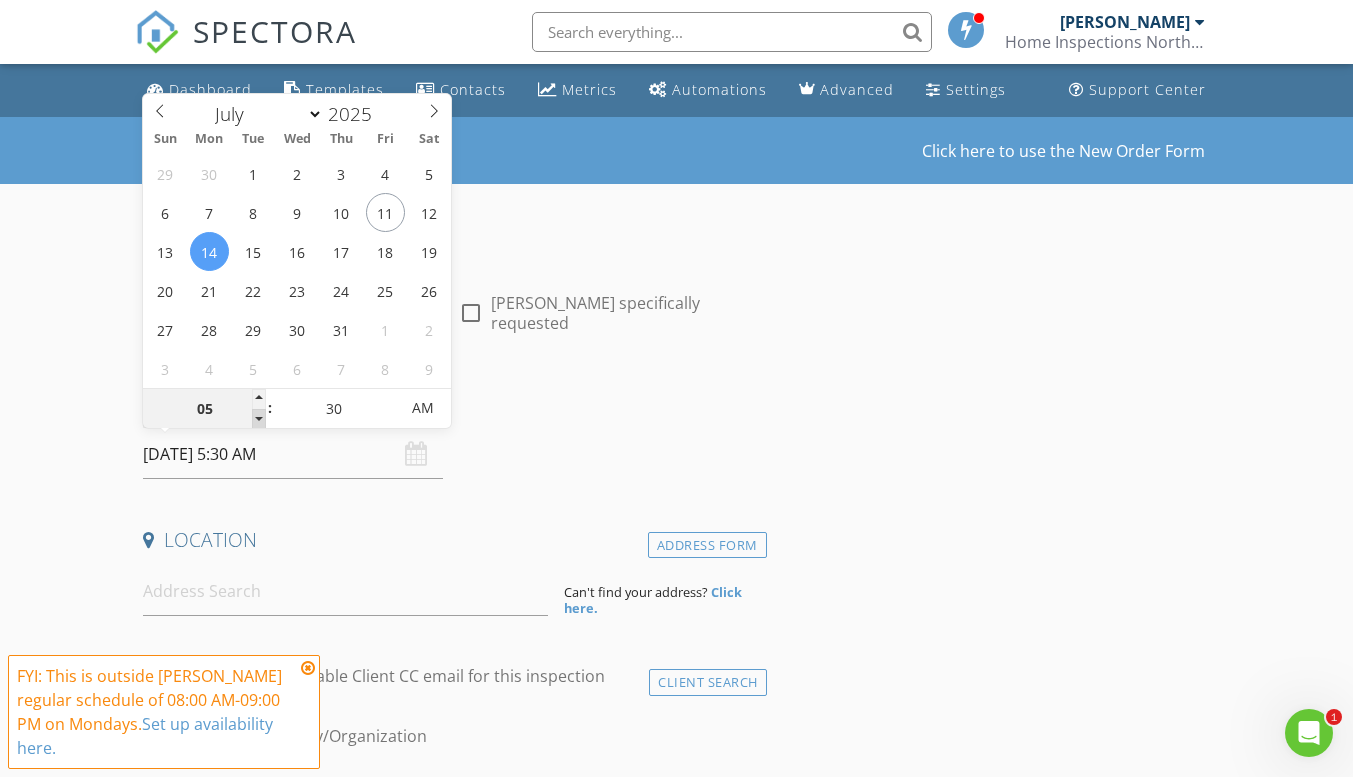 click at bounding box center [259, 419] 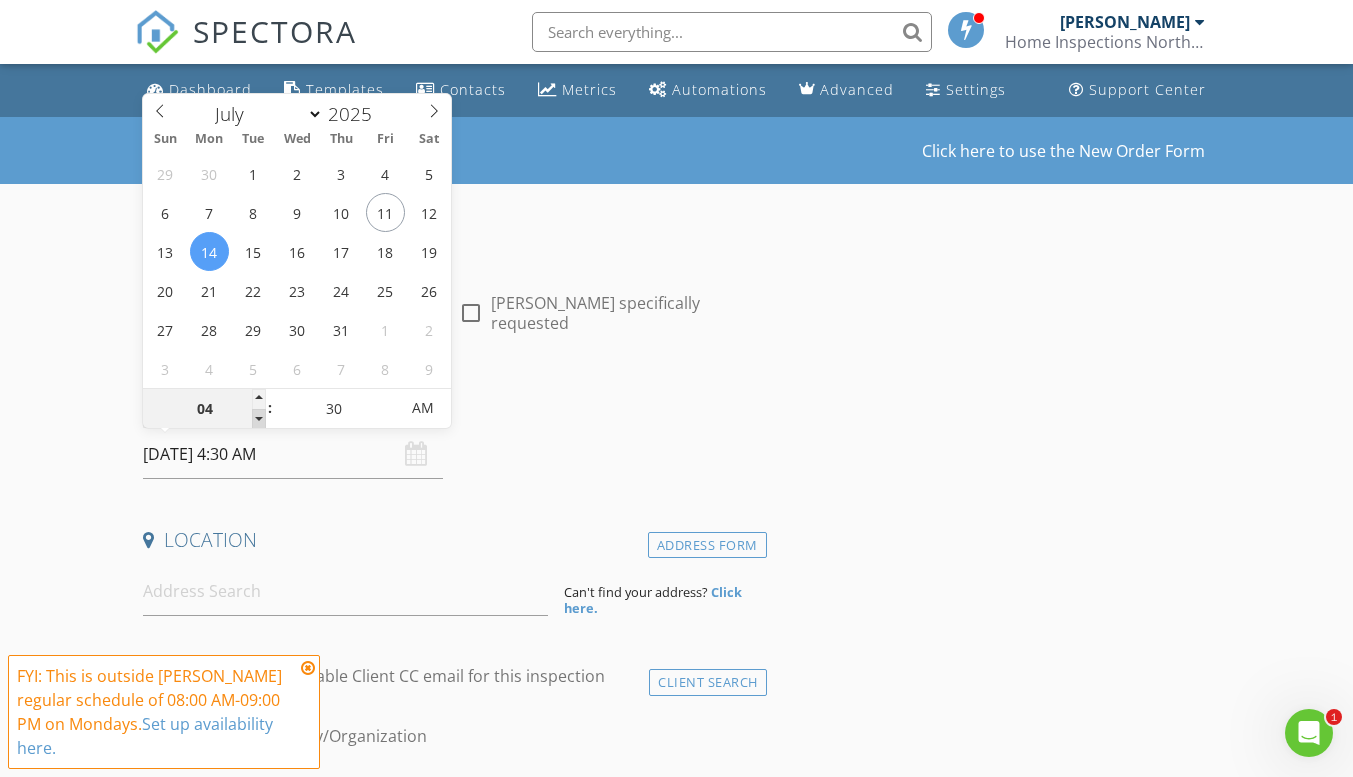 click at bounding box center [259, 419] 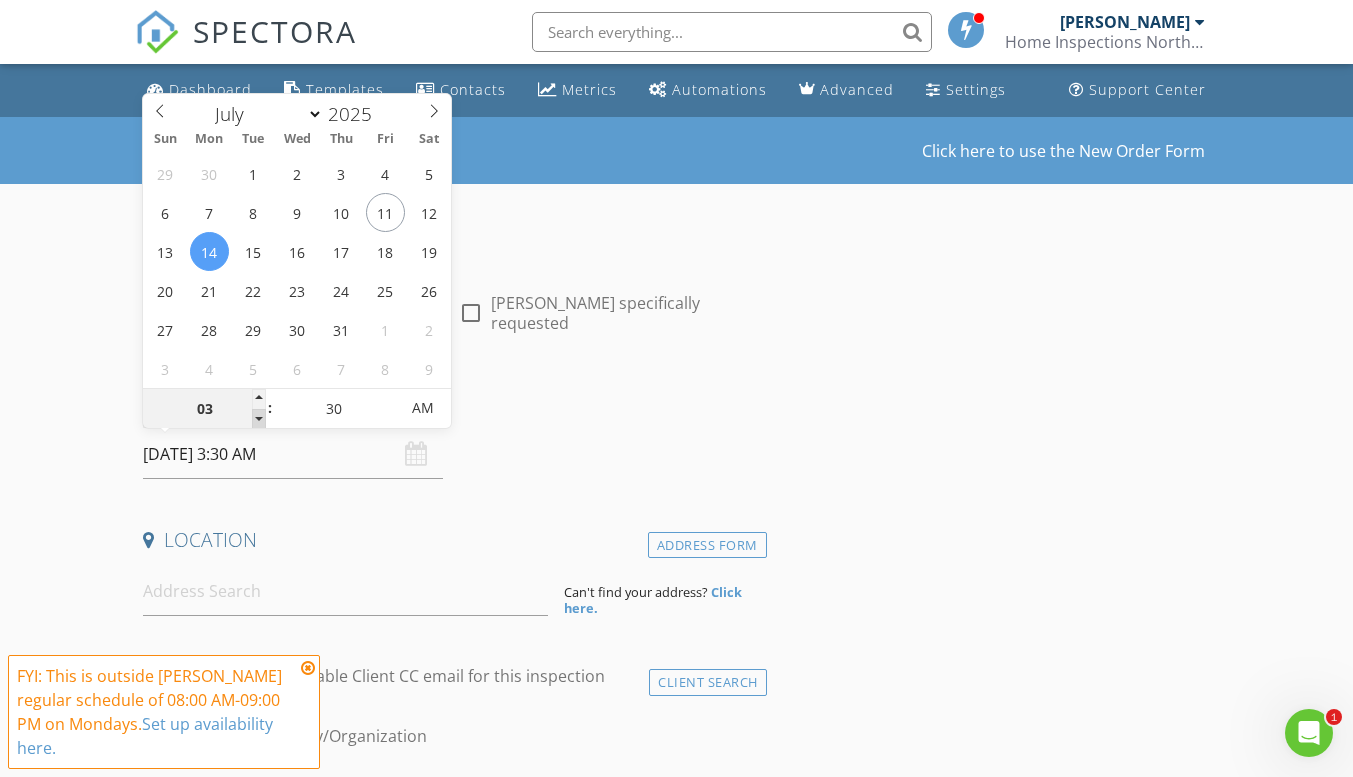 click at bounding box center [259, 419] 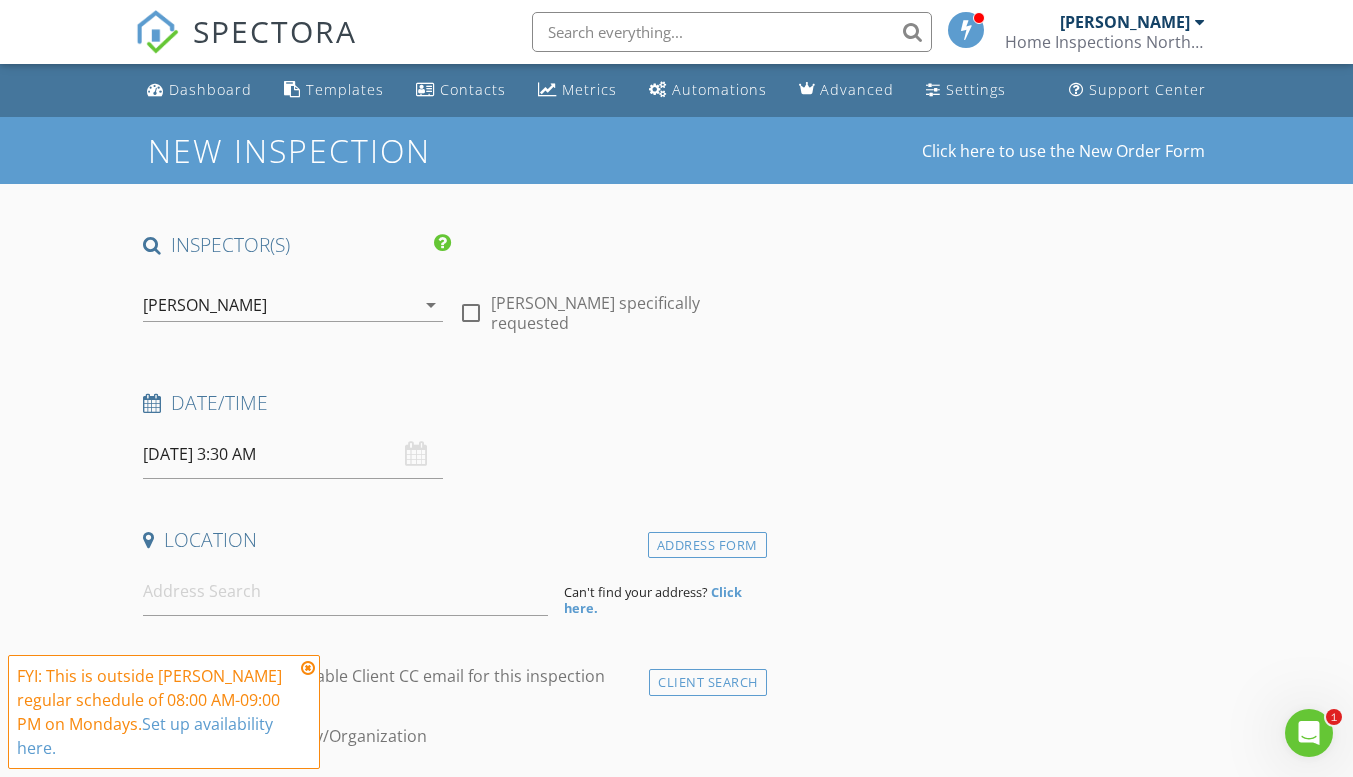 click on "Date/Time" at bounding box center (450, 403) 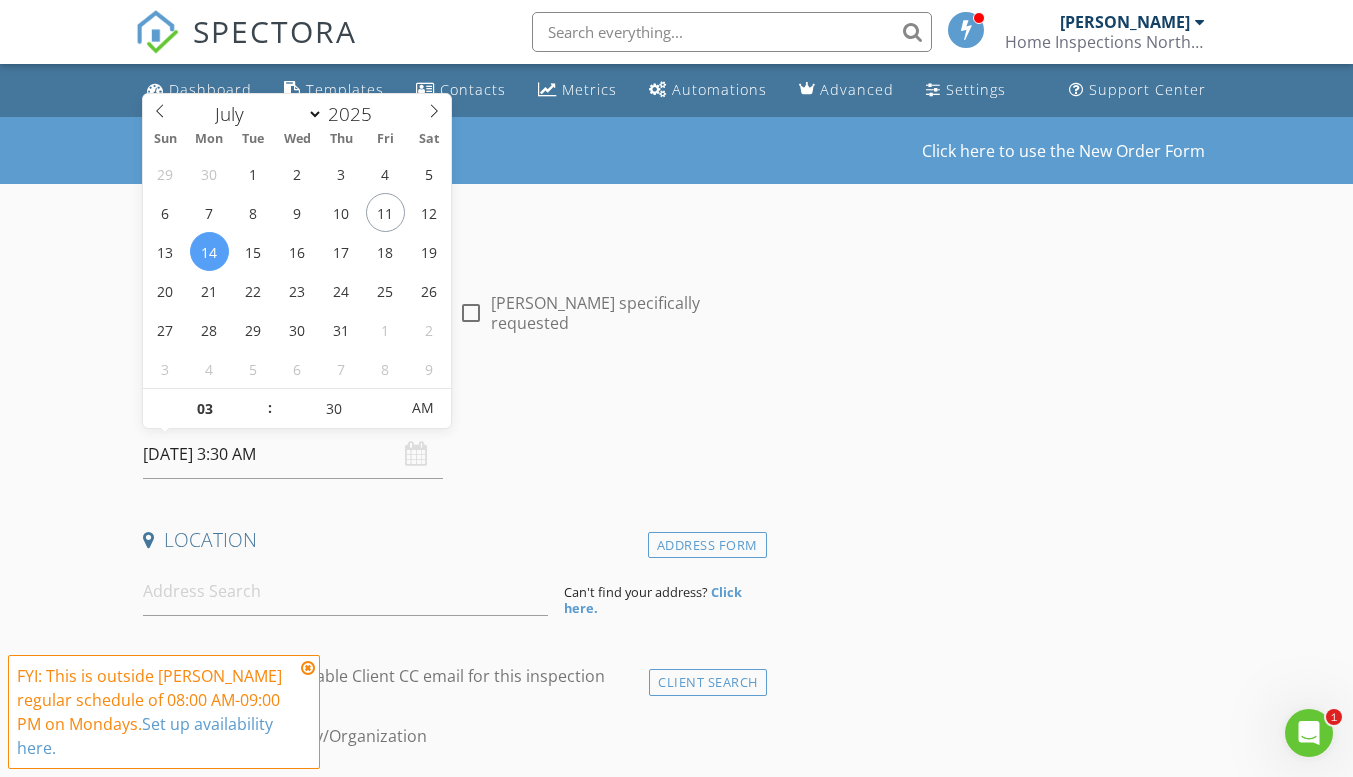 click on "07/14/2025 3:30 AM" at bounding box center [293, 454] 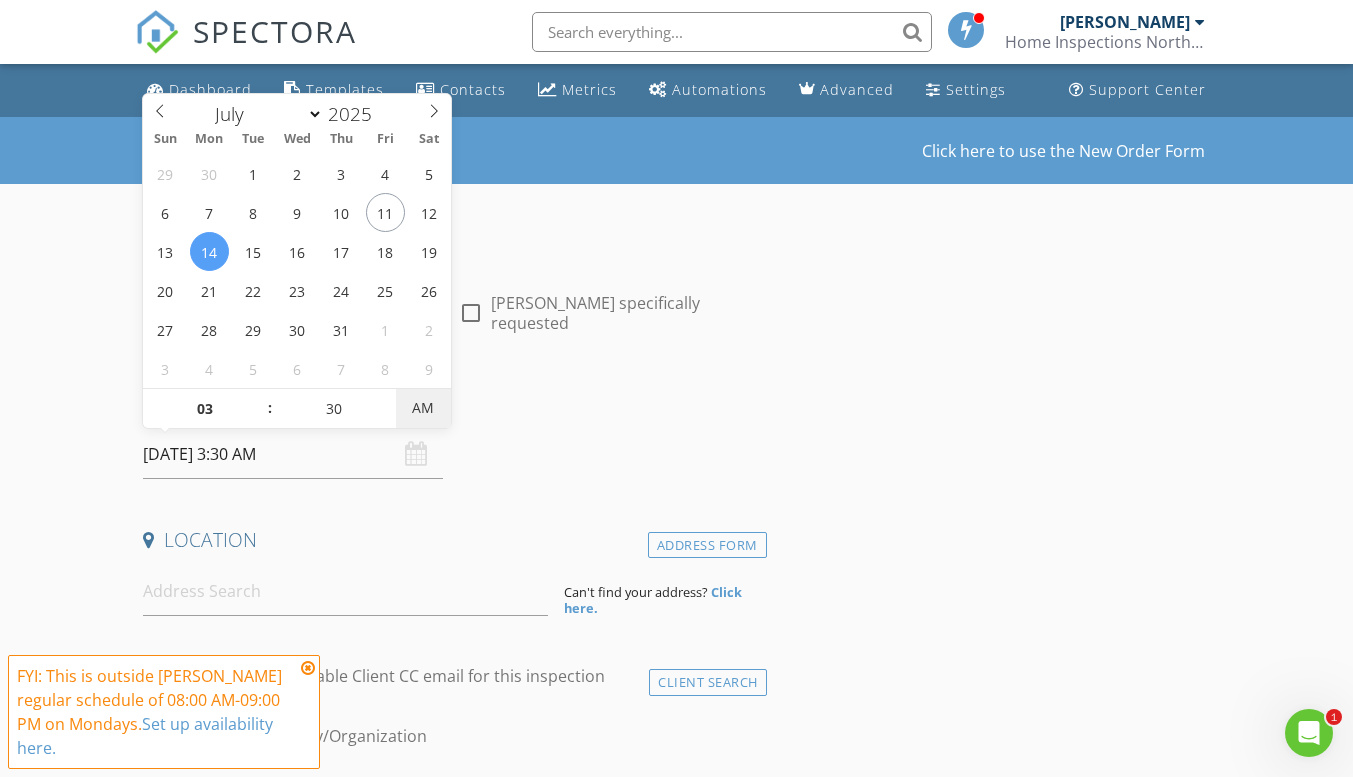 type on "07/14/2025 3:30 PM" 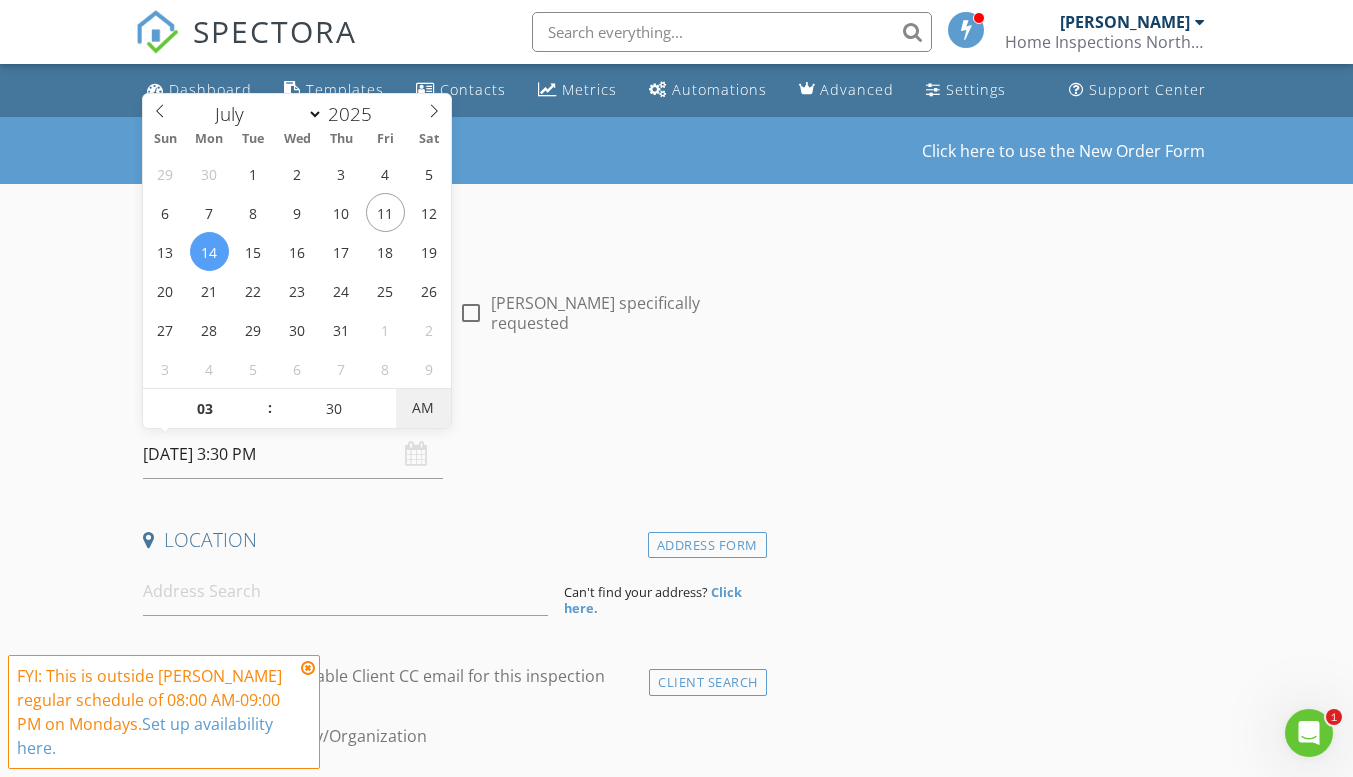 click on "AM" at bounding box center [423, 408] 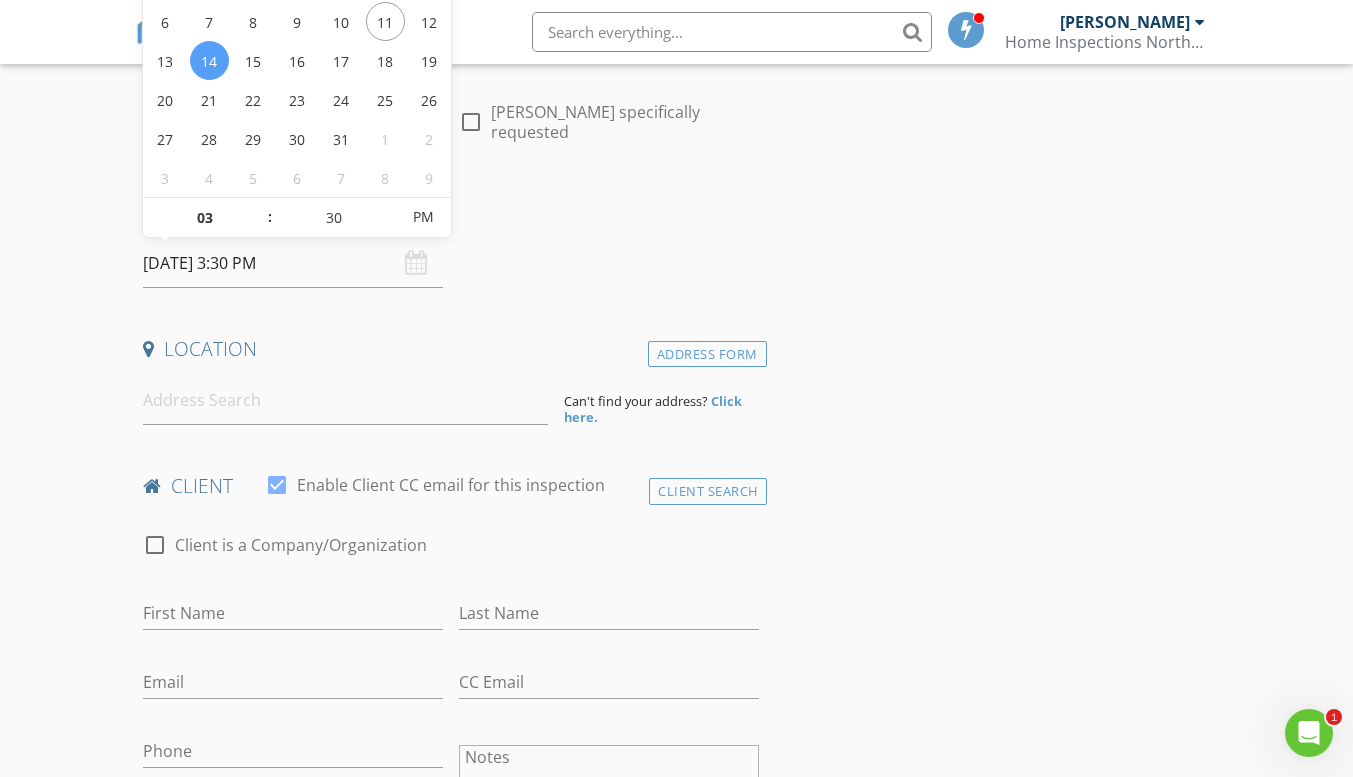 scroll, scrollTop: 200, scrollLeft: 0, axis: vertical 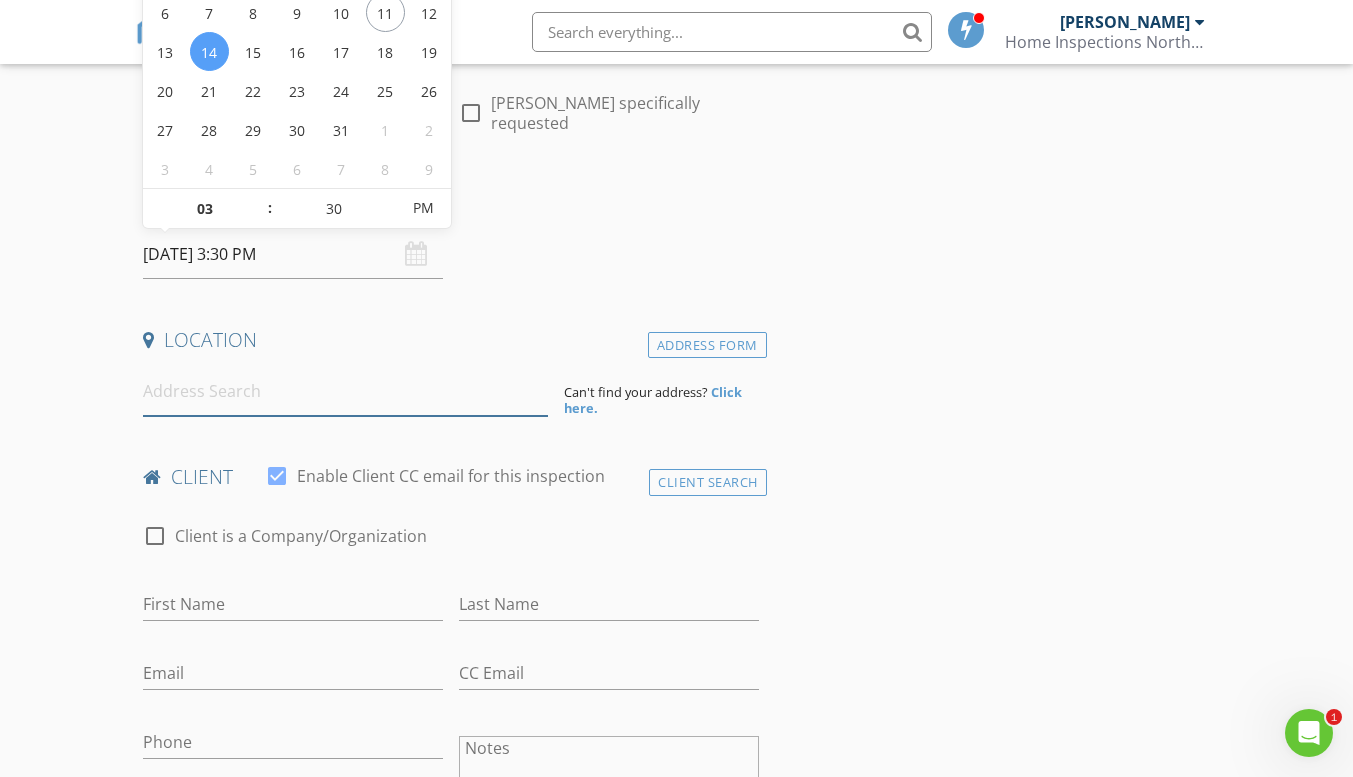 click at bounding box center (345, 391) 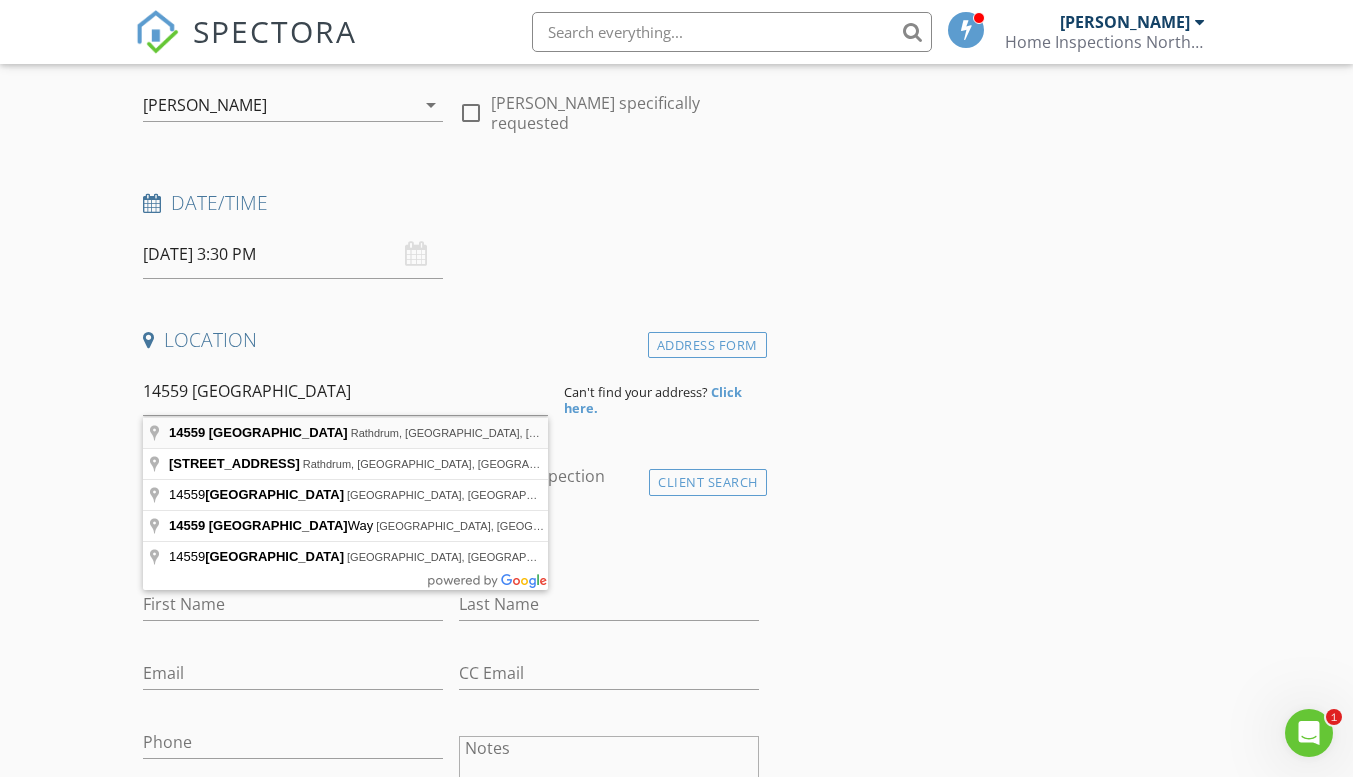 type on "14559 Arbor Street, Rathdrum, ID, USA" 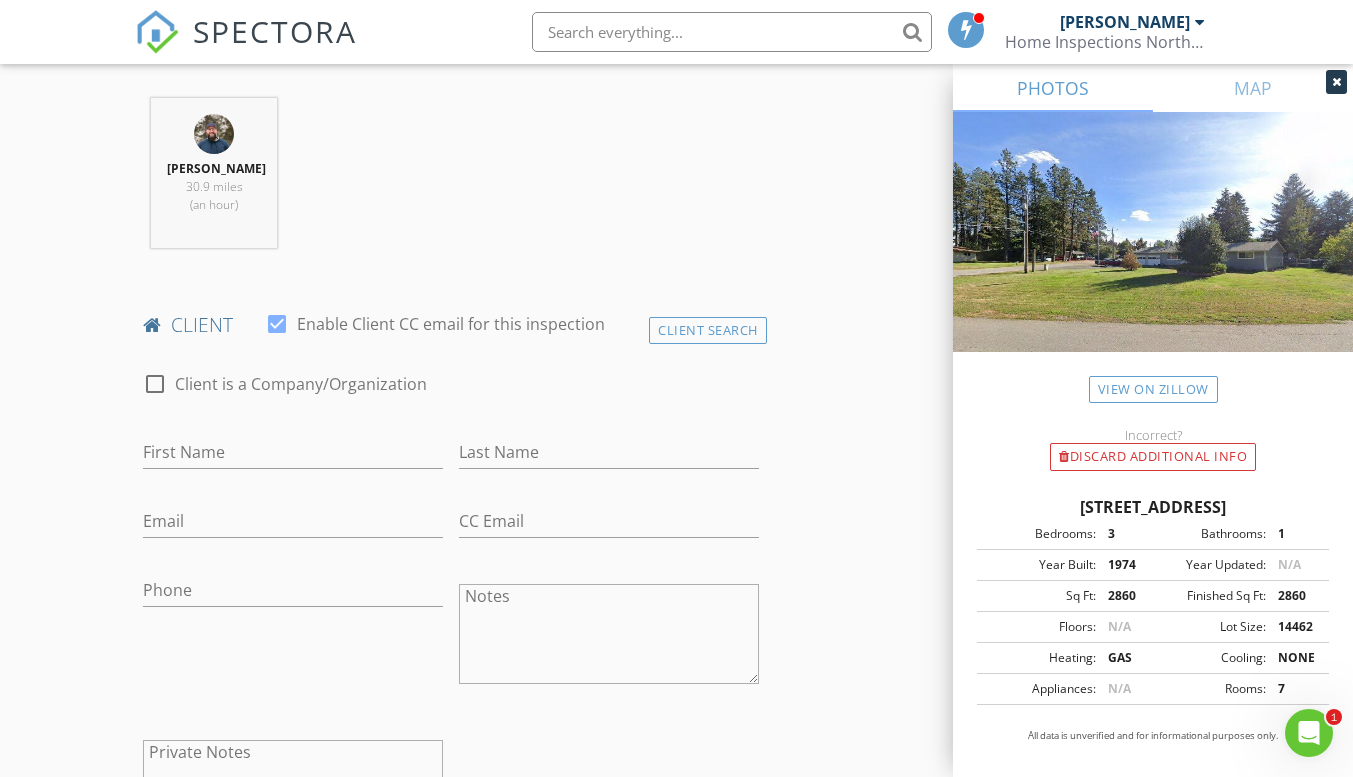 scroll, scrollTop: 800, scrollLeft: 0, axis: vertical 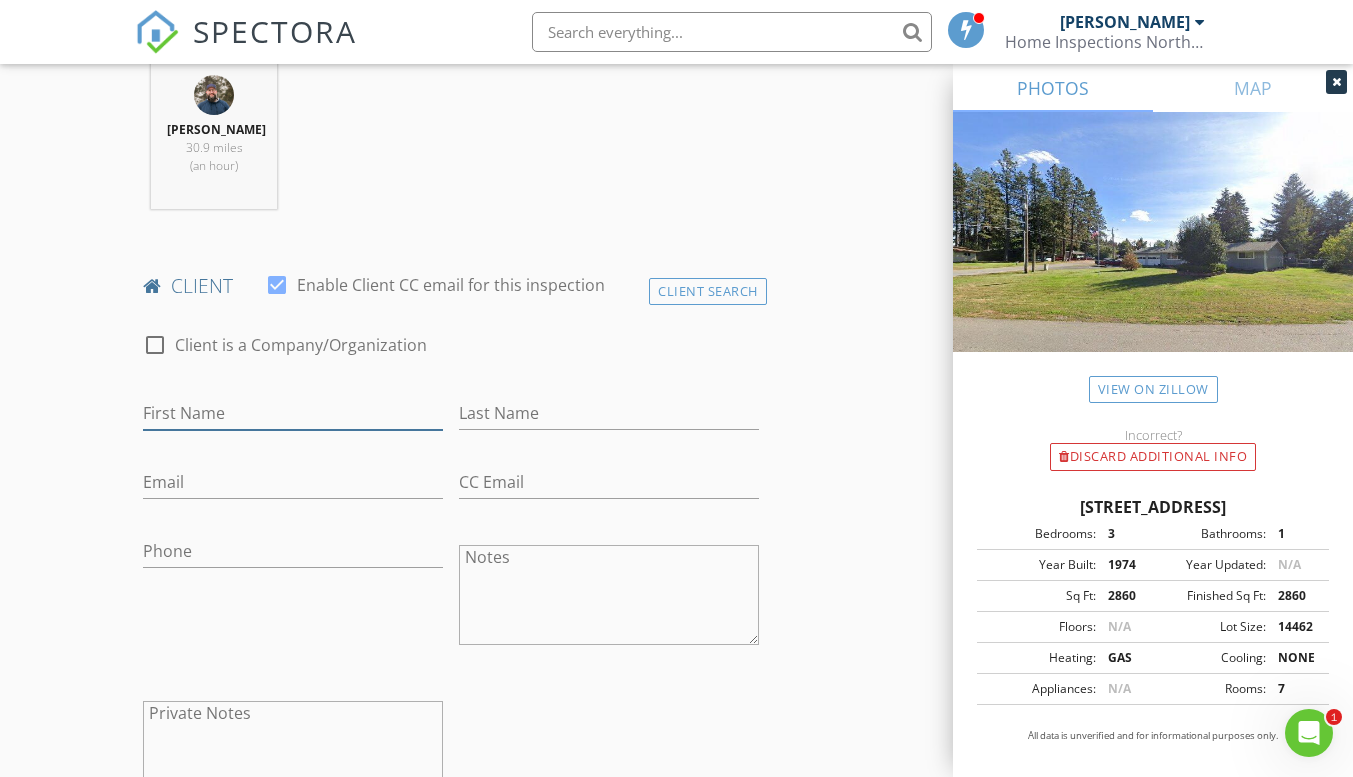 click on "First Name" at bounding box center (293, 413) 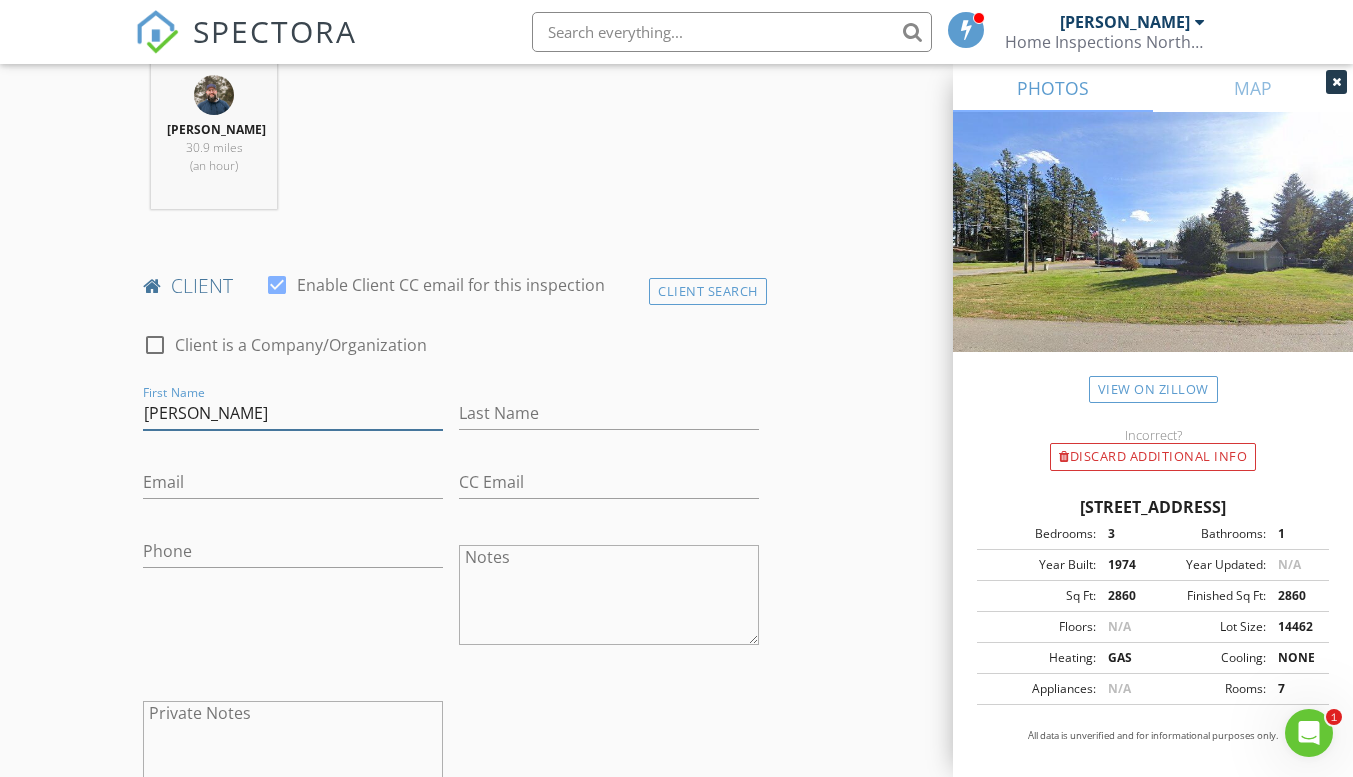 type on "Jake" 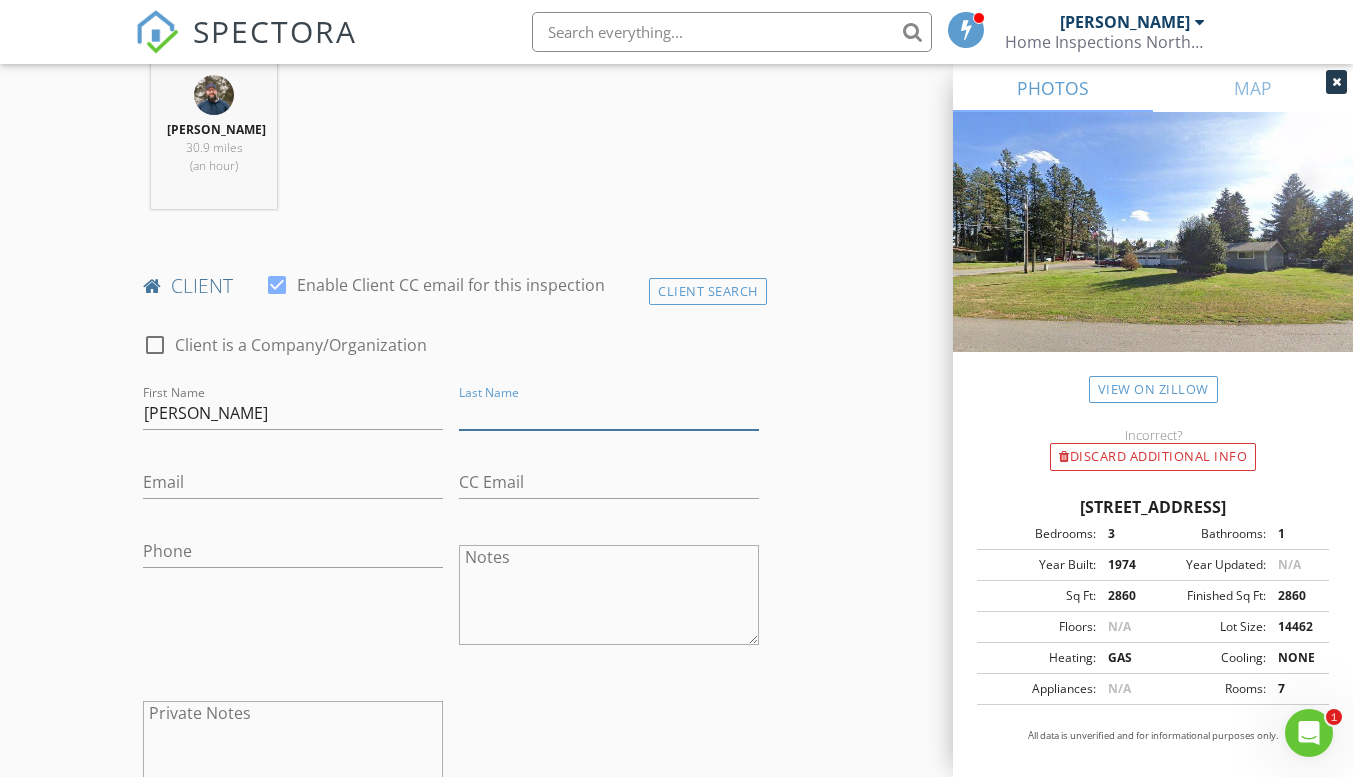 click on "Last Name" at bounding box center (609, 413) 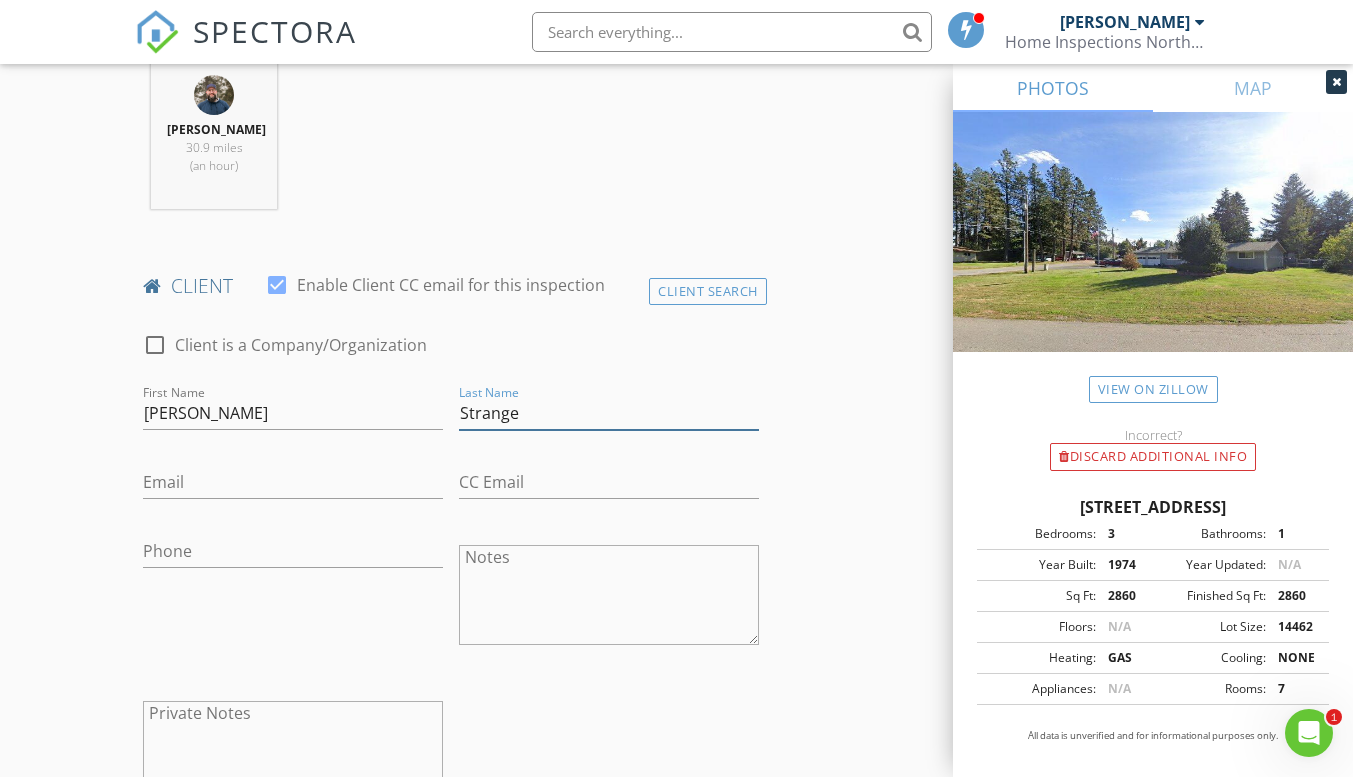type on "Strange" 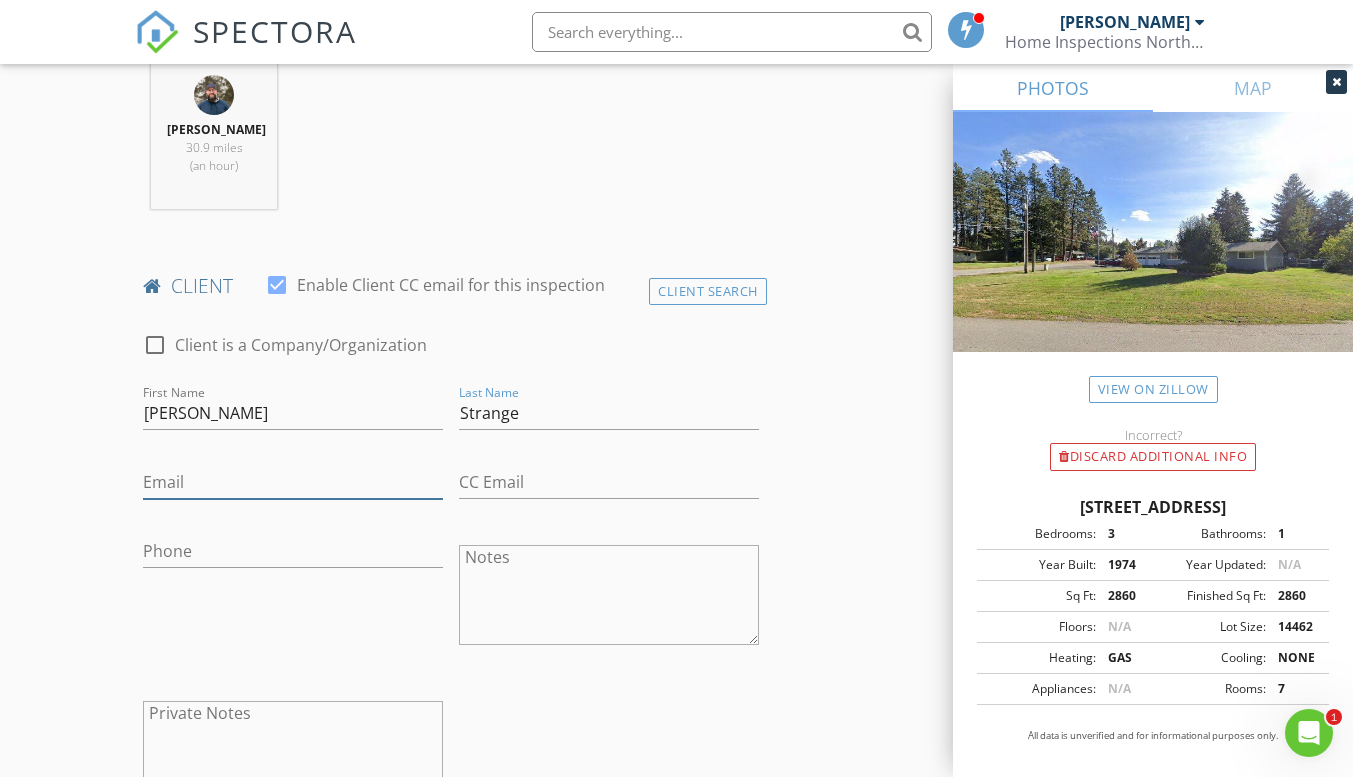 click on "Email" at bounding box center (293, 482) 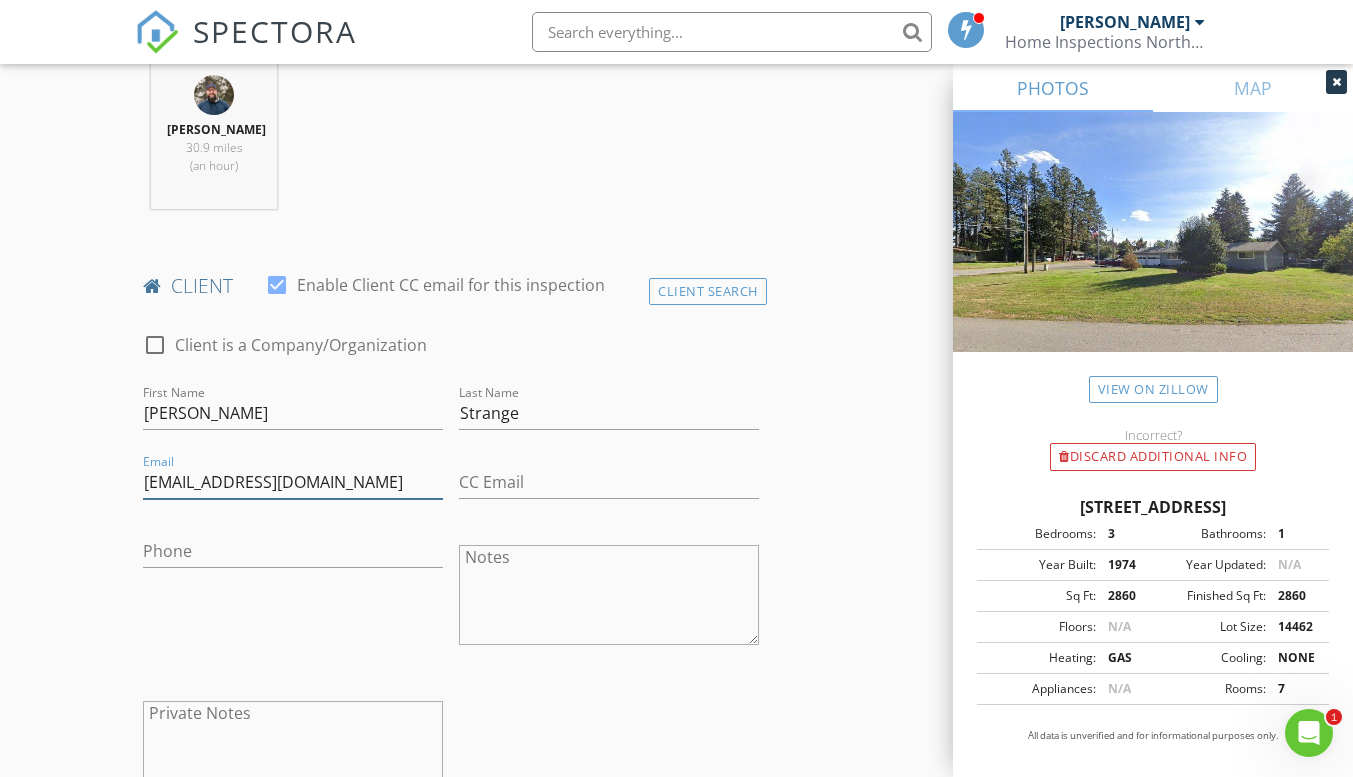 type on "jakestrange86@gmail.com" 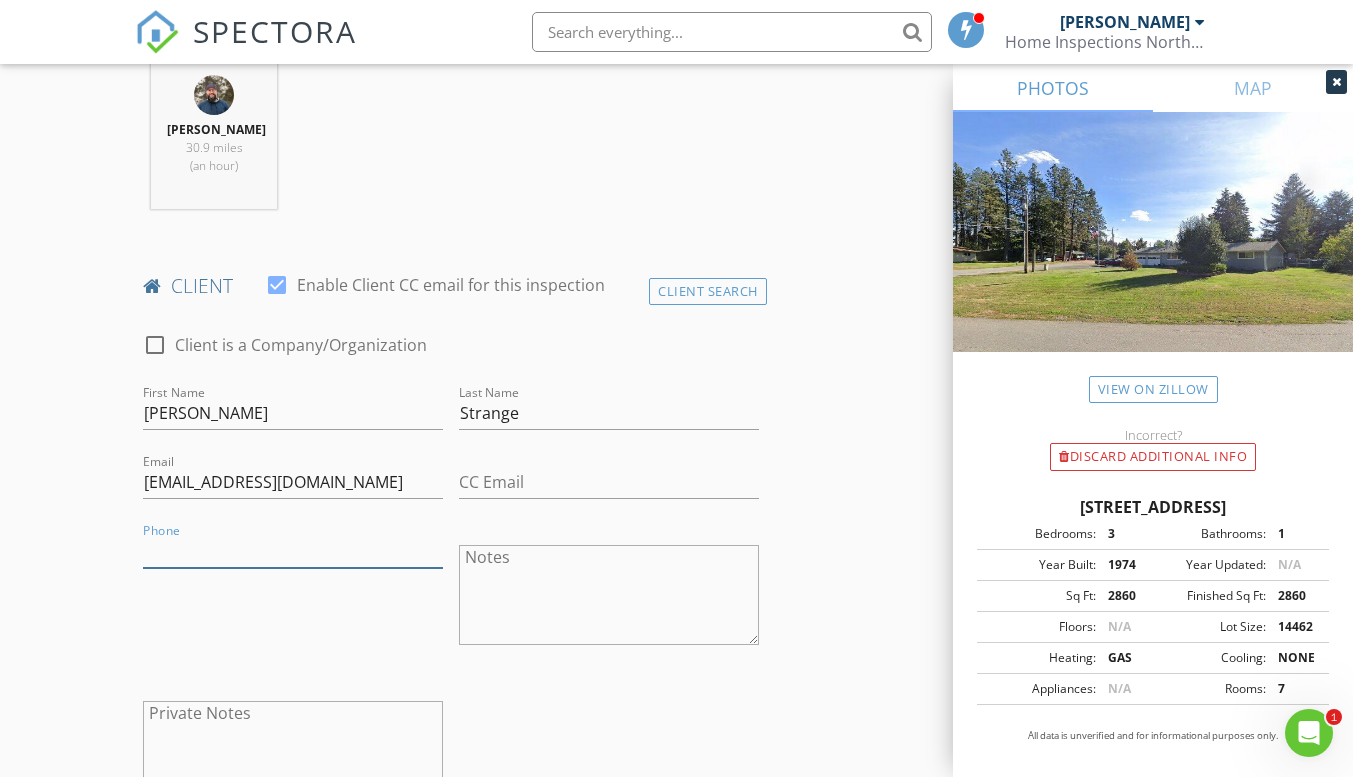 click on "Phone" at bounding box center (293, 551) 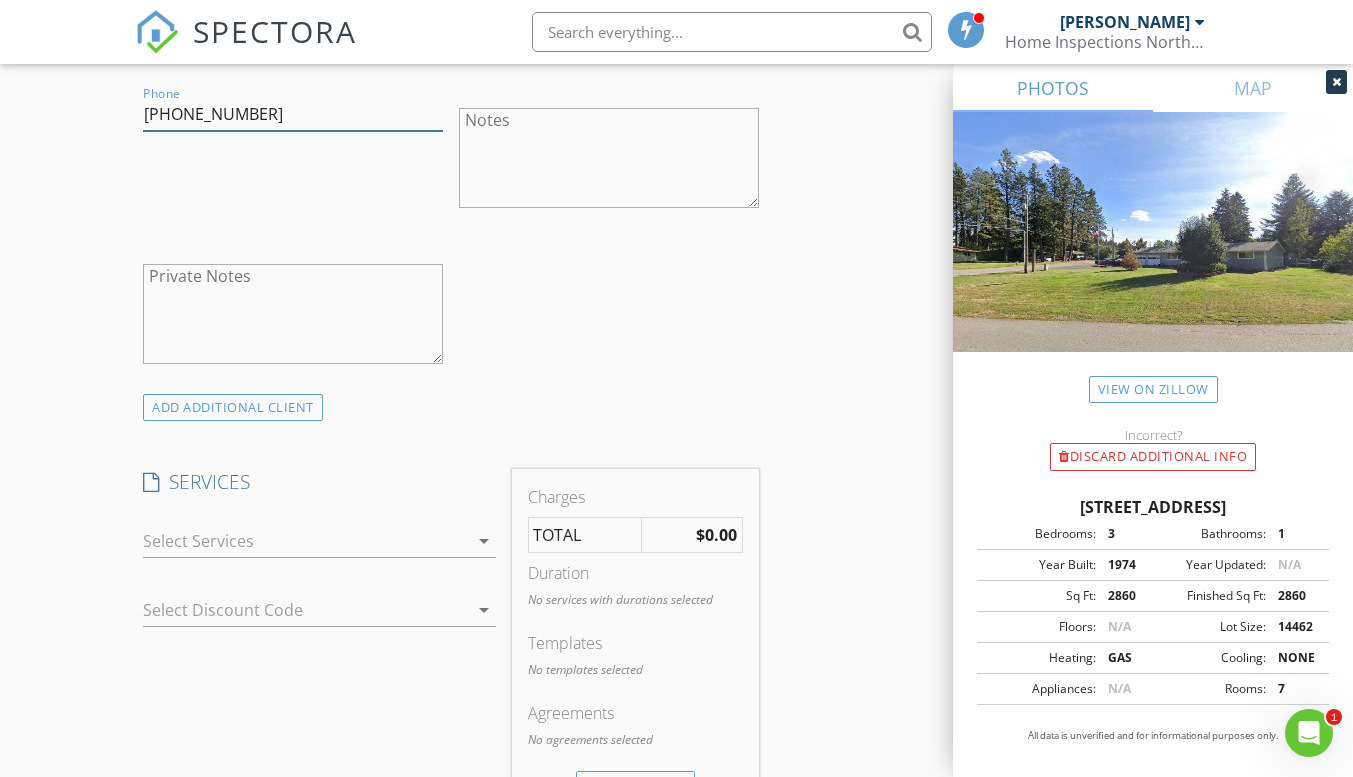 scroll, scrollTop: 1300, scrollLeft: 0, axis: vertical 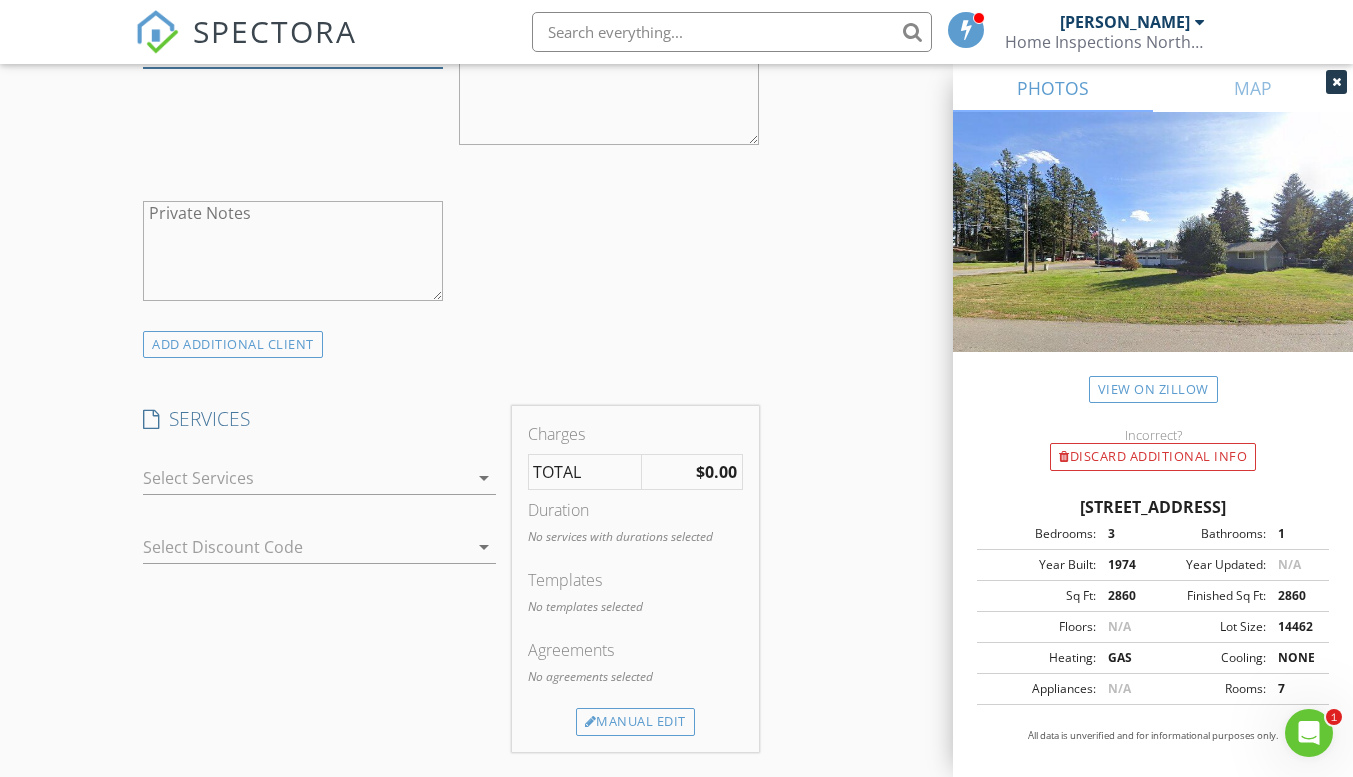type on "208-449-4736" 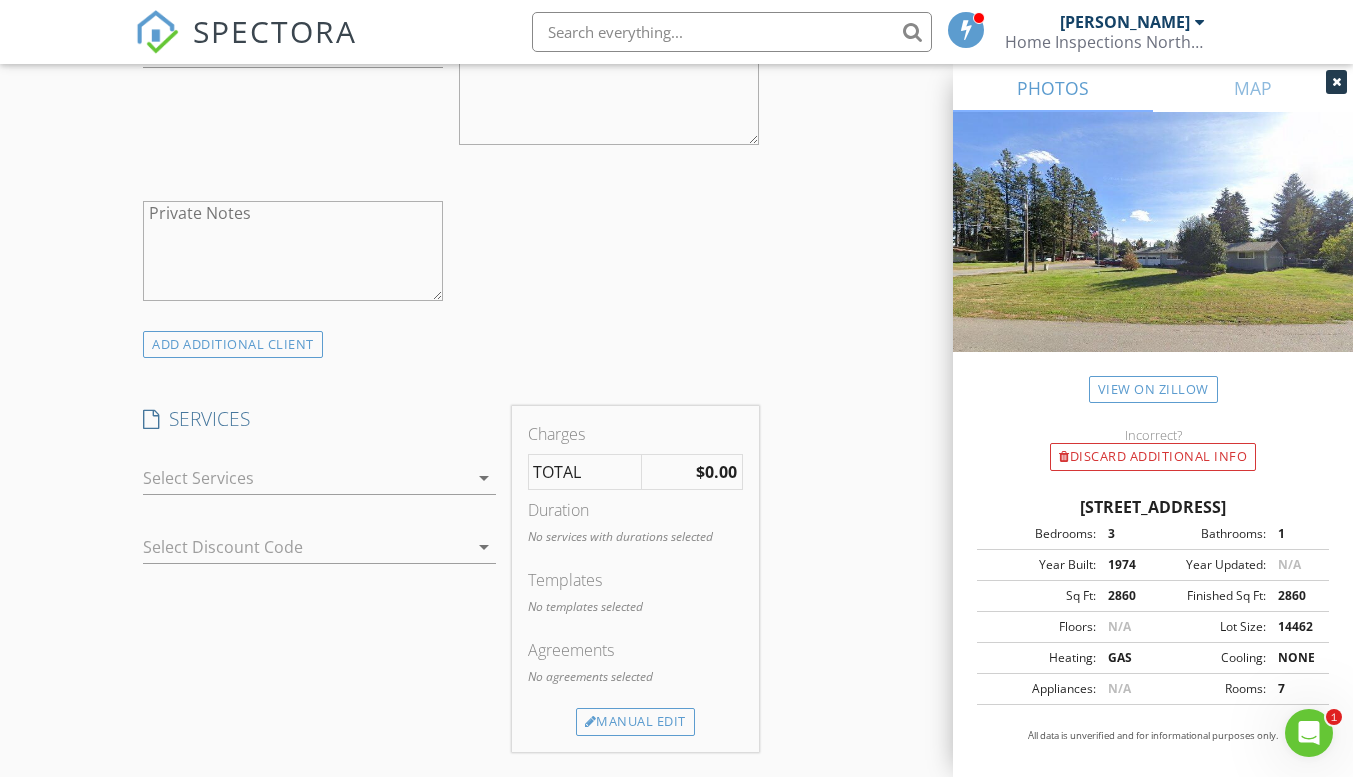 click on "arrow_drop_down" at bounding box center (484, 478) 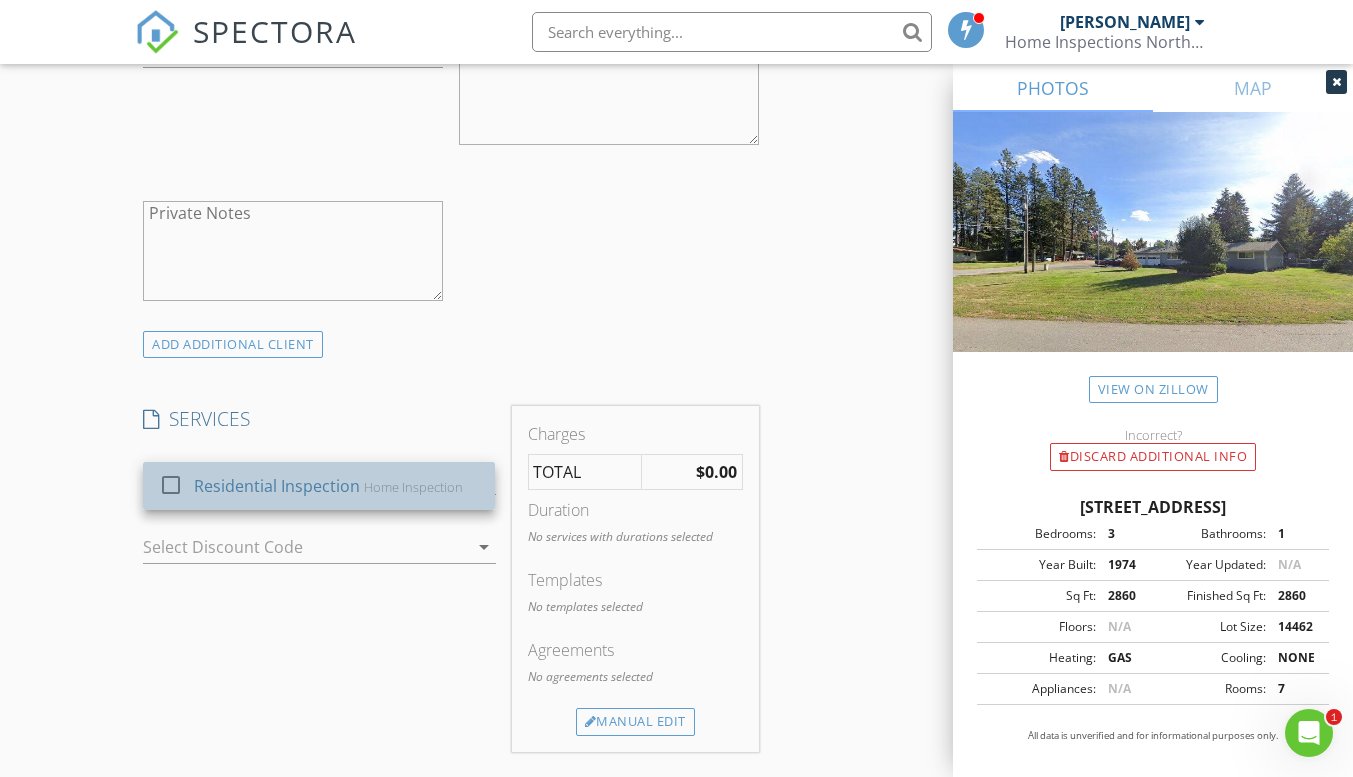 click on "Residential Inspection   Home Inspection" at bounding box center [336, 486] 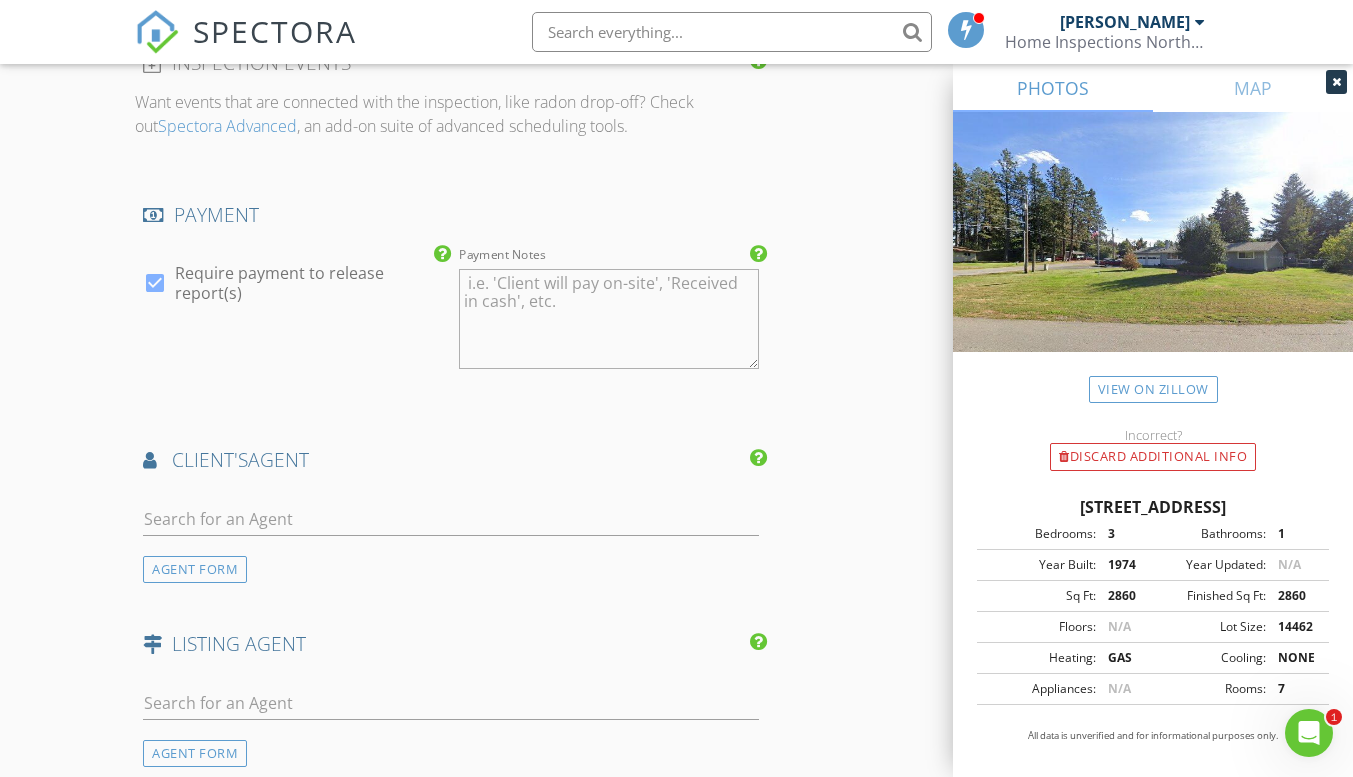 scroll, scrollTop: 2200, scrollLeft: 0, axis: vertical 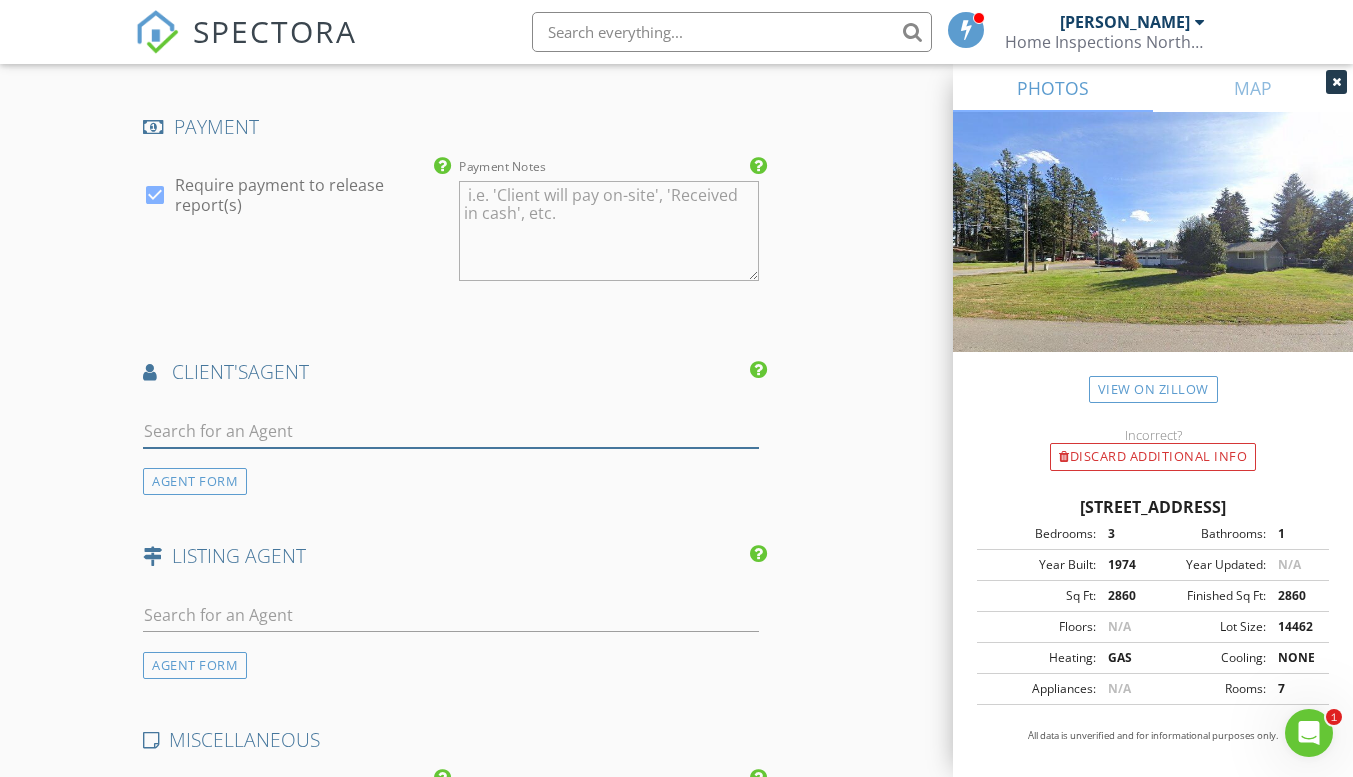 click at bounding box center (450, 431) 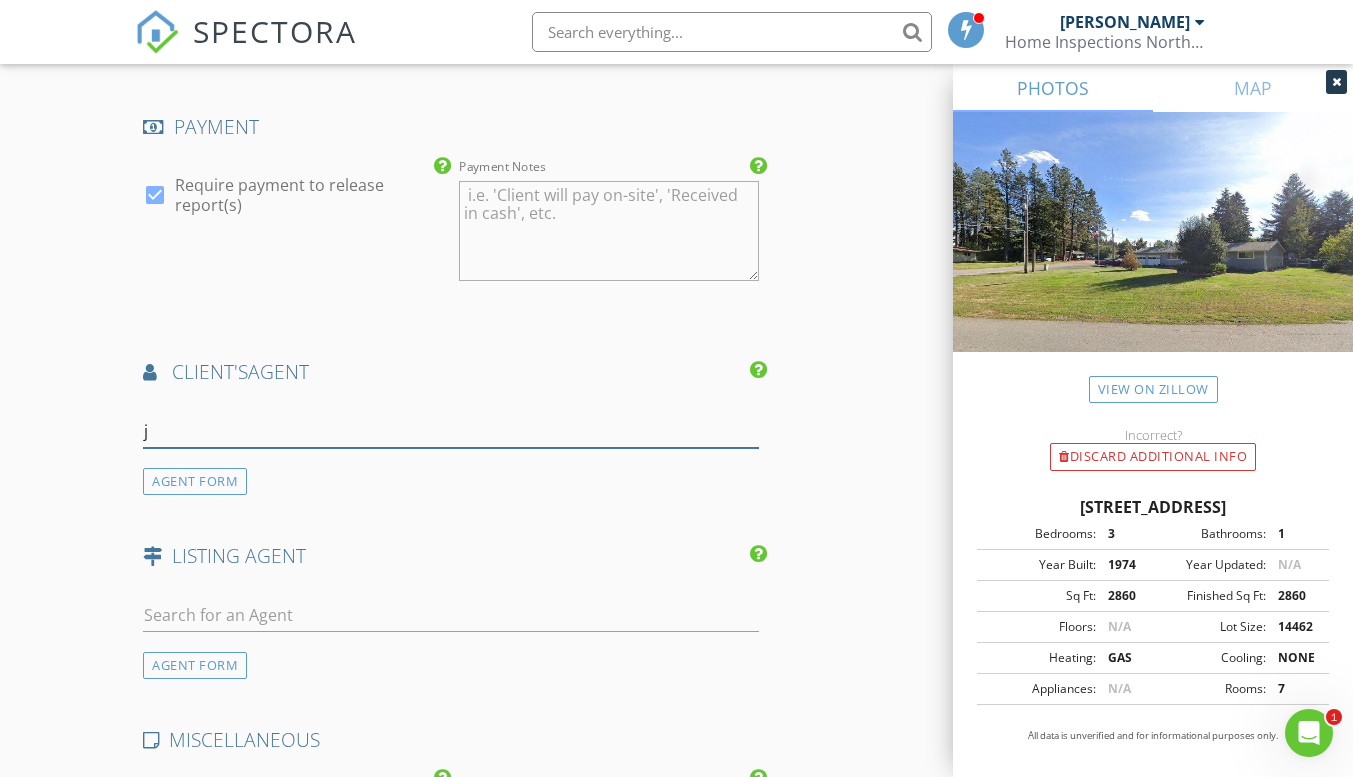 type on "jerry" 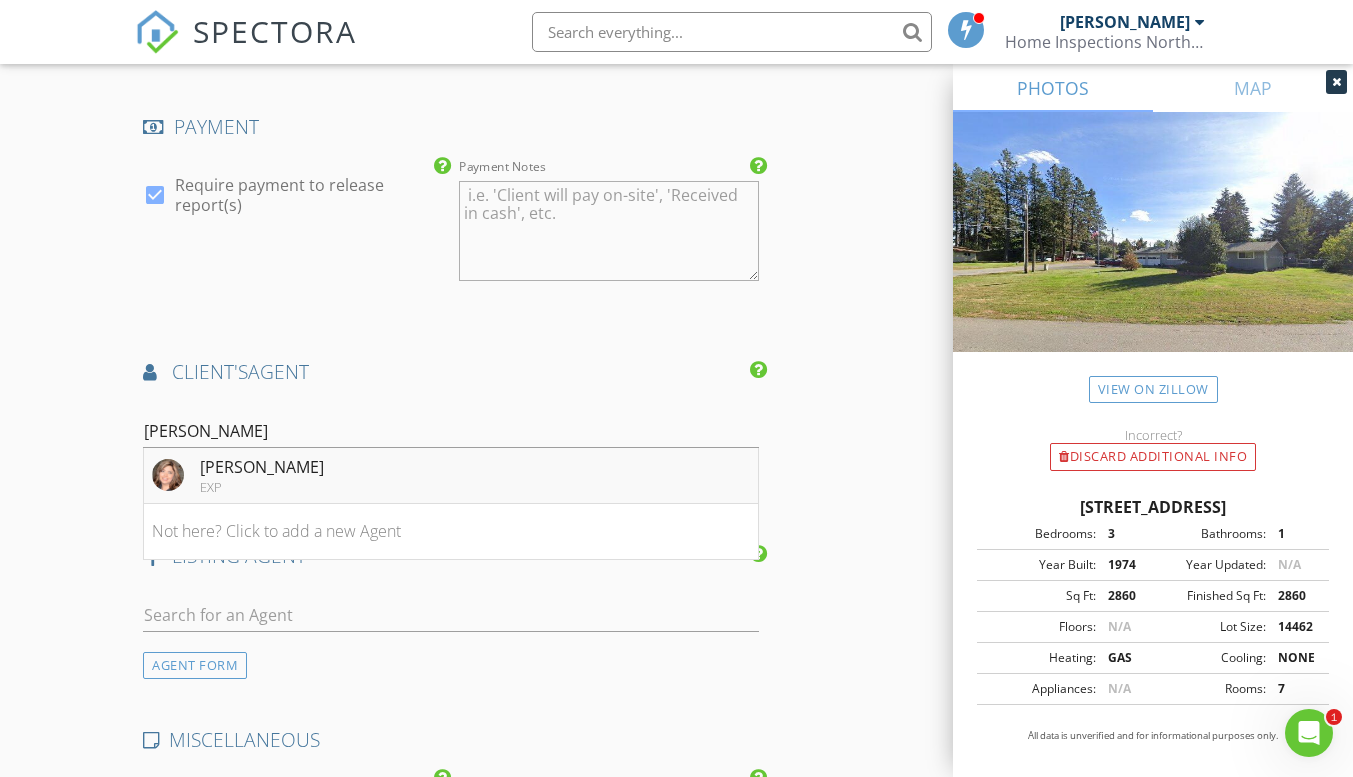 click on "Jerry Librande" at bounding box center [262, 467] 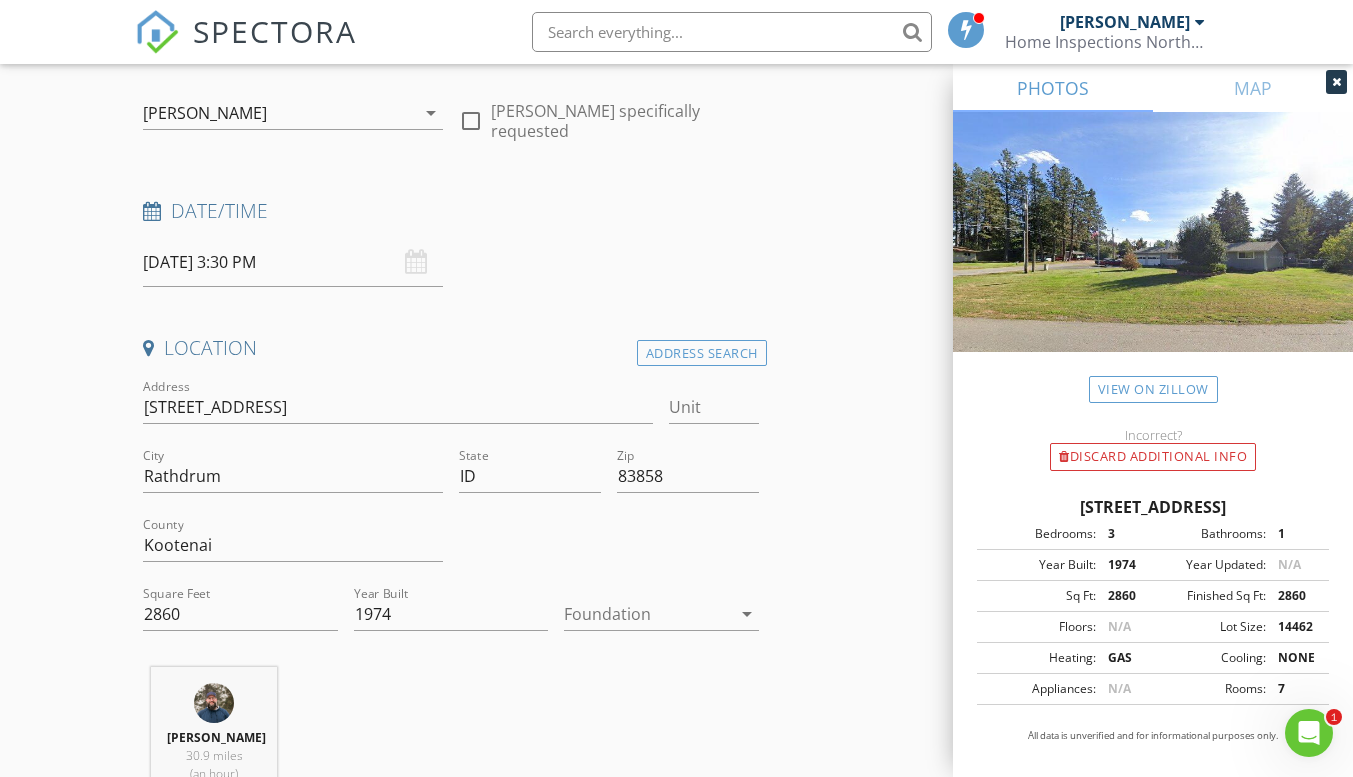 scroll, scrollTop: 282, scrollLeft: 0, axis: vertical 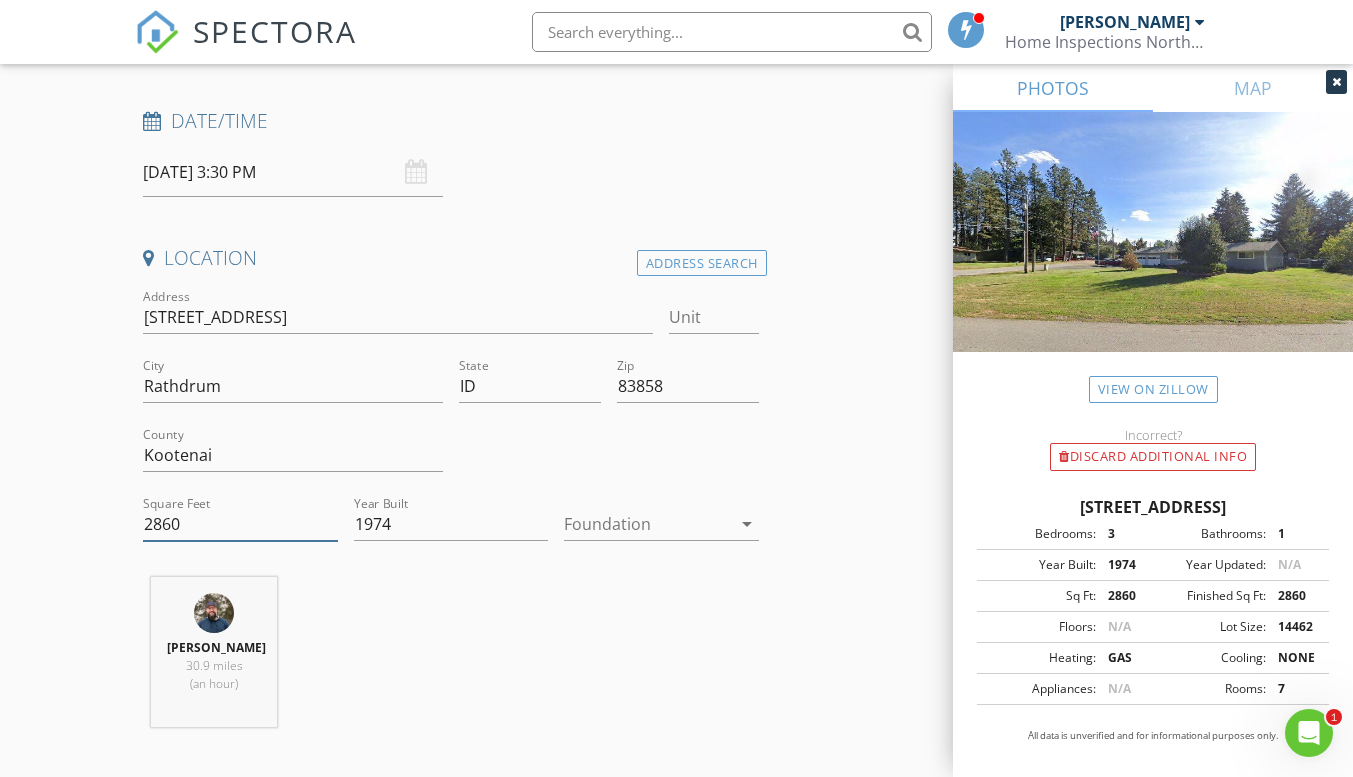 click on "2860" at bounding box center (240, 524) 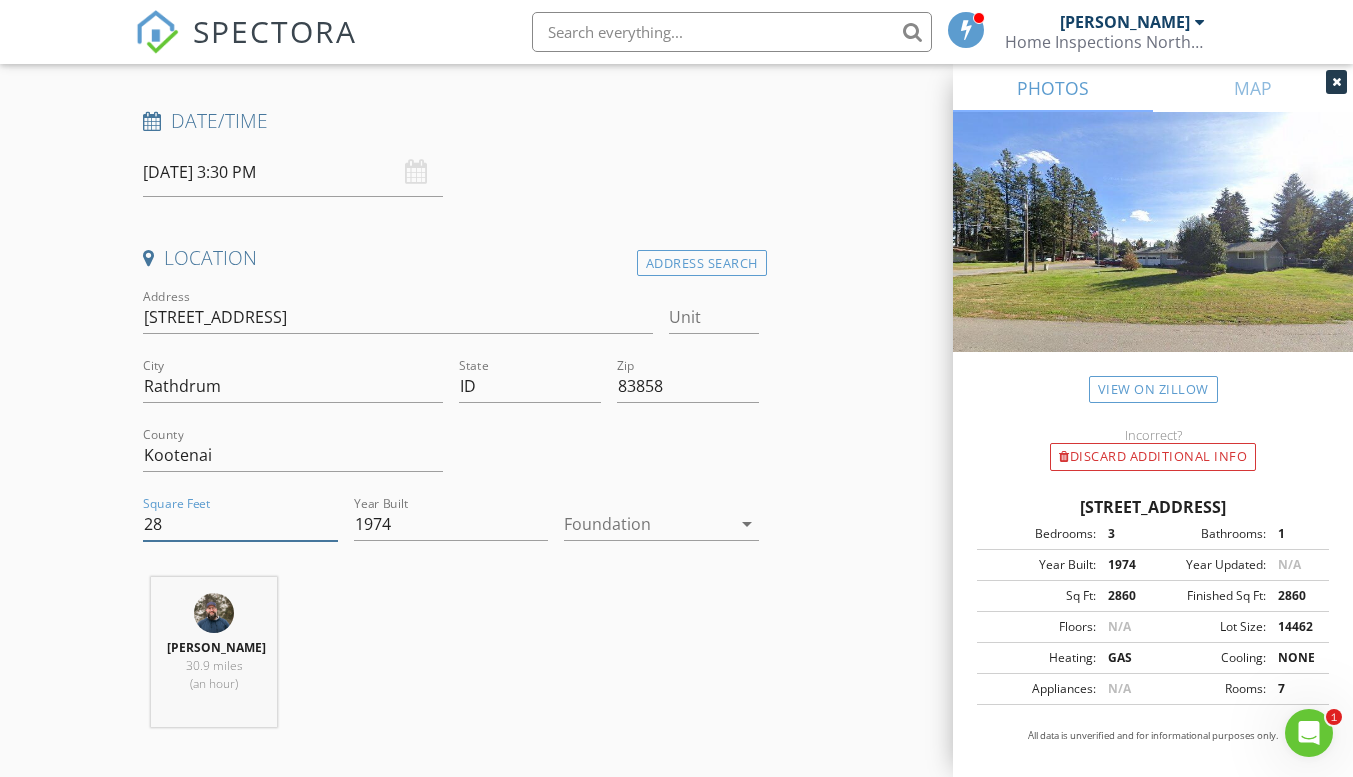 type on "2" 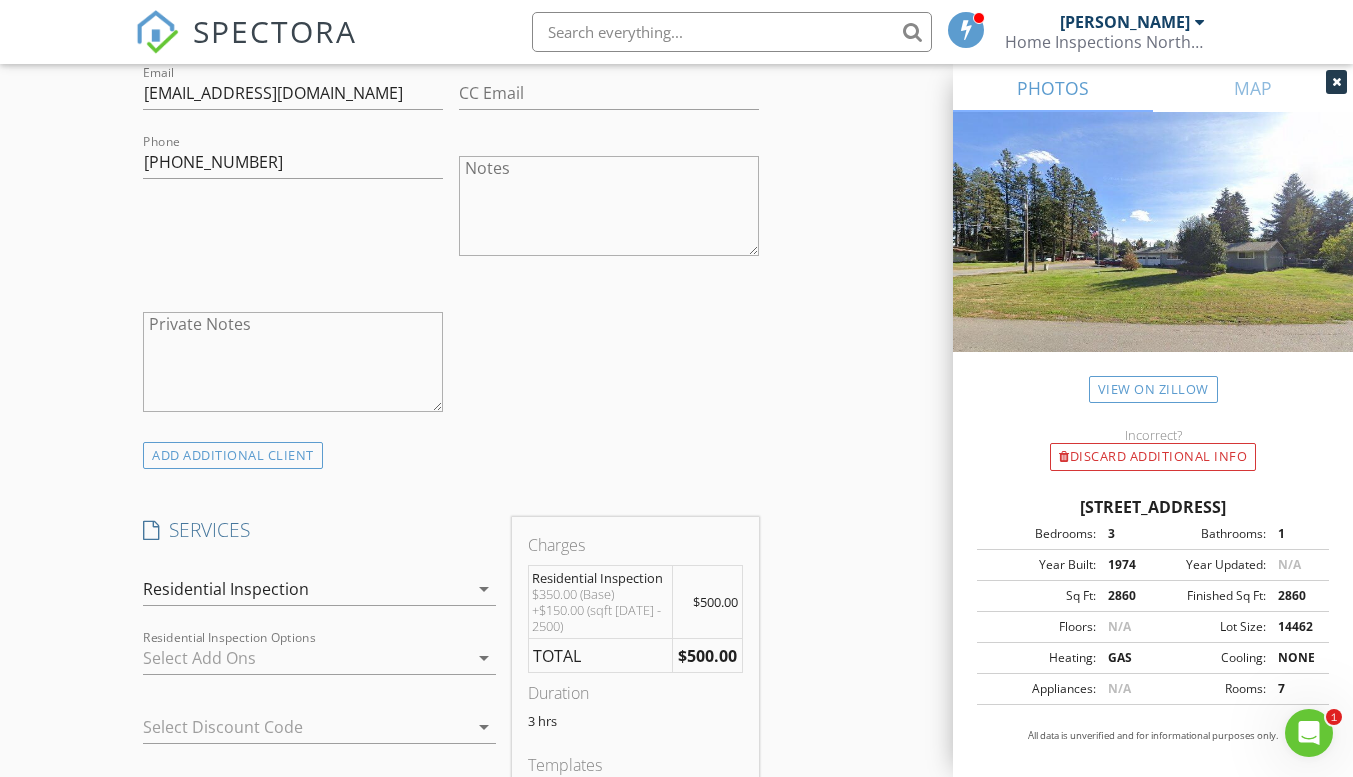 scroll, scrollTop: 1382, scrollLeft: 0, axis: vertical 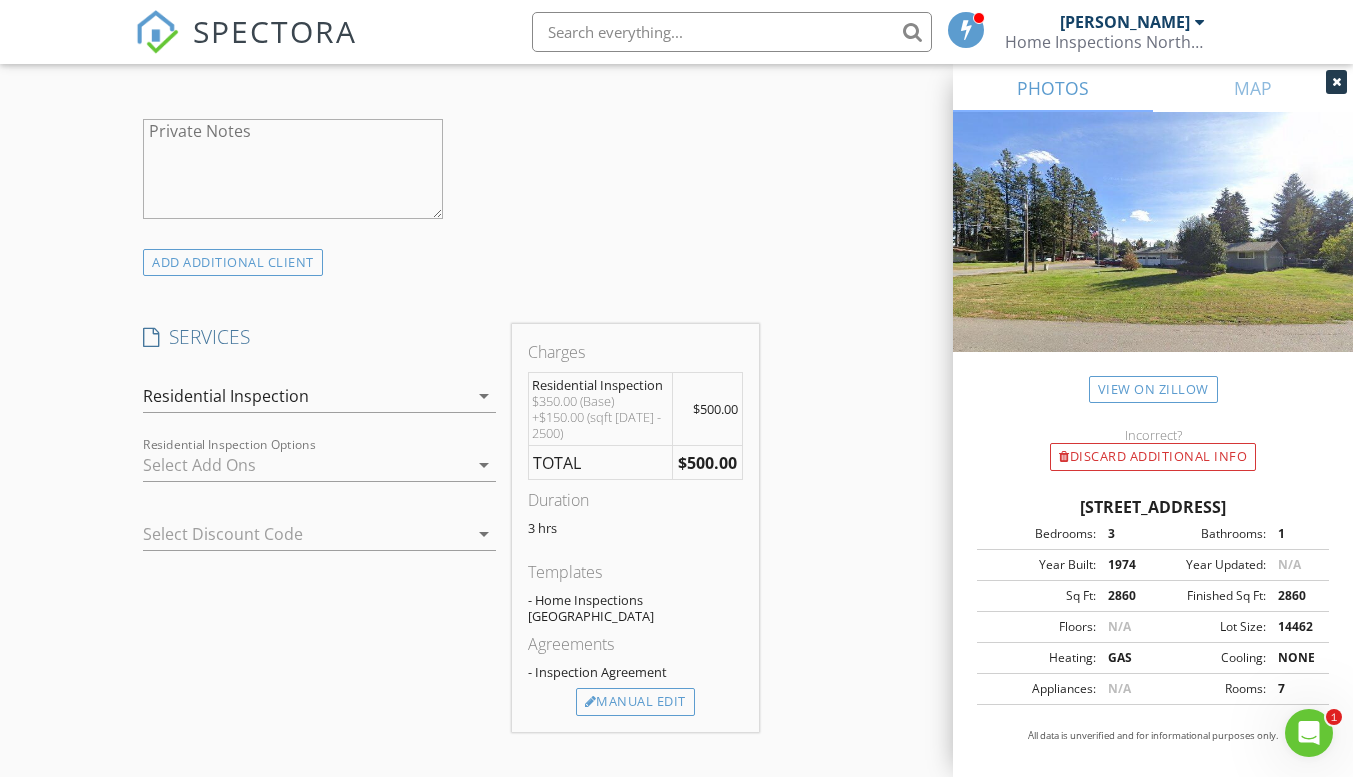 type on "2290" 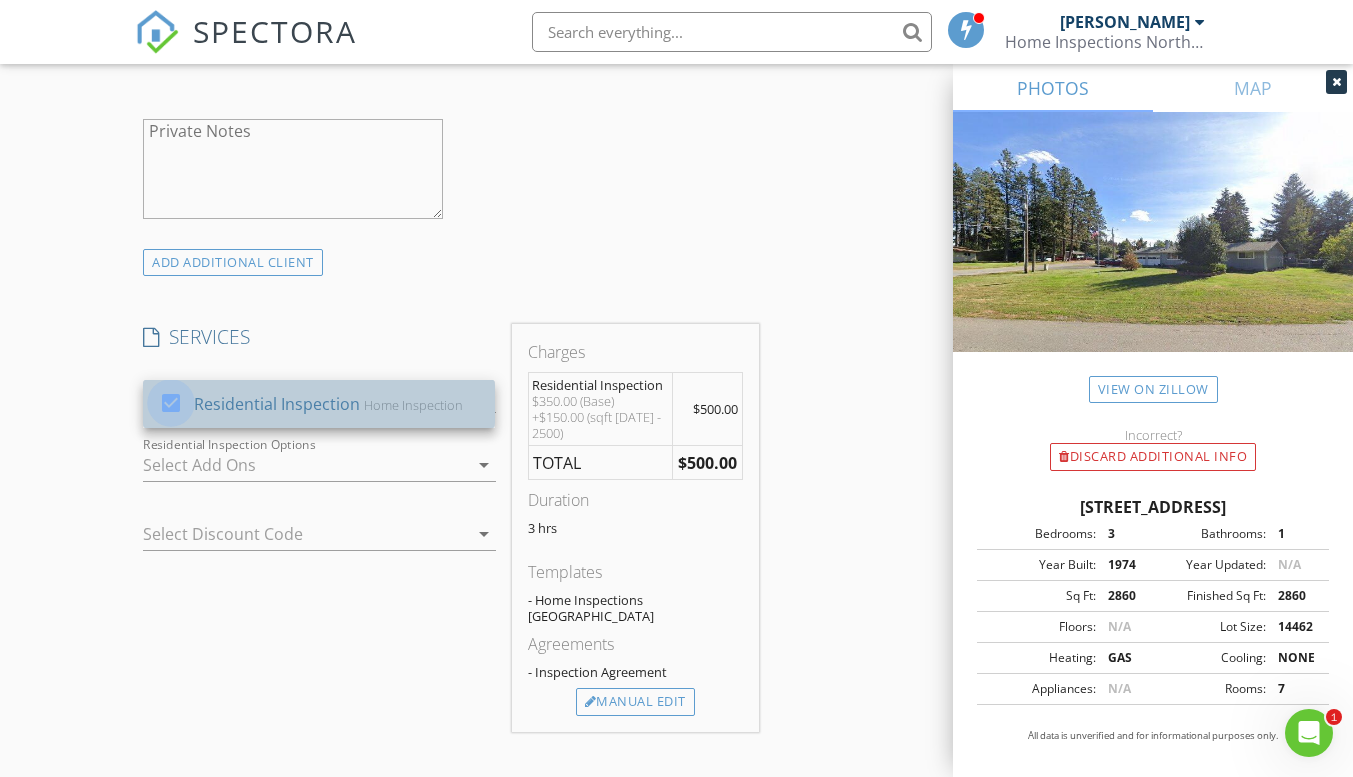 click at bounding box center (171, 403) 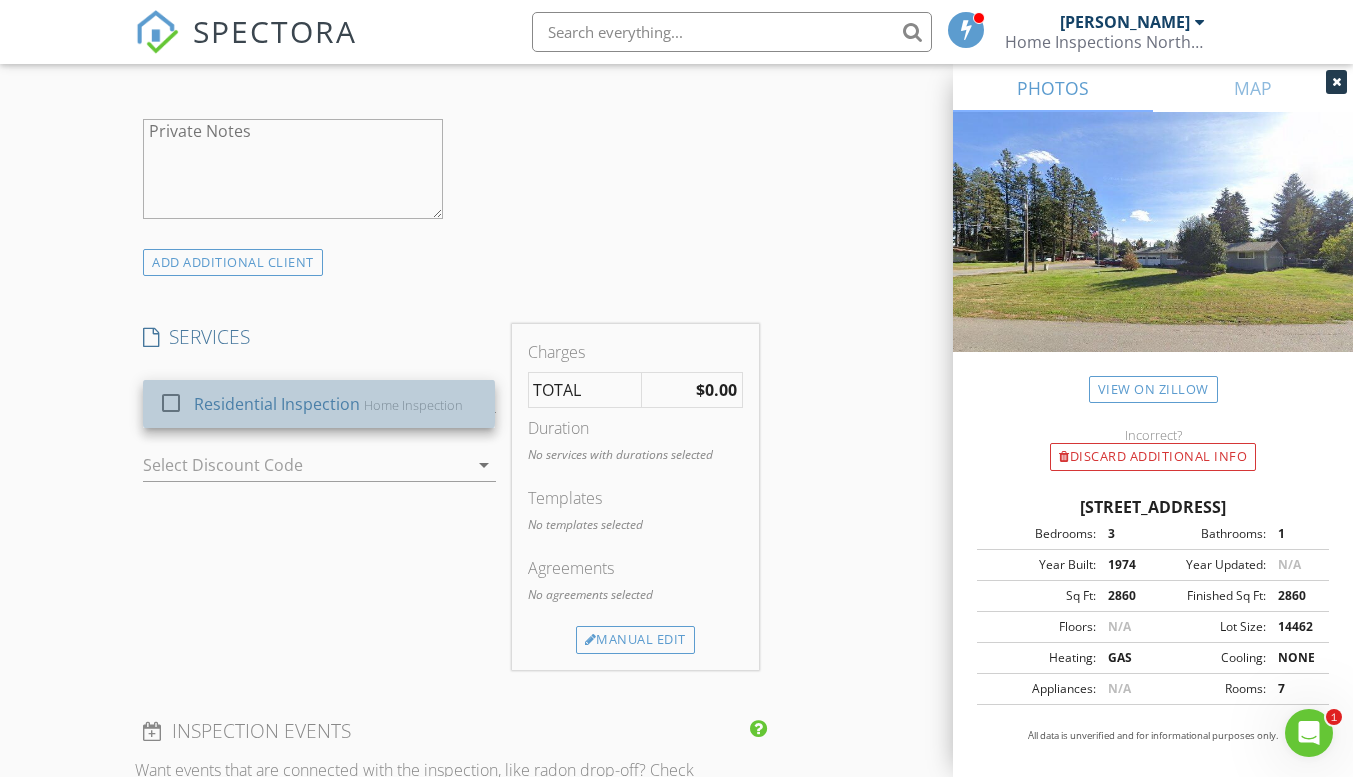 click on "Home Inspection" at bounding box center [413, 405] 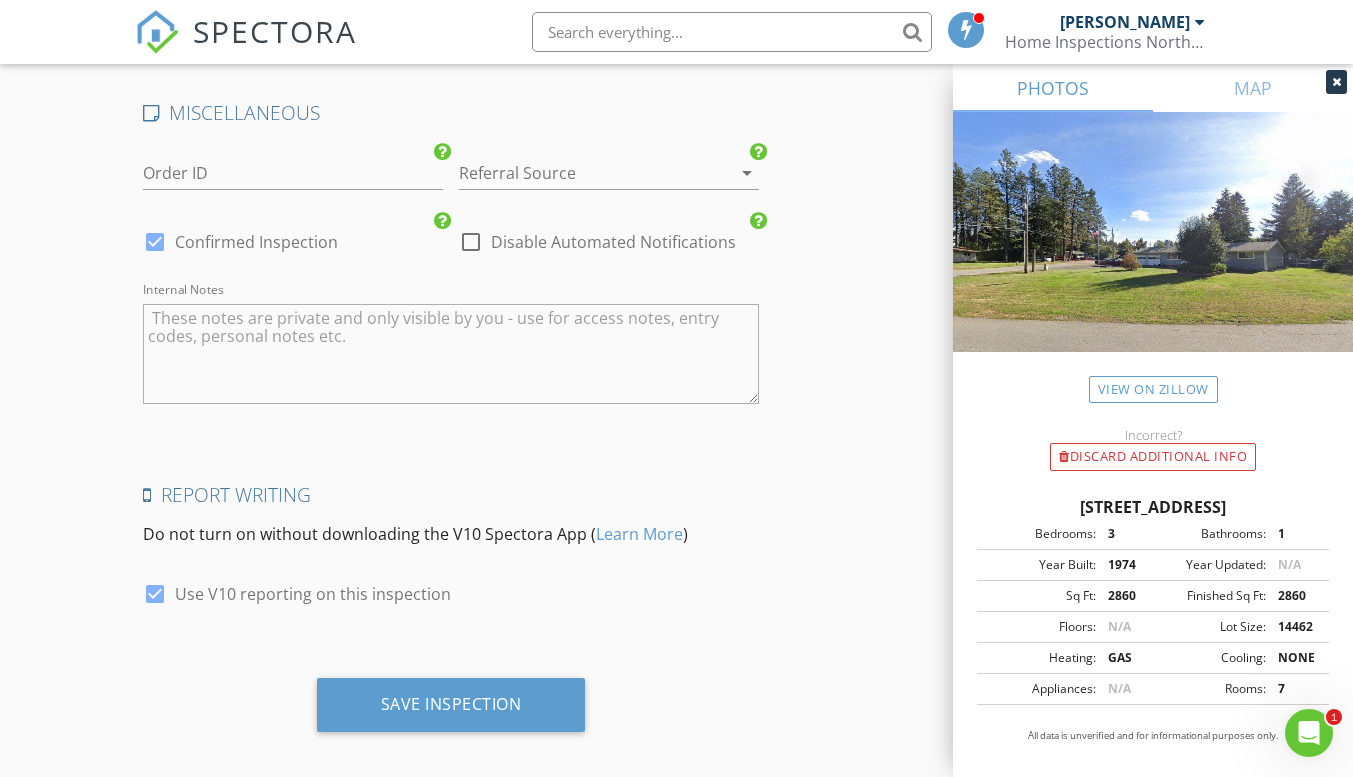 scroll, scrollTop: 3282, scrollLeft: 0, axis: vertical 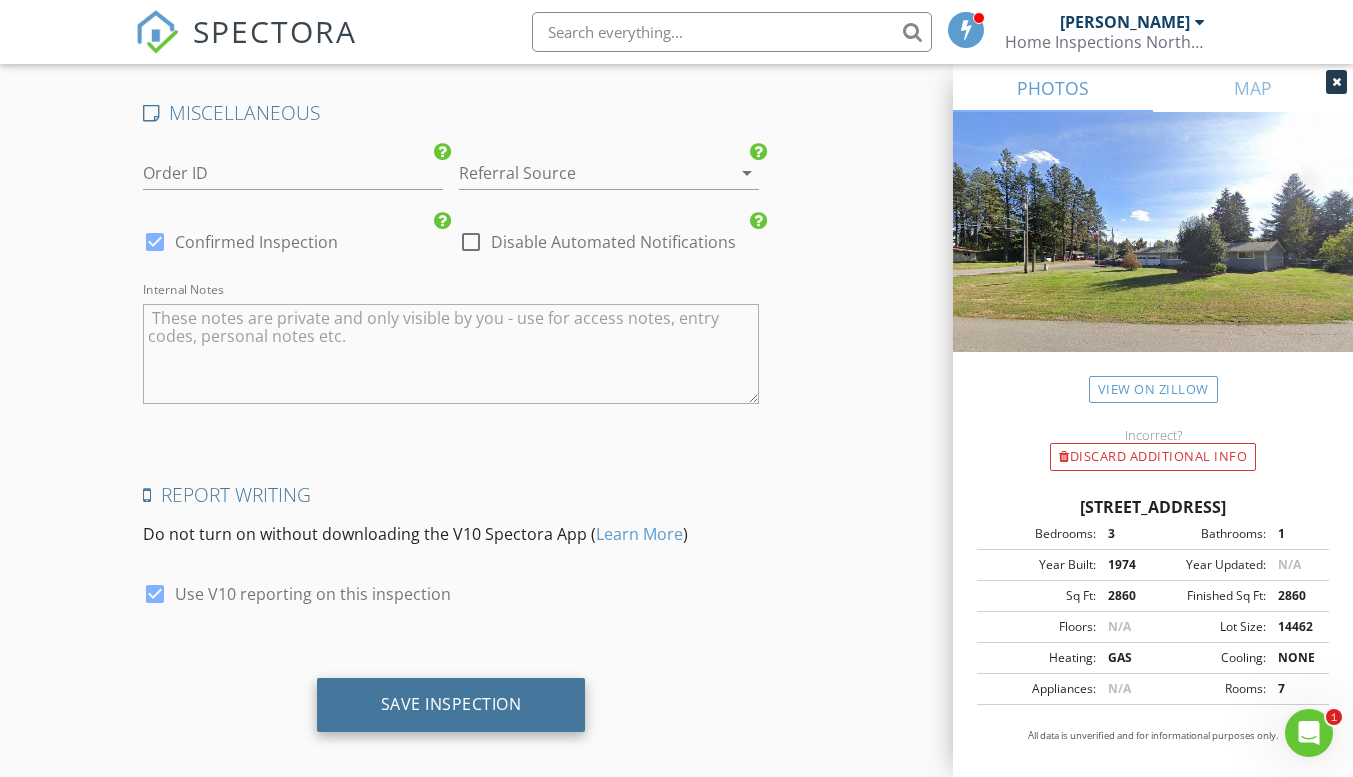 click on "Save Inspection" at bounding box center (451, 704) 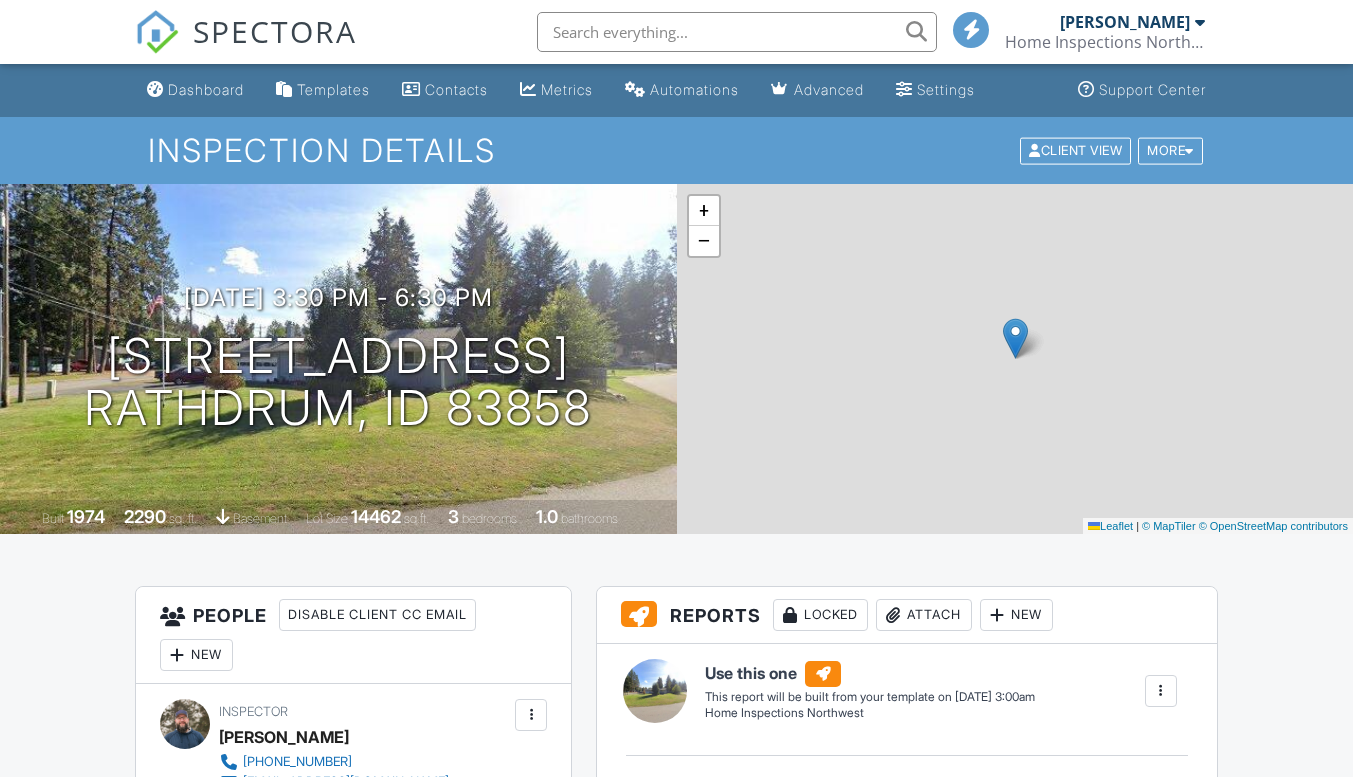 scroll, scrollTop: 0, scrollLeft: 0, axis: both 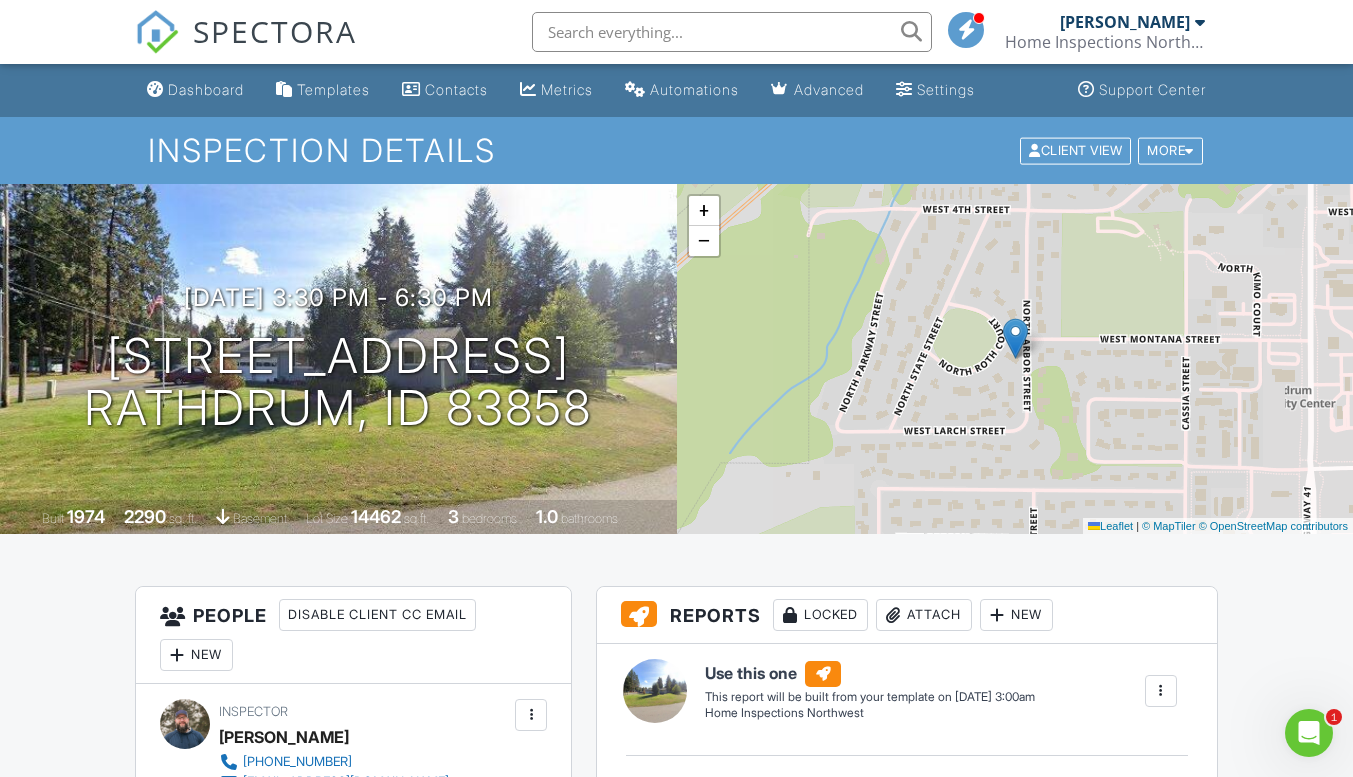 click on "Dashboard" at bounding box center (206, 89) 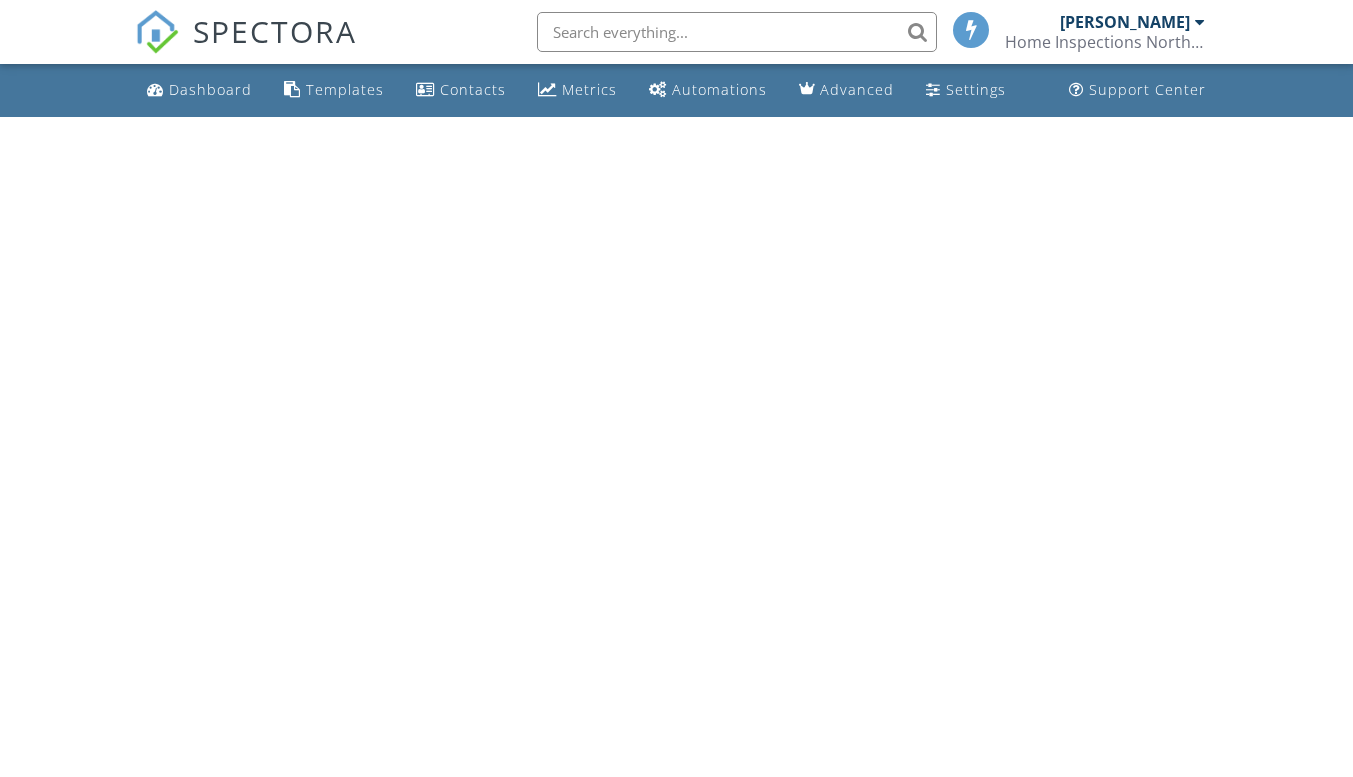 scroll, scrollTop: 0, scrollLeft: 0, axis: both 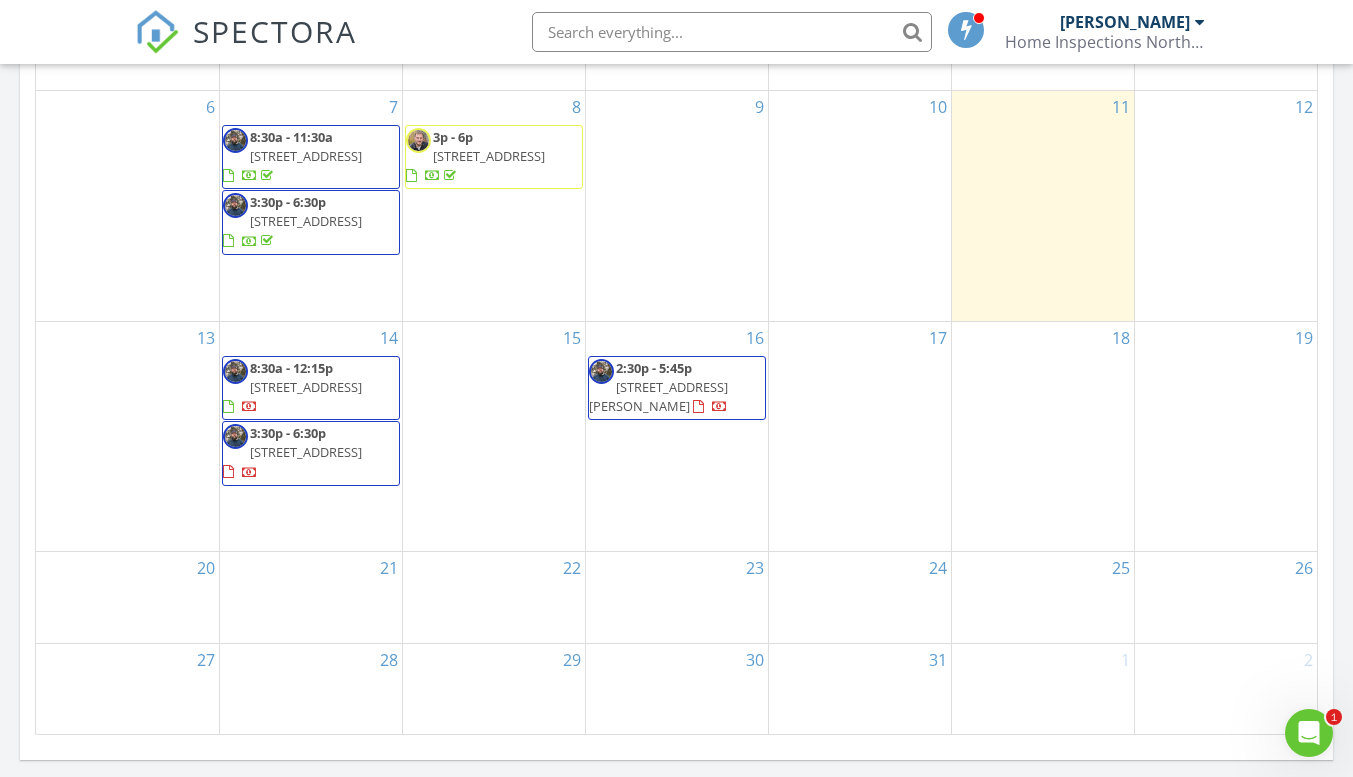 click on "[STREET_ADDRESS][PERSON_NAME]" at bounding box center (658, 396) 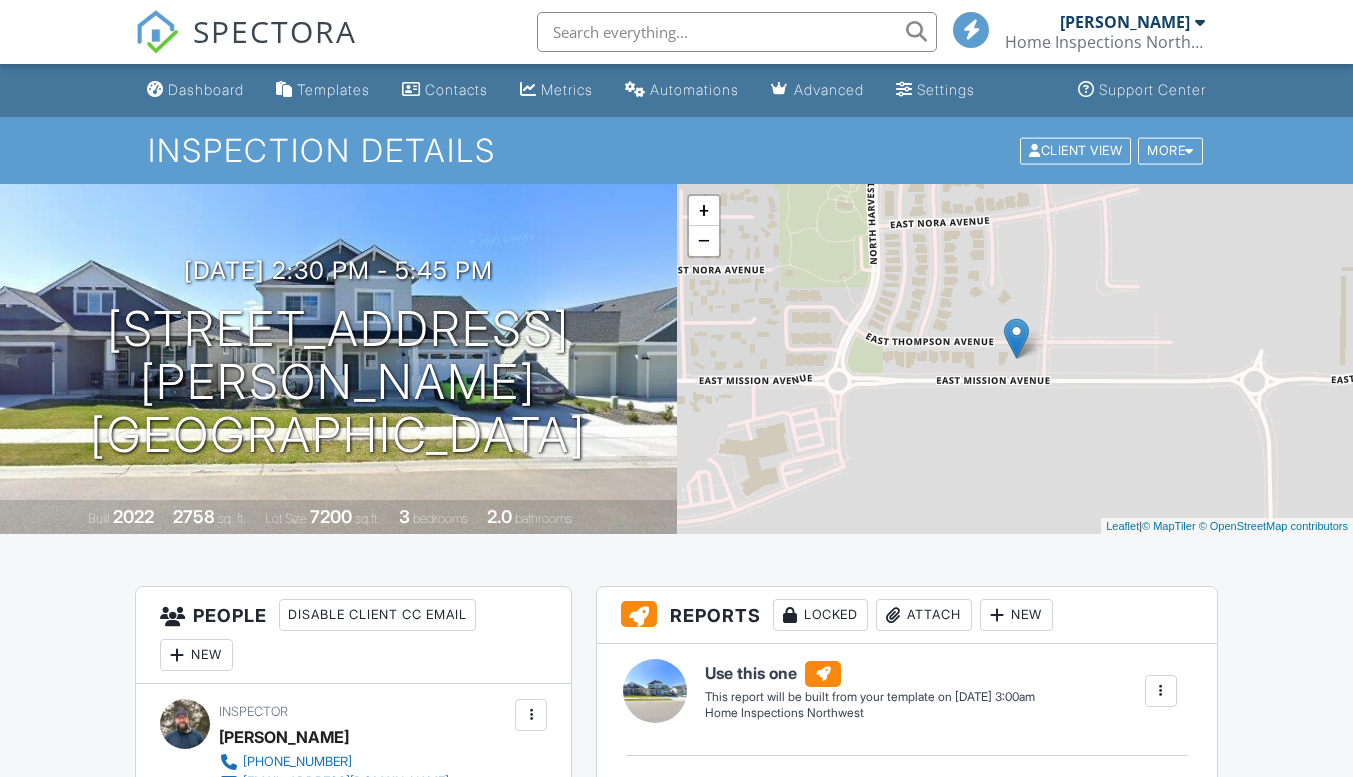 scroll, scrollTop: 0, scrollLeft: 0, axis: both 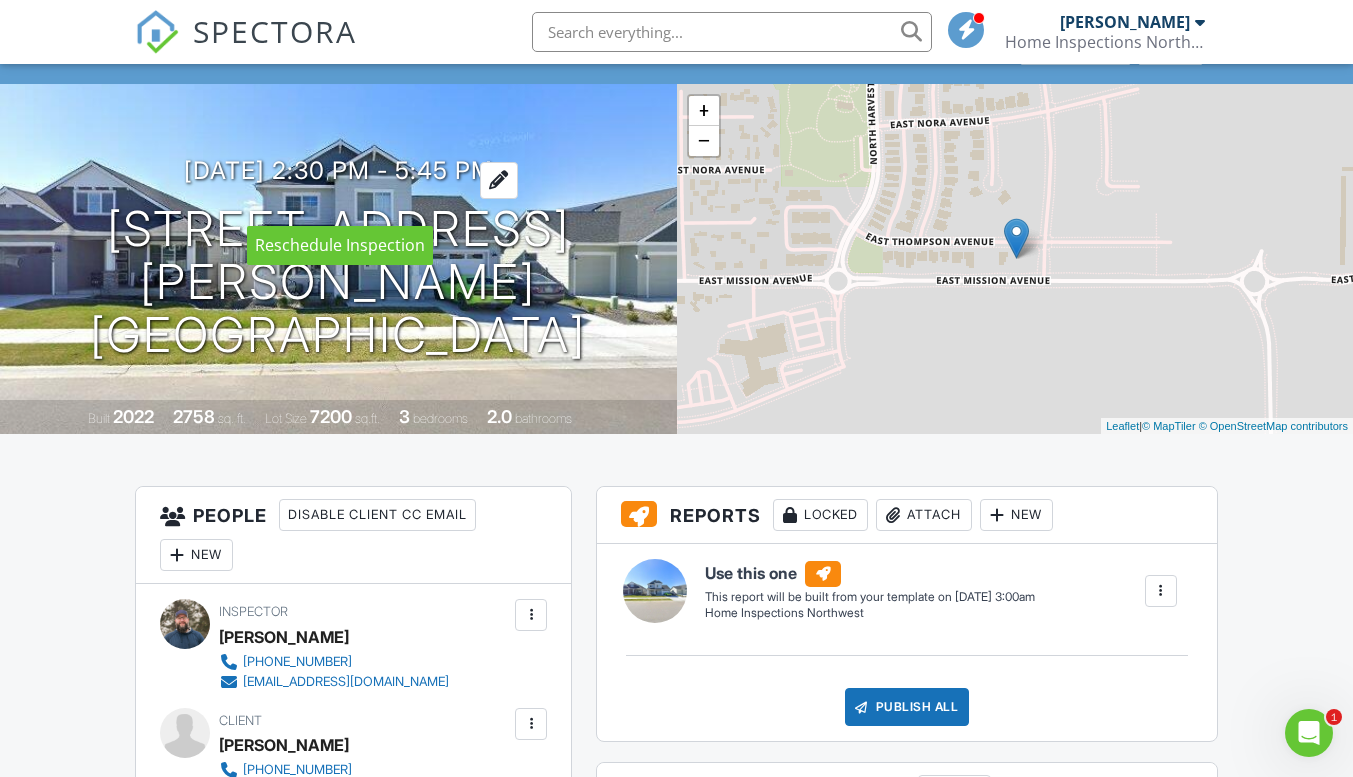 click at bounding box center (499, 180) 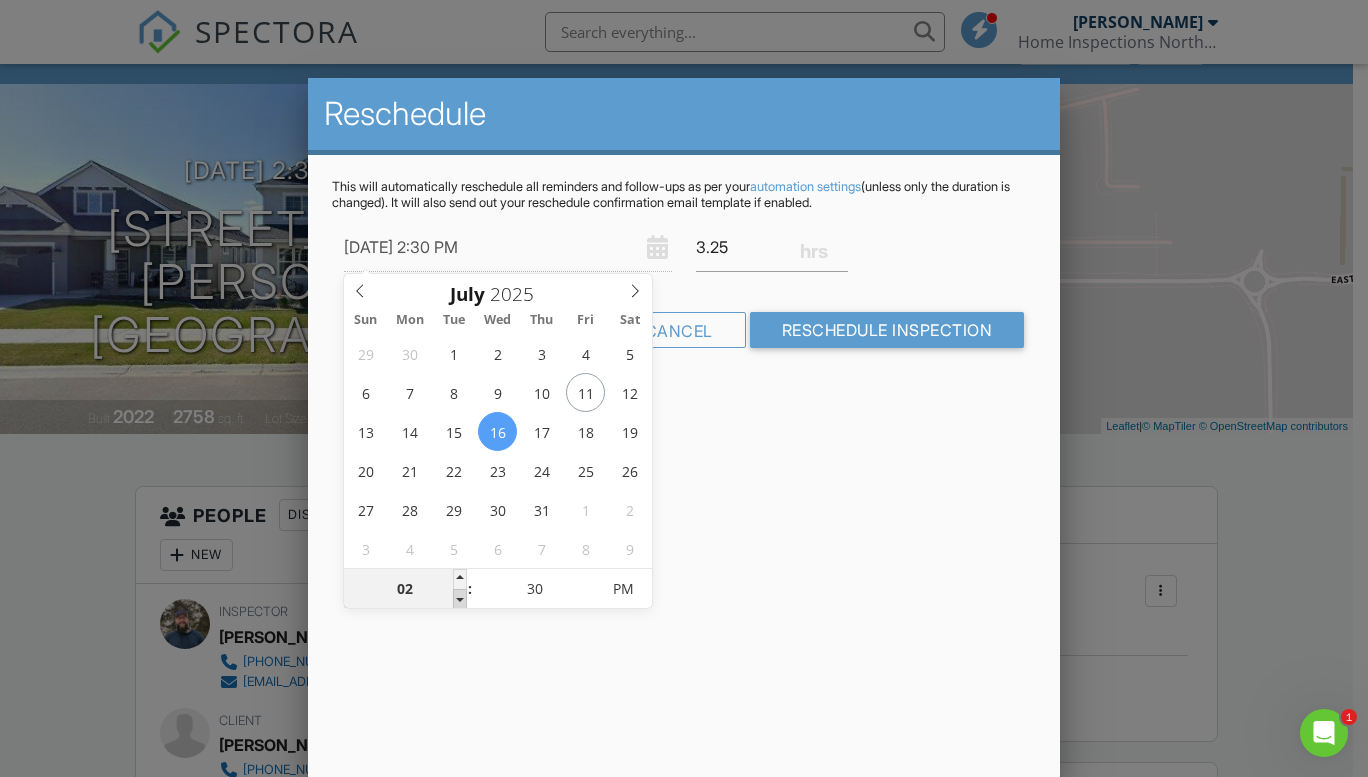 type on "07/16/2025 1:30 PM" 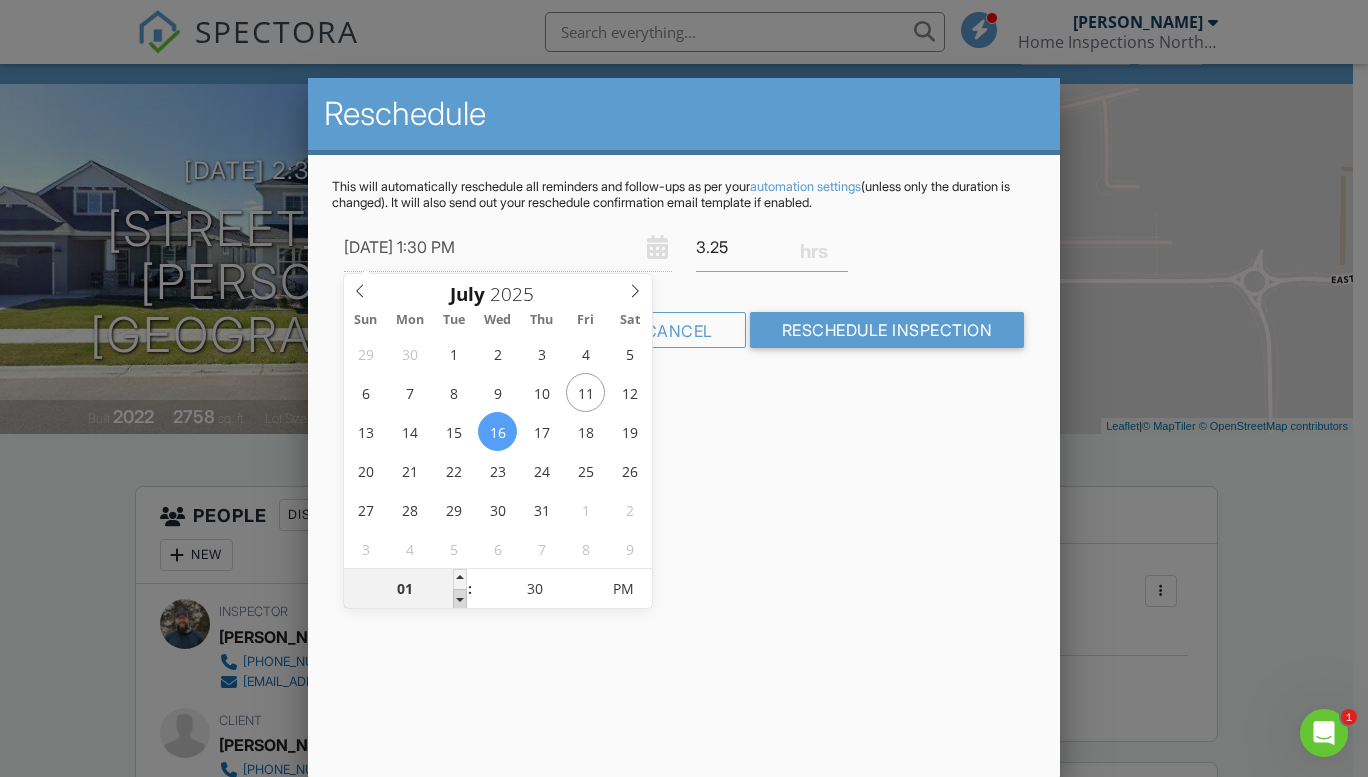 click at bounding box center (460, 599) 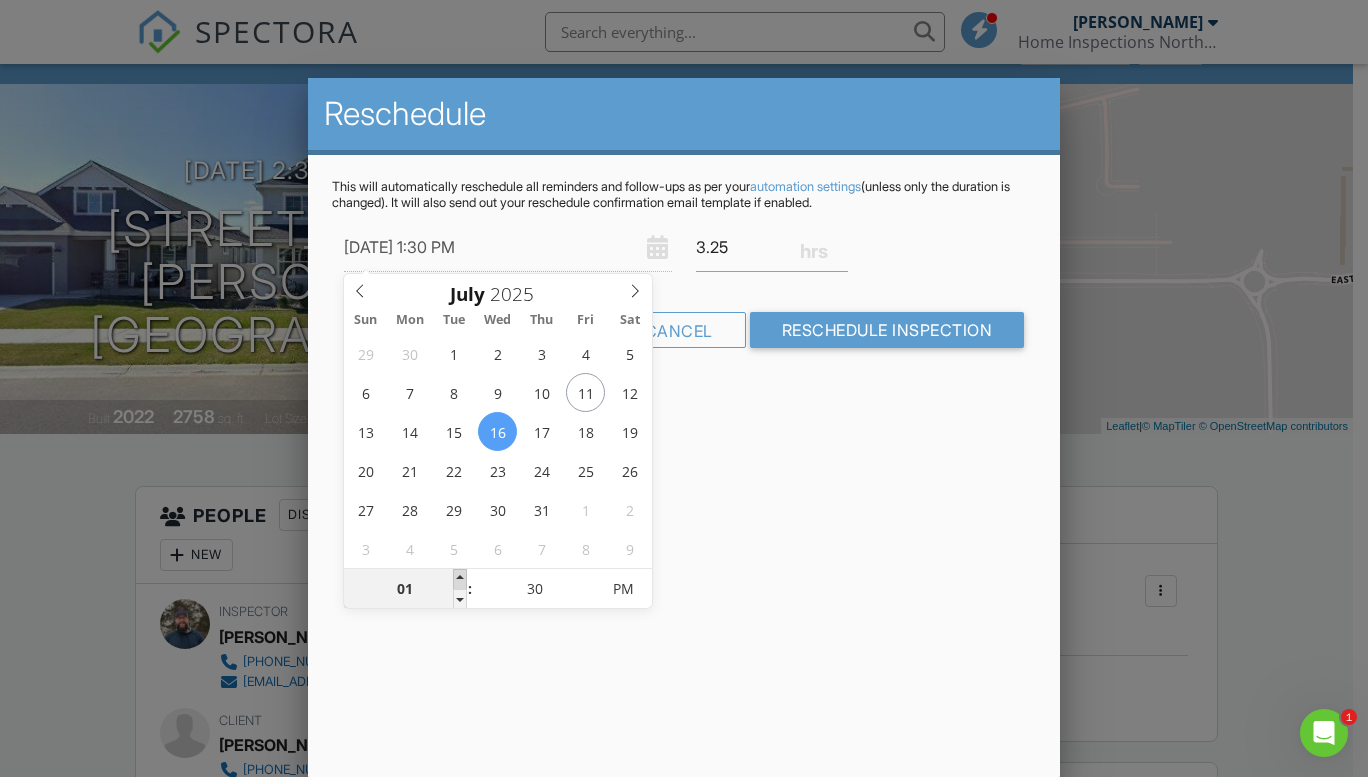 type on "07/16/2025 2:30 PM" 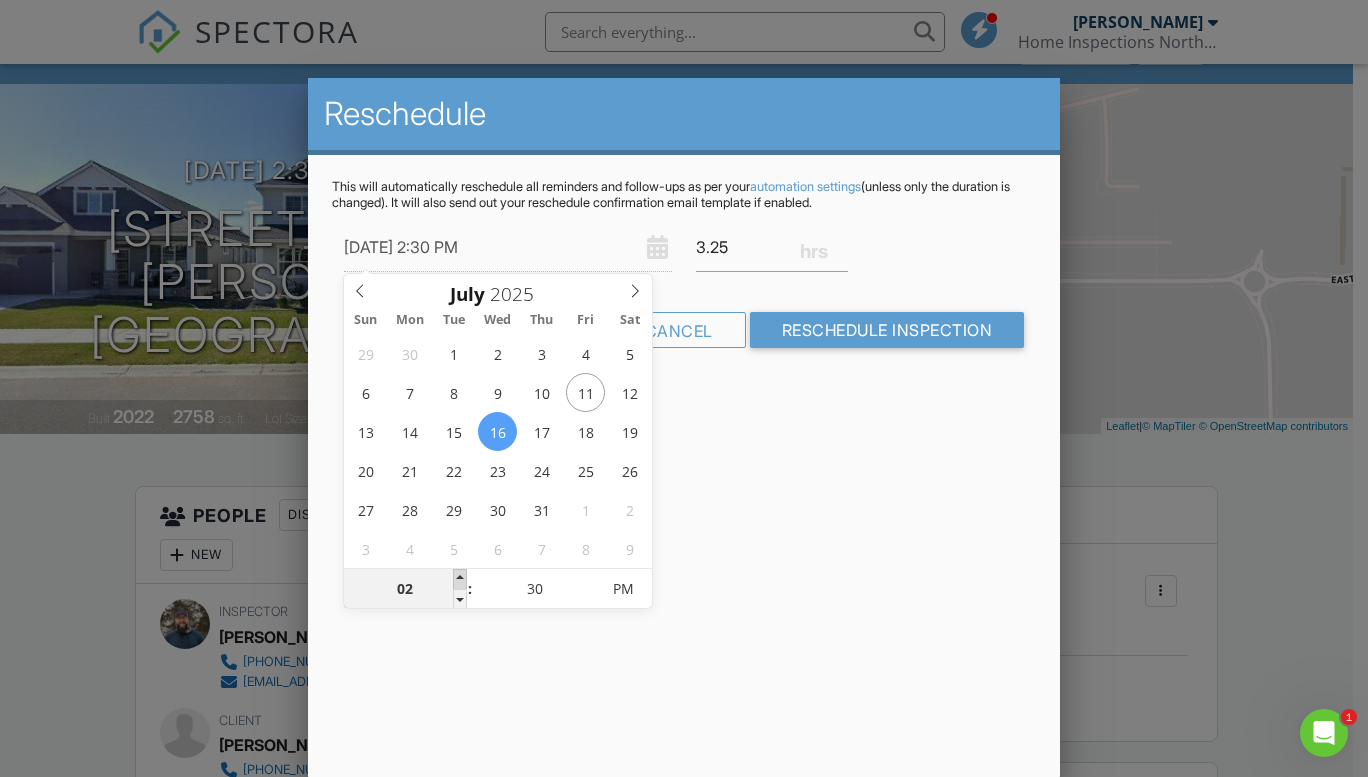 click at bounding box center (460, 579) 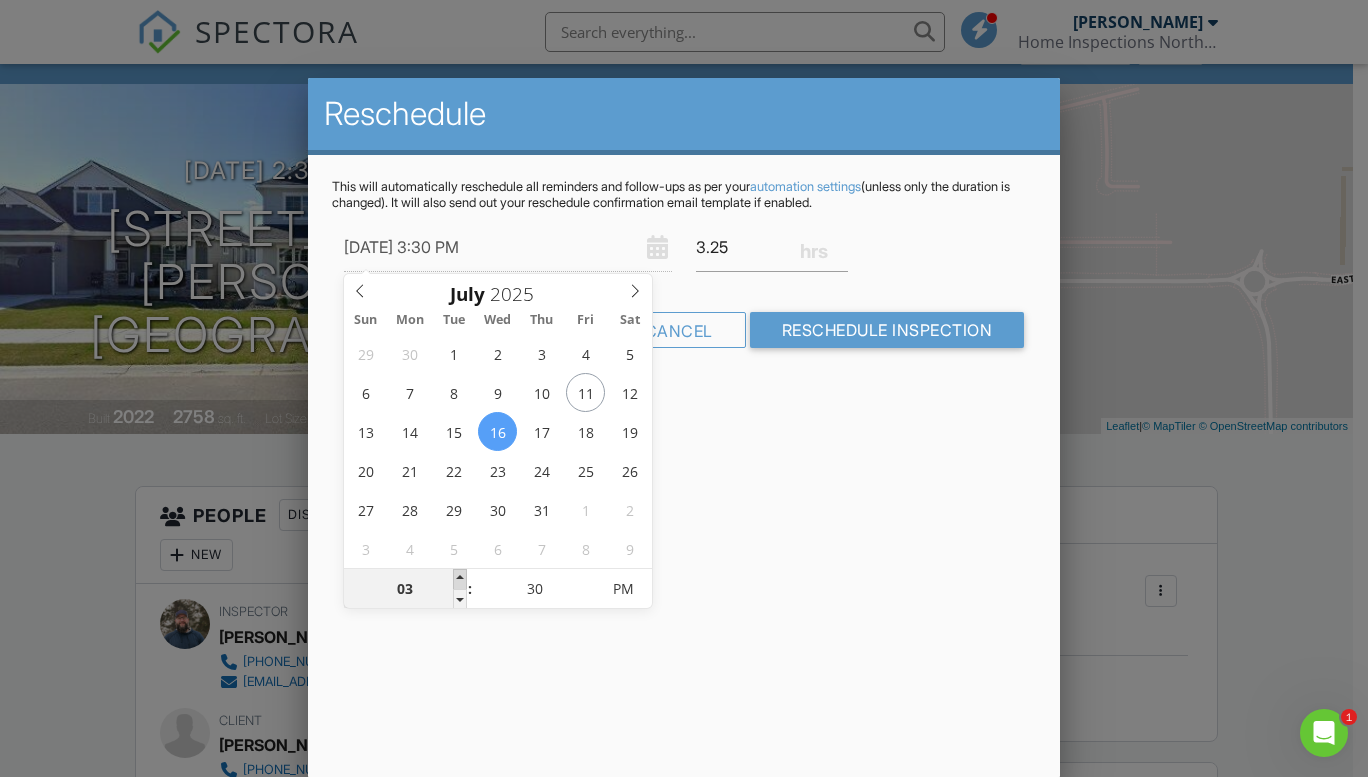 click at bounding box center (460, 579) 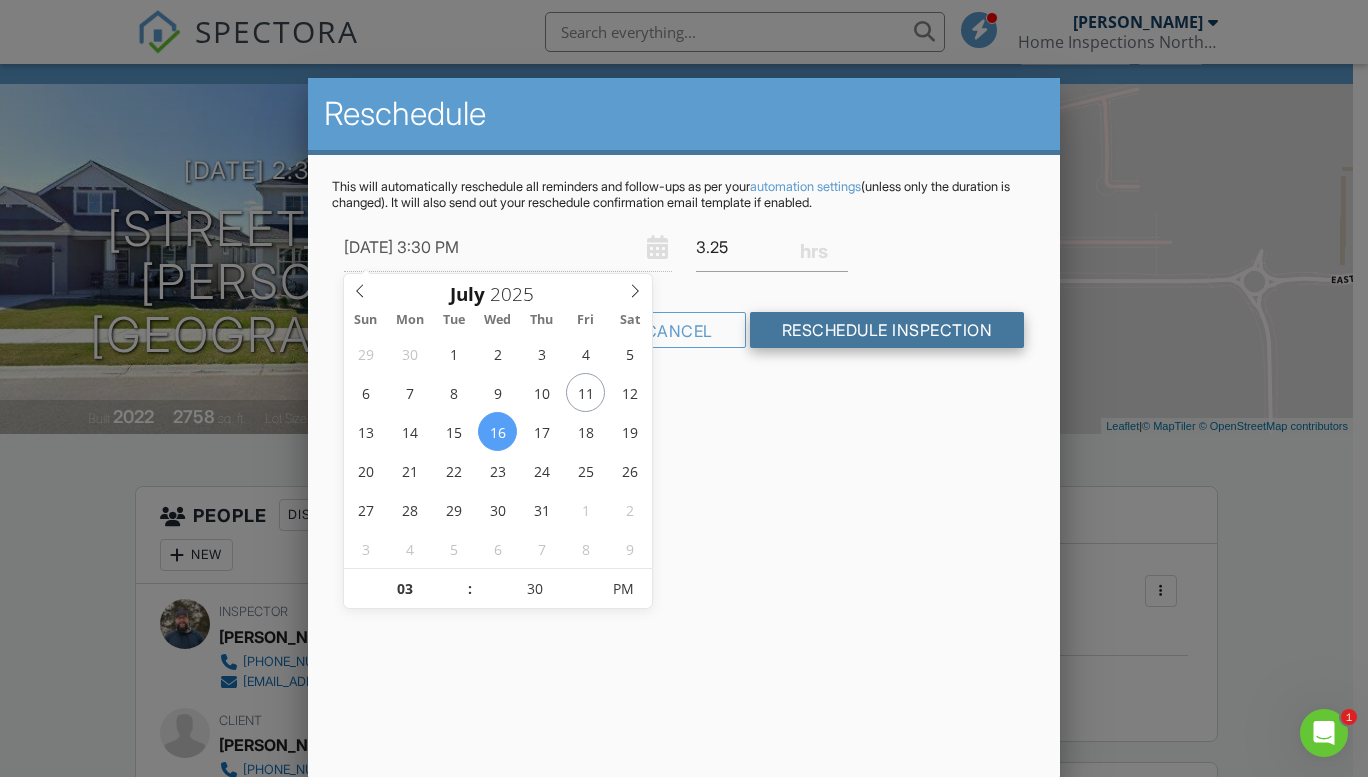 click on "Reschedule Inspection" at bounding box center [887, 330] 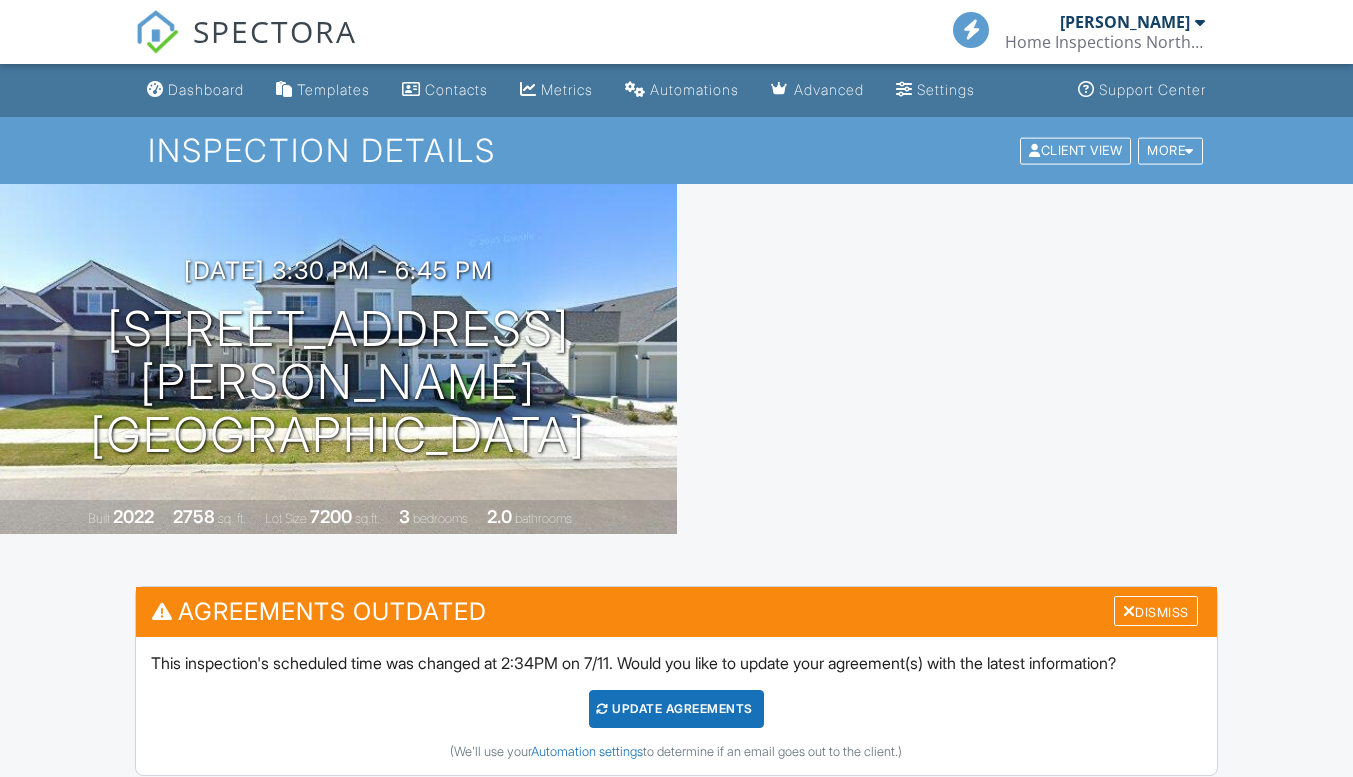 scroll, scrollTop: 0, scrollLeft: 0, axis: both 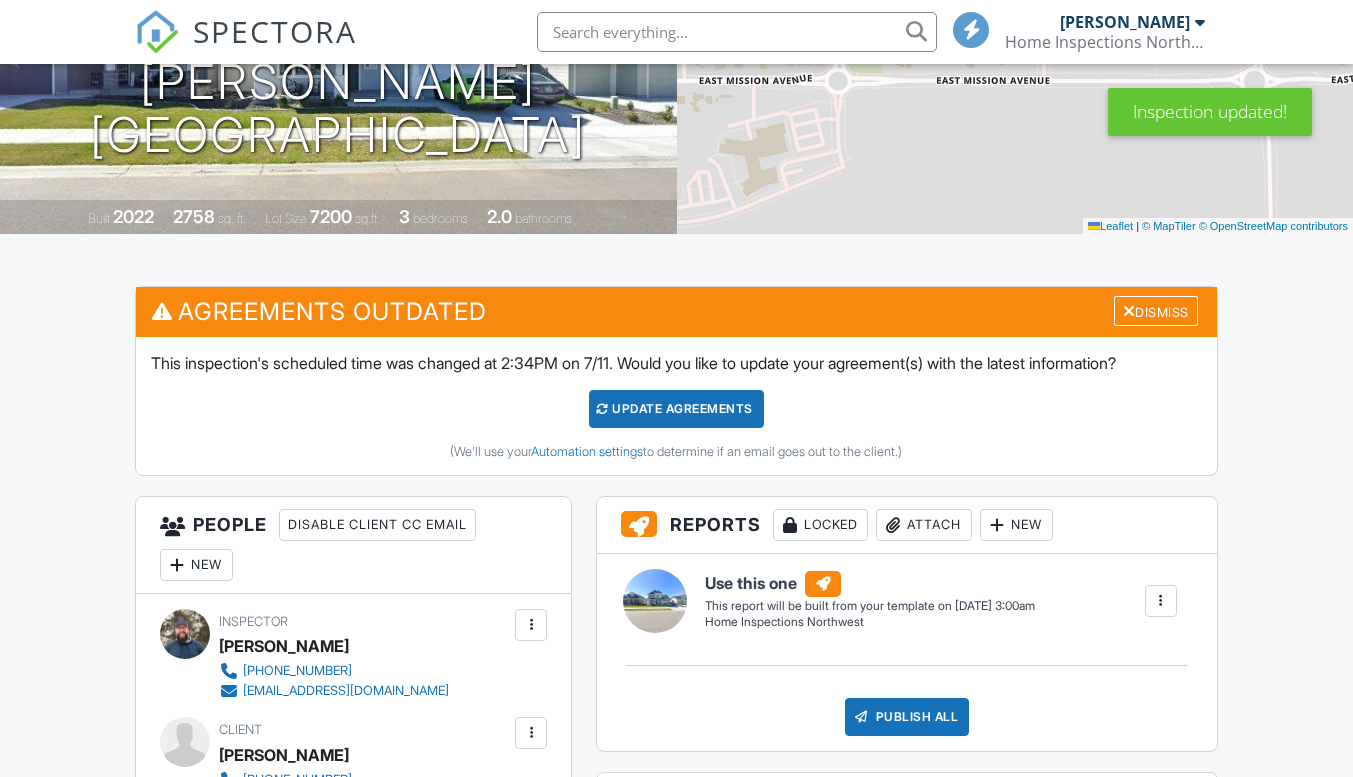 click on "Update Agreements" at bounding box center (676, 409) 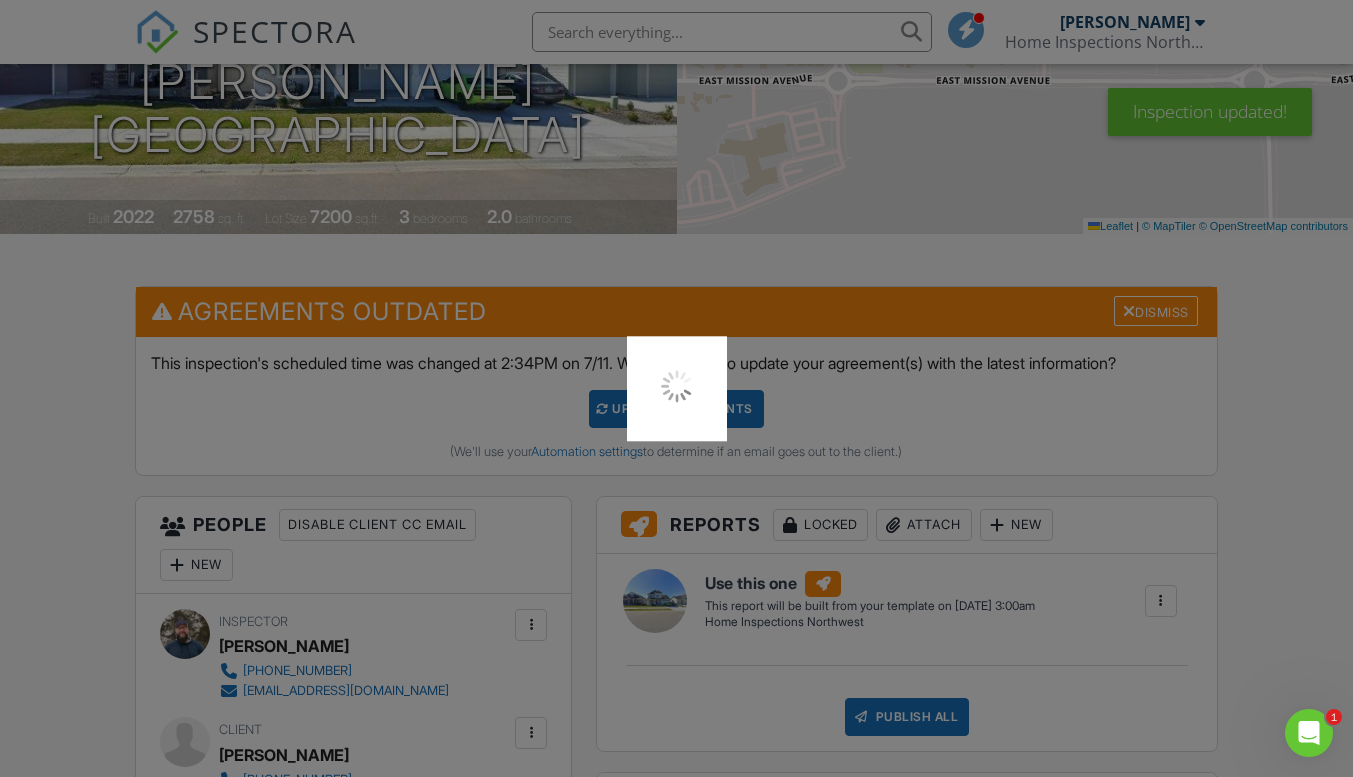 scroll, scrollTop: 0, scrollLeft: 0, axis: both 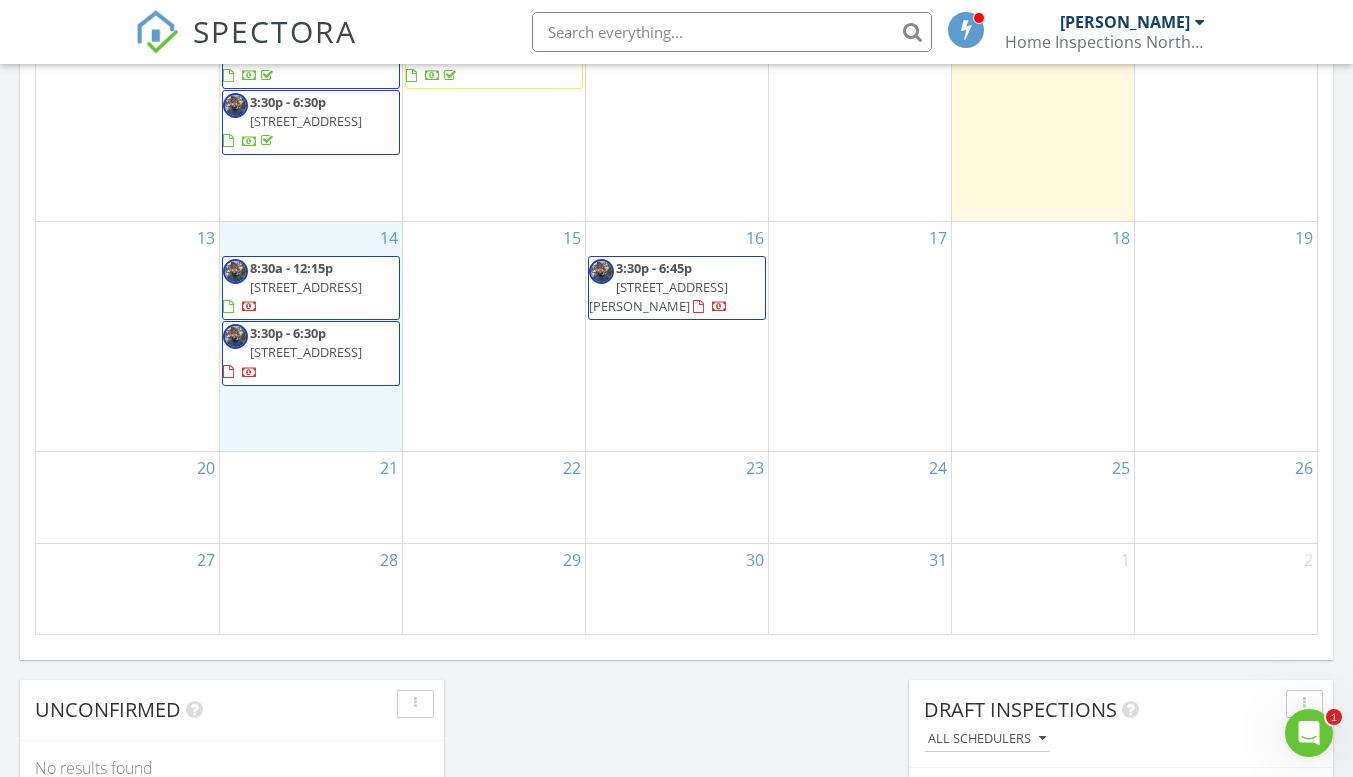 click on "14
8:30a - 12:15p
[STREET_ADDRESS]
3:30p - 6:30p
[STREET_ADDRESS]" at bounding box center [311, 337] 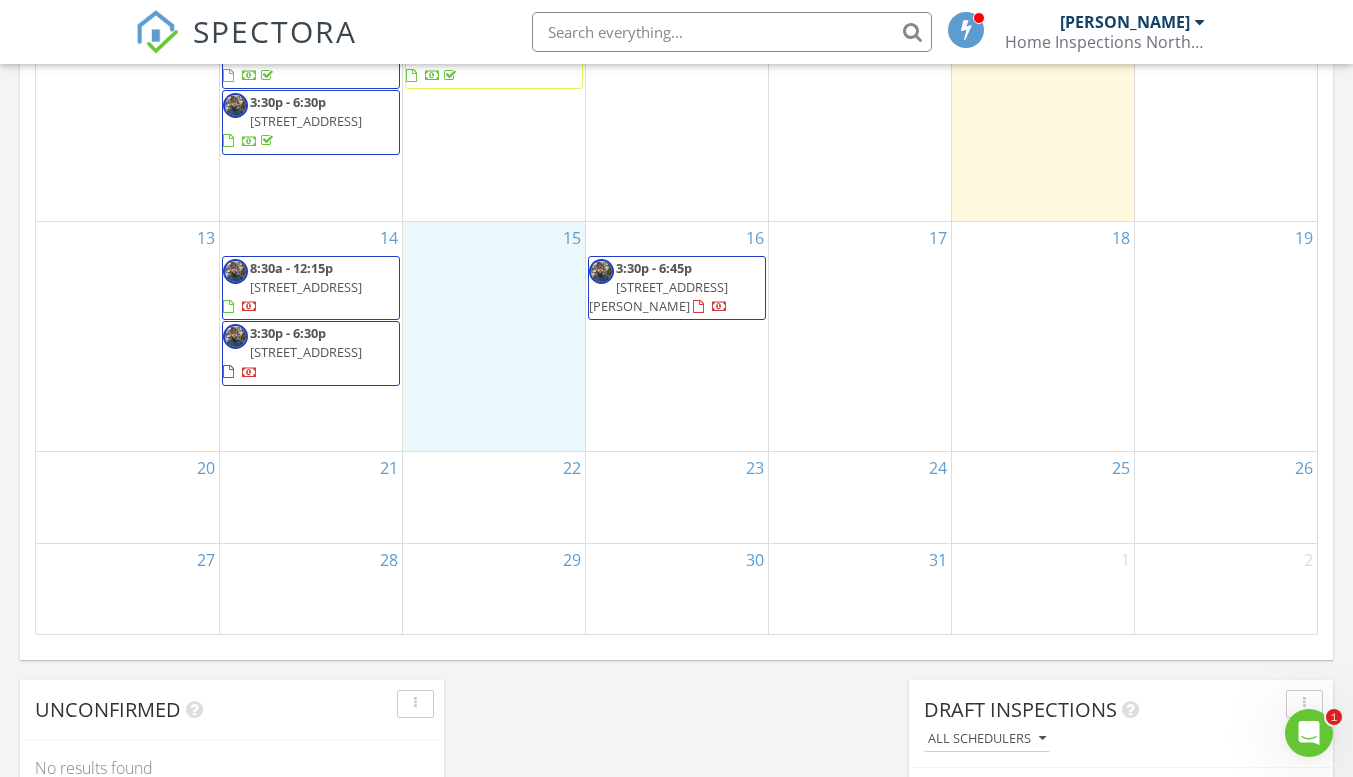 click on "15" at bounding box center (494, 337) 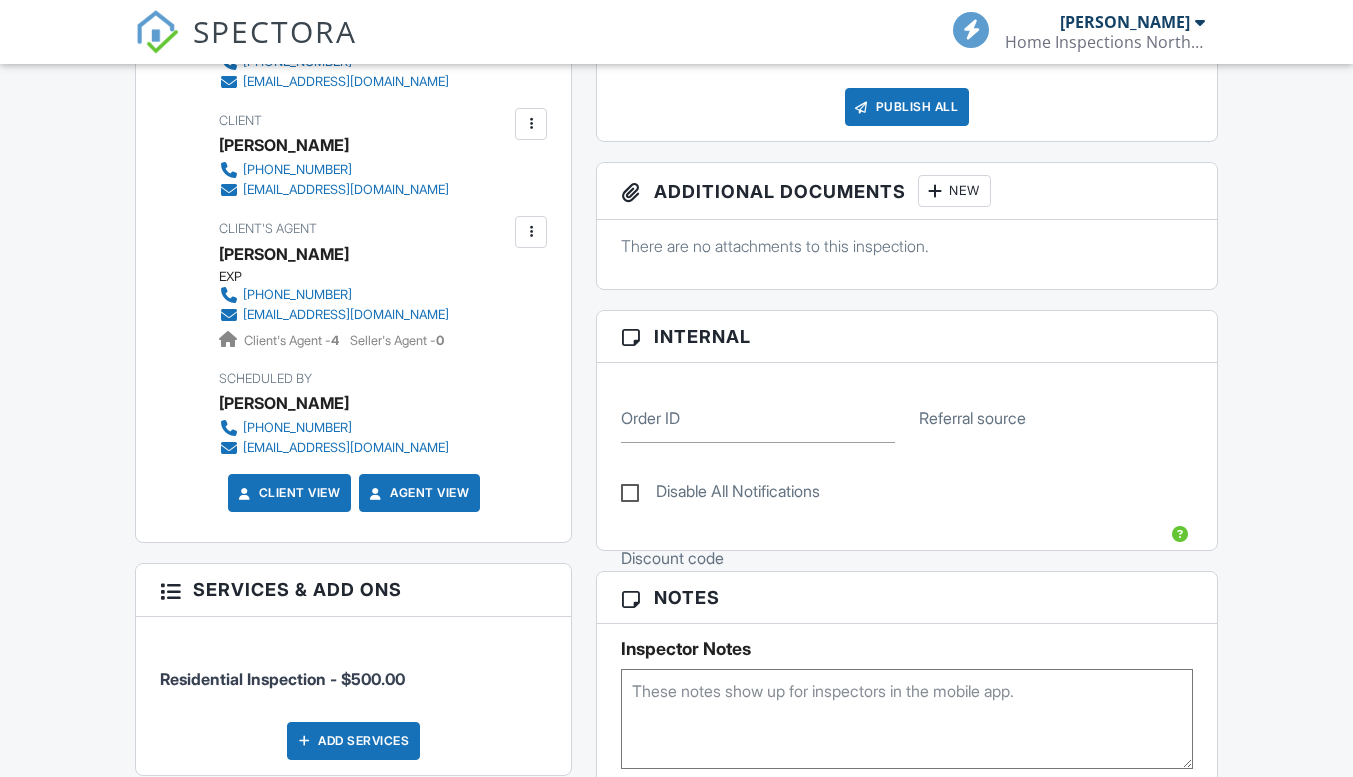 scroll, scrollTop: 0, scrollLeft: 0, axis: both 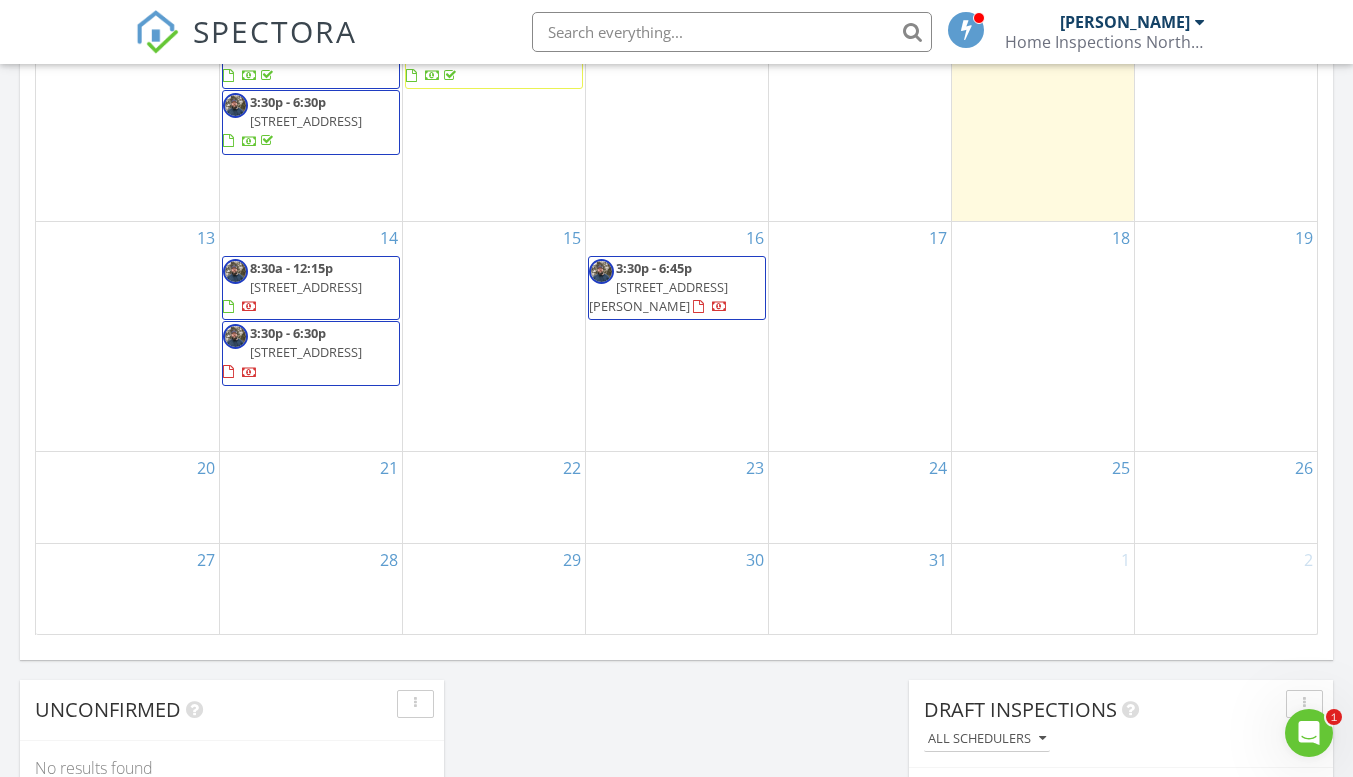 click on "8:30a - 12:15p
2631 W Beacon Ave, Spokane 99208" at bounding box center (311, 288) 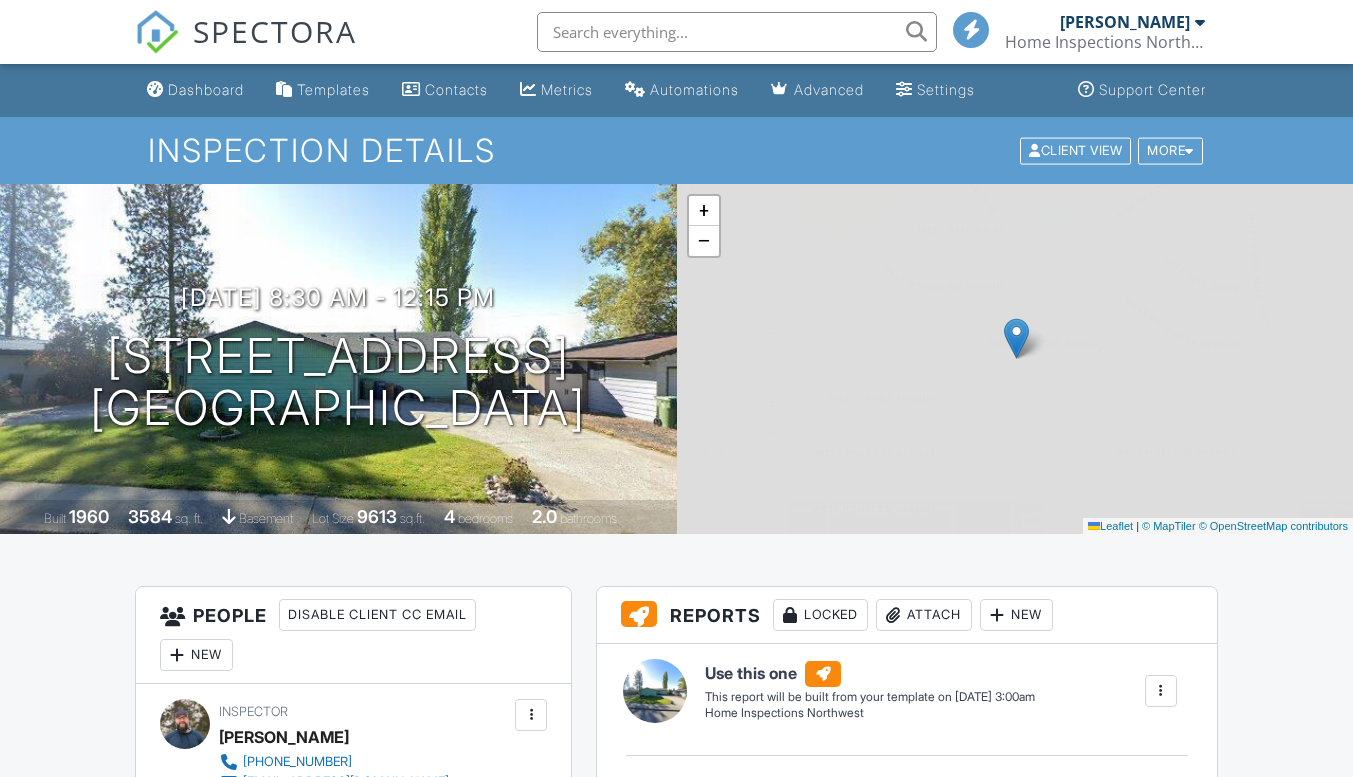 scroll, scrollTop: 0, scrollLeft: 0, axis: both 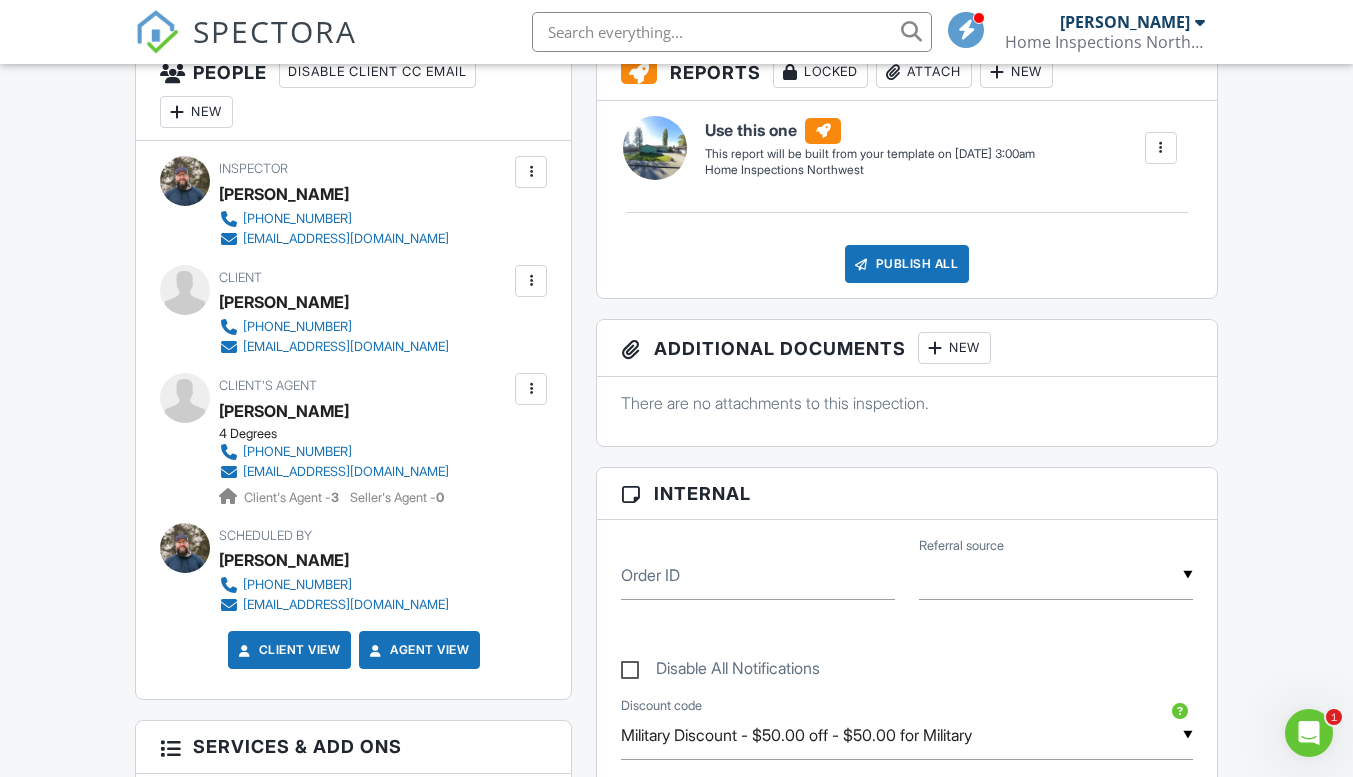 click at bounding box center [531, 389] 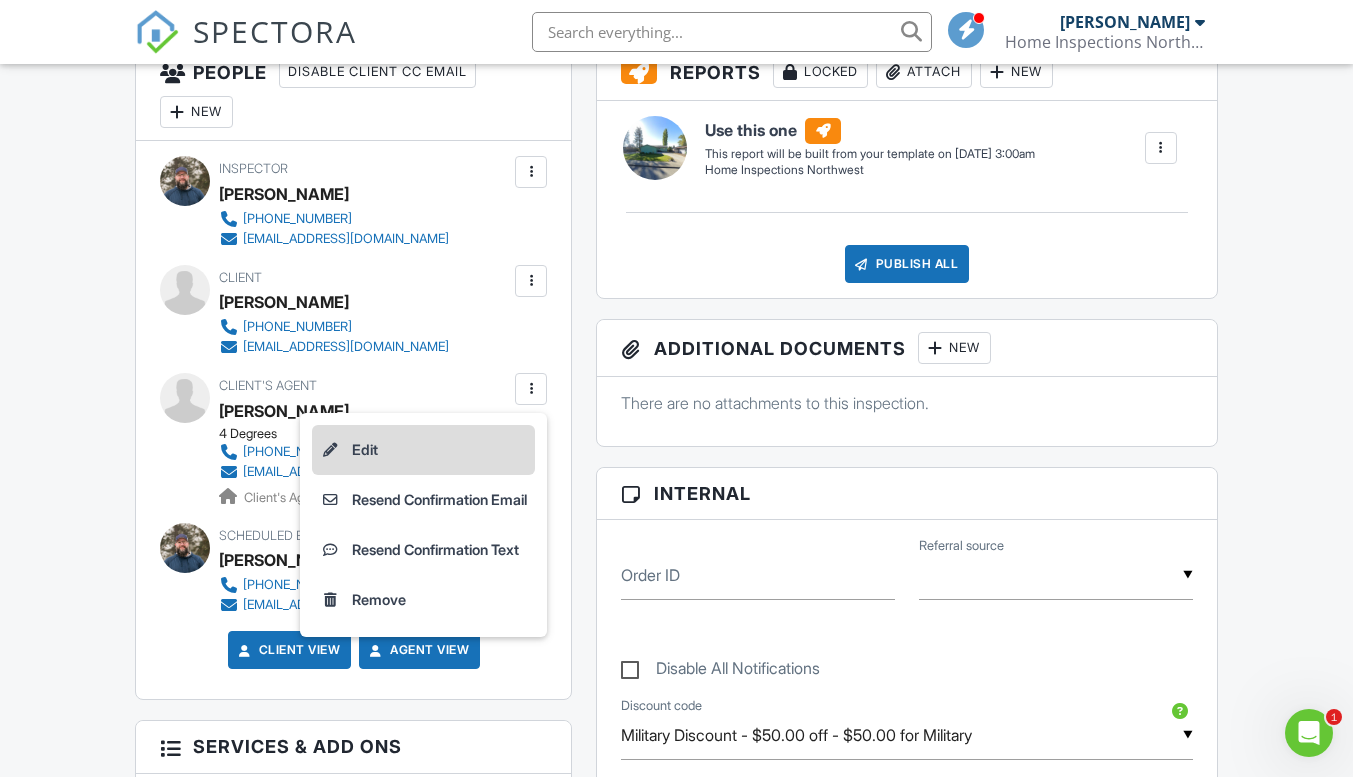 click on "Edit" at bounding box center [423, 450] 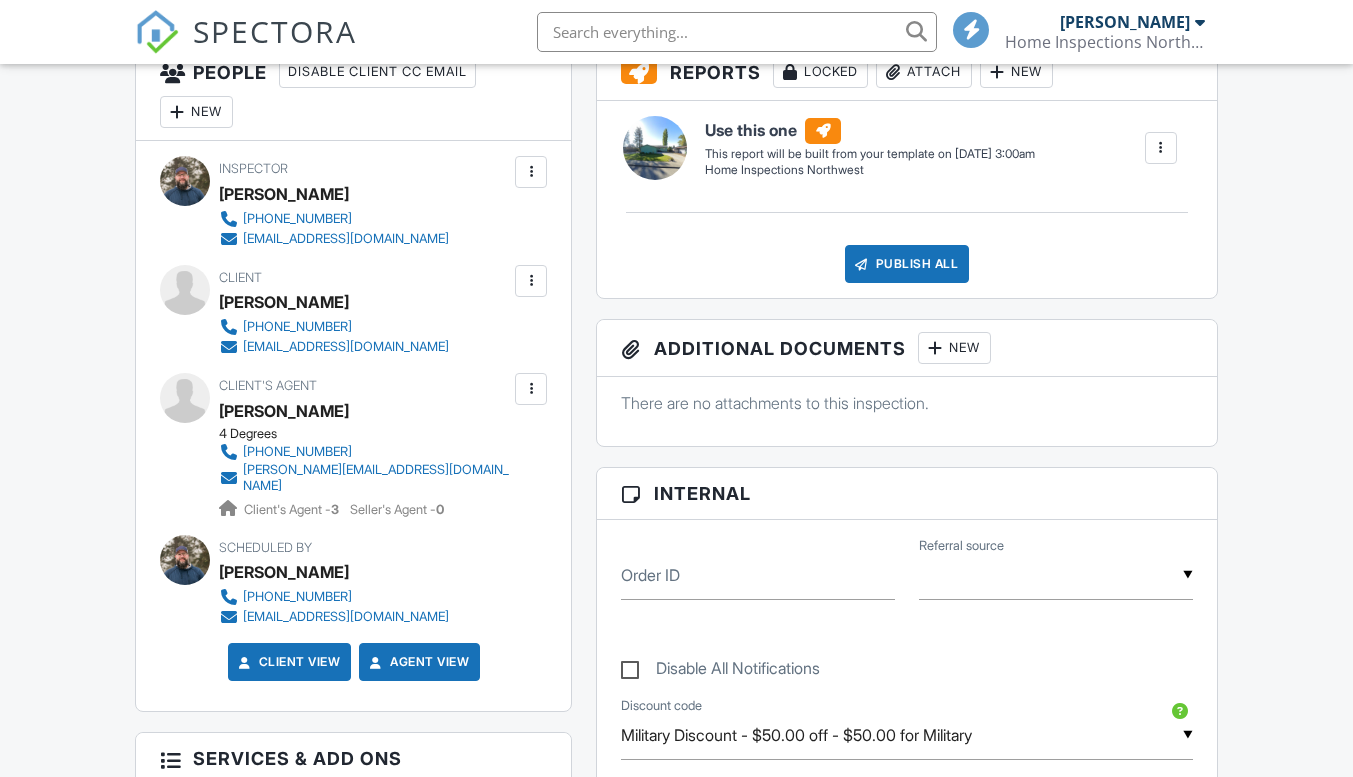scroll, scrollTop: 543, scrollLeft: 0, axis: vertical 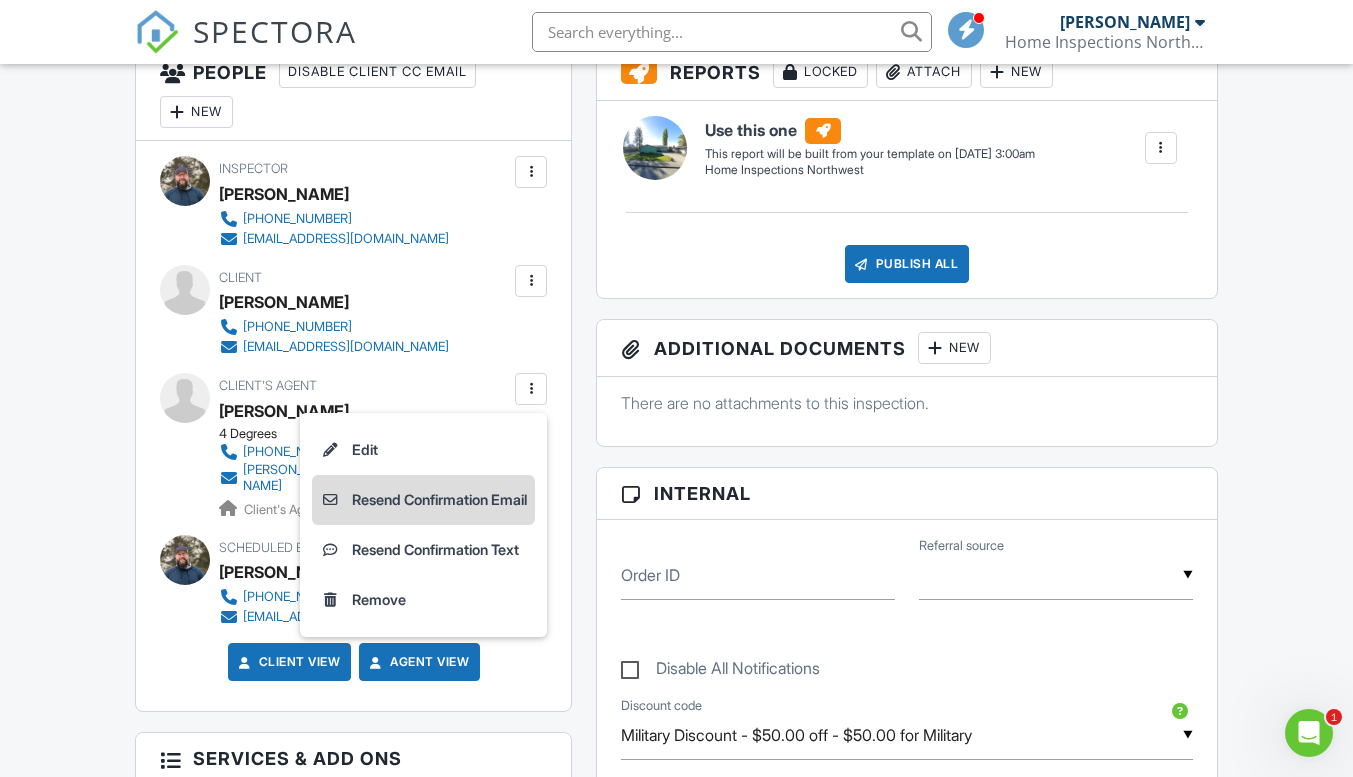 click on "Resend Confirmation Email" at bounding box center (423, 500) 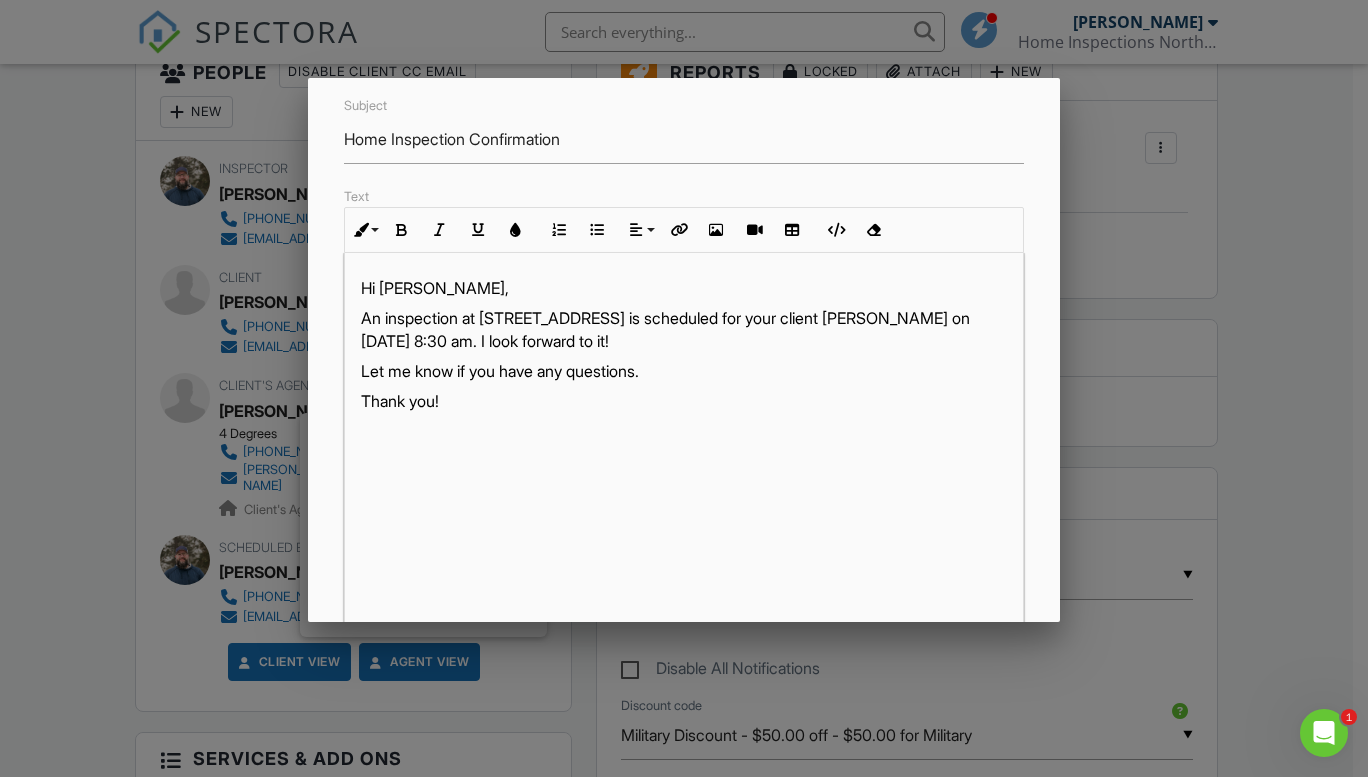 scroll, scrollTop: 439, scrollLeft: 0, axis: vertical 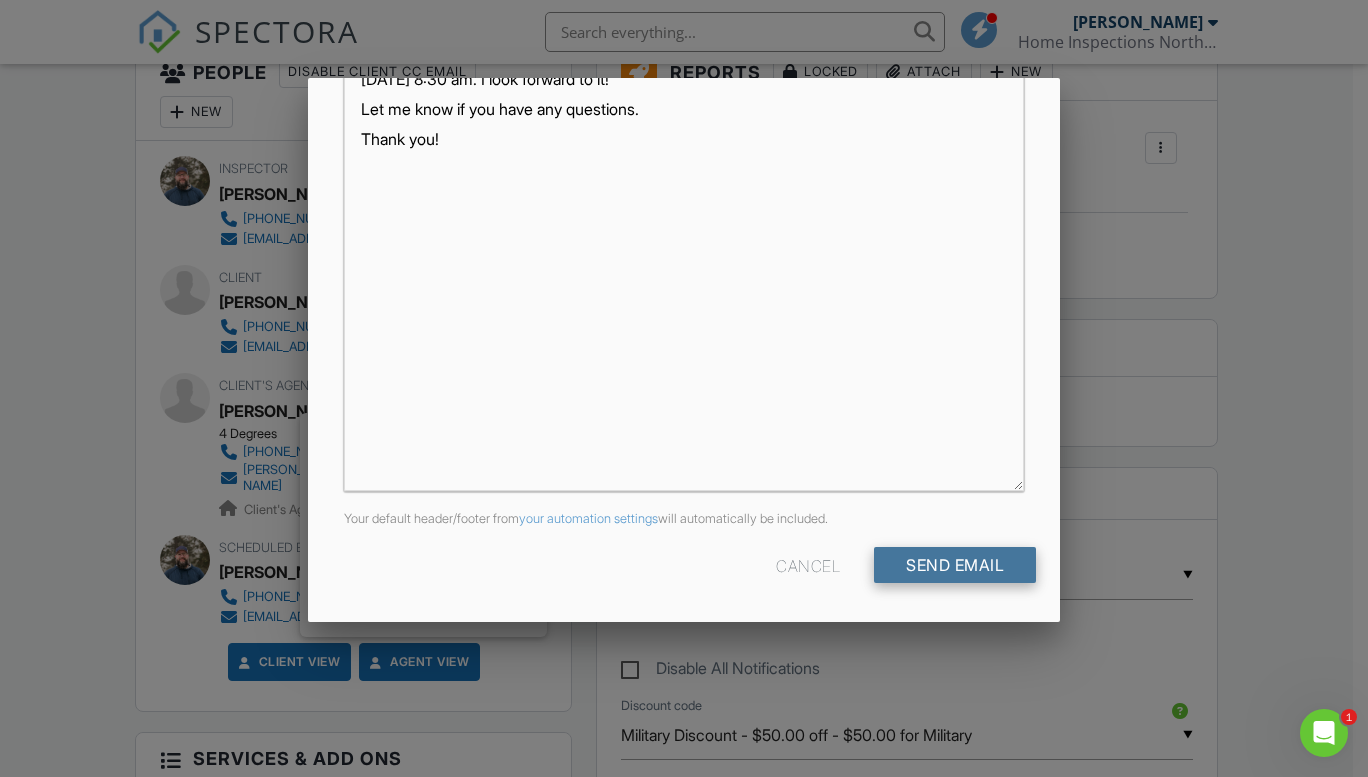click on "Send Email" at bounding box center (955, 565) 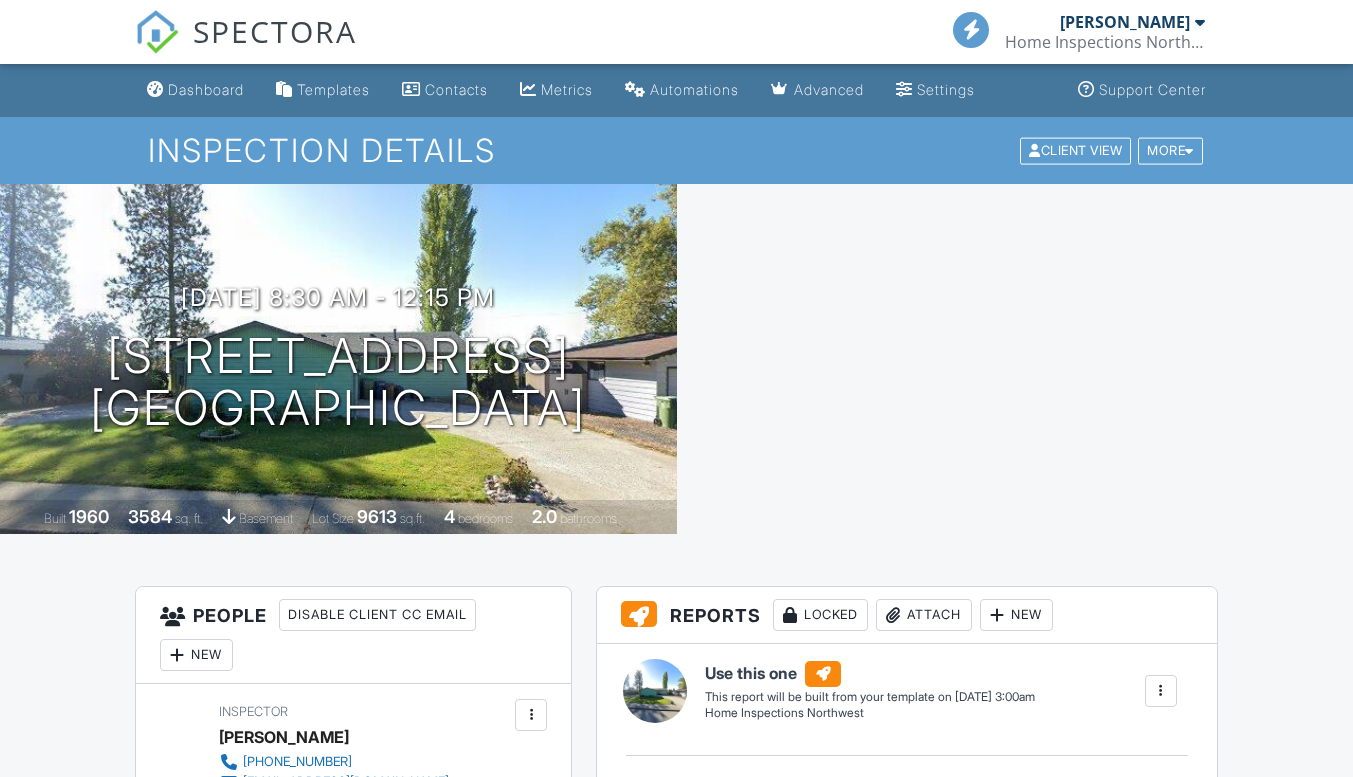 scroll, scrollTop: 0, scrollLeft: 0, axis: both 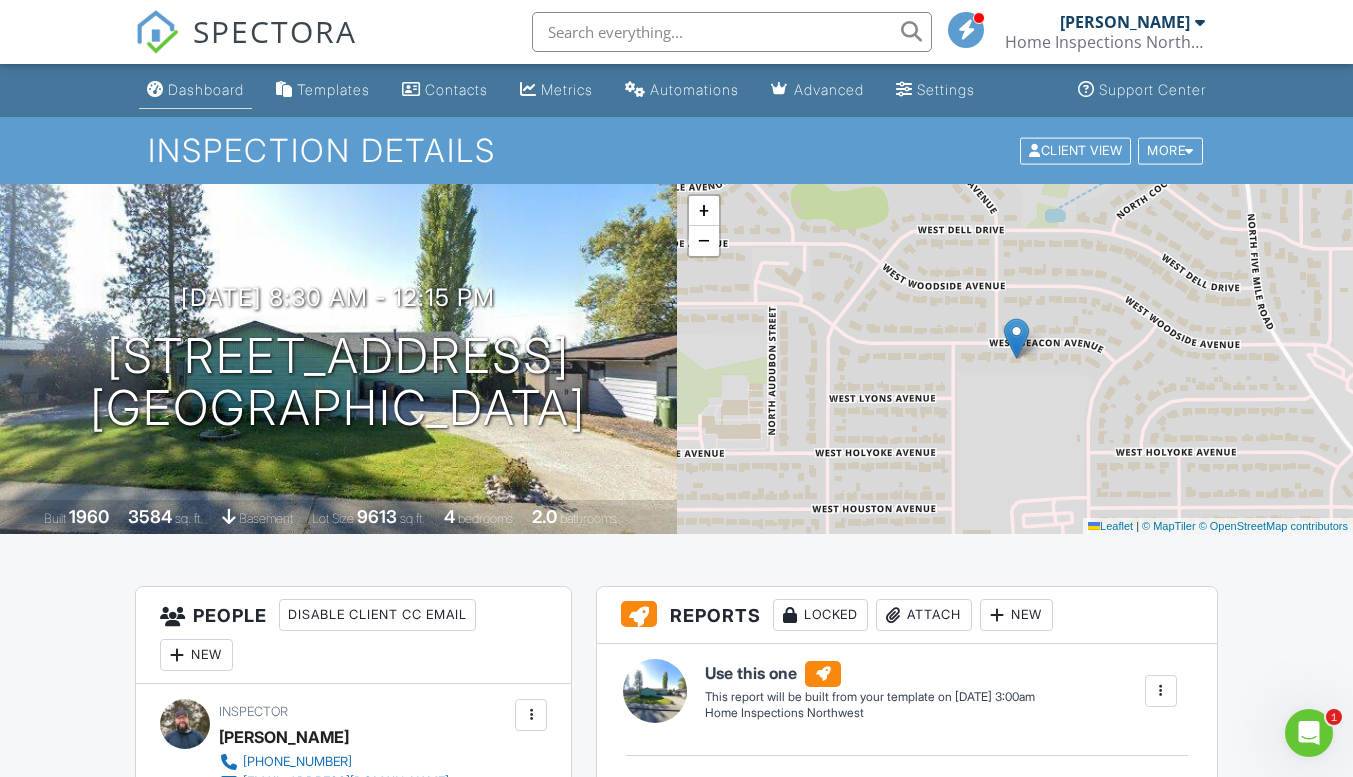 click on "Dashboard" at bounding box center [206, 89] 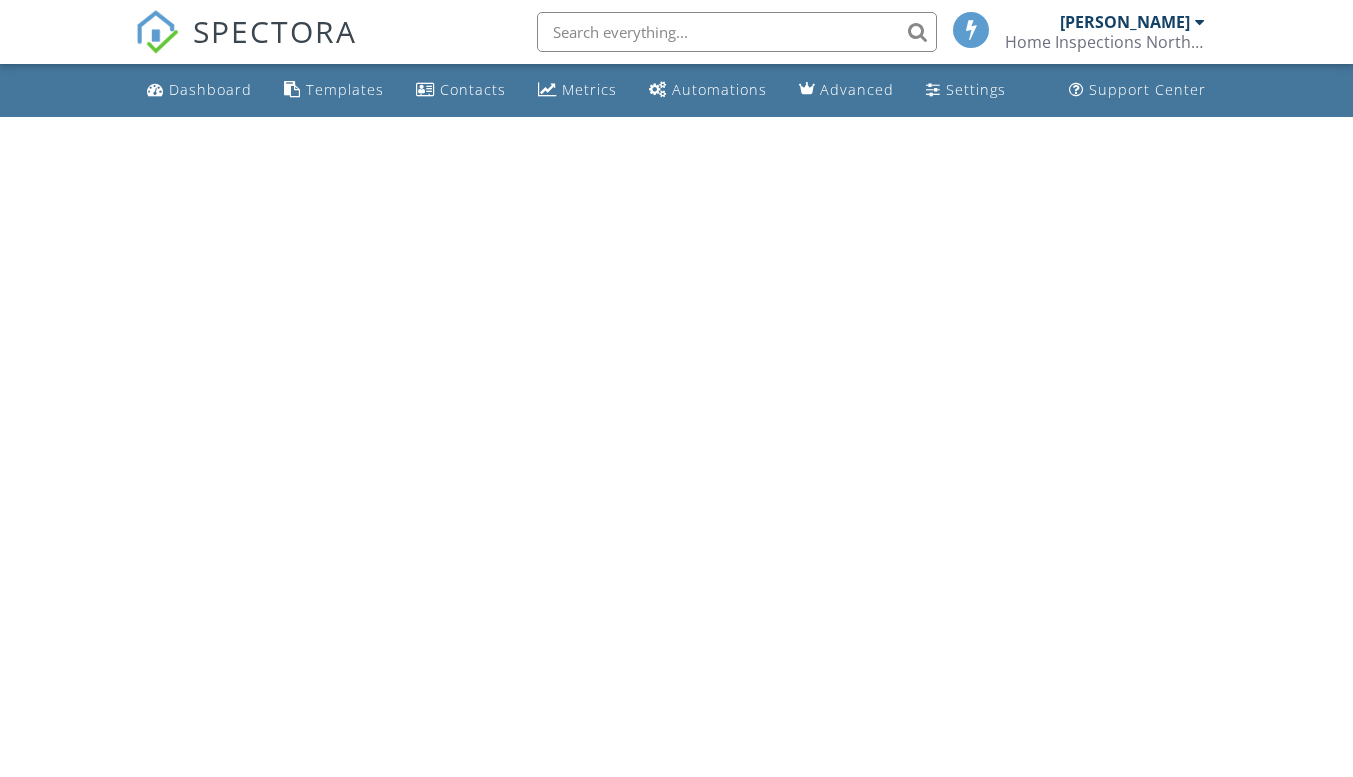 scroll, scrollTop: 0, scrollLeft: 0, axis: both 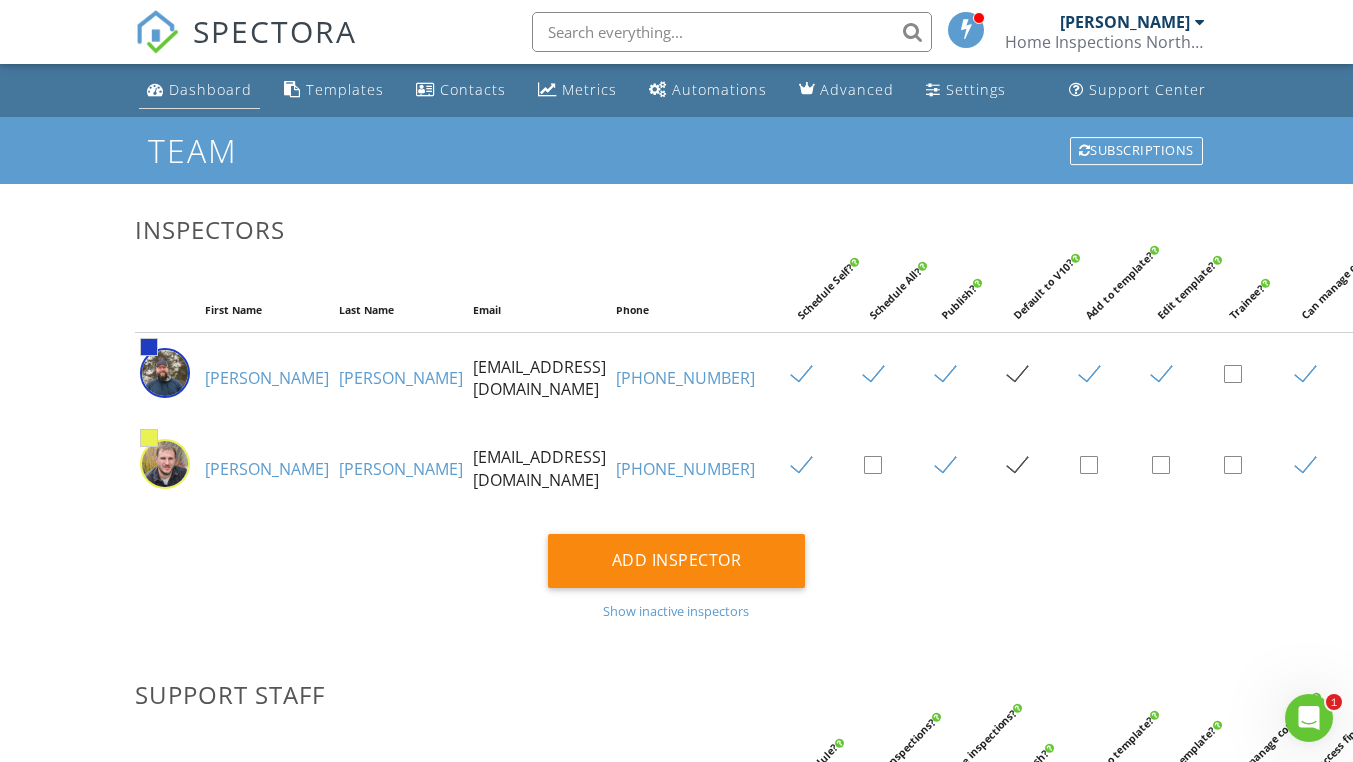 click on "Dashboard" at bounding box center [210, 89] 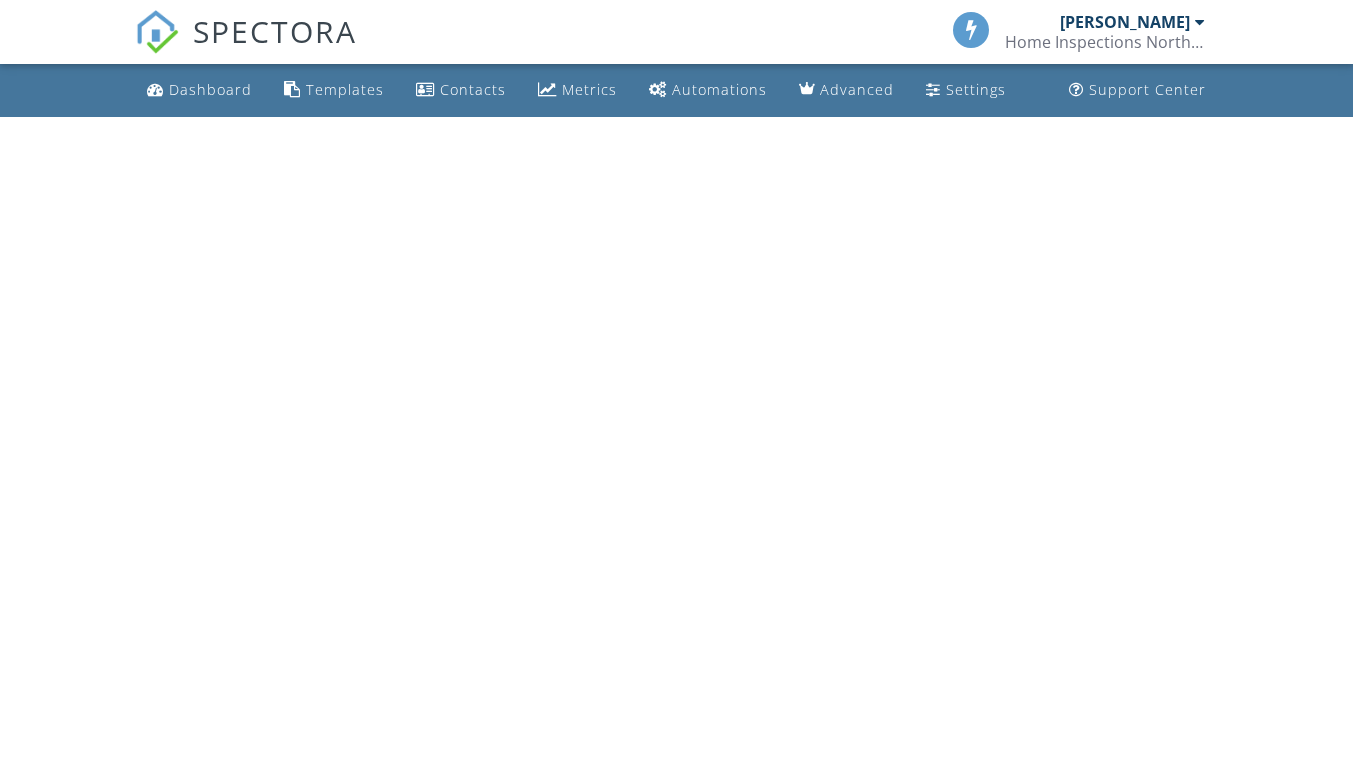 scroll, scrollTop: 0, scrollLeft: 0, axis: both 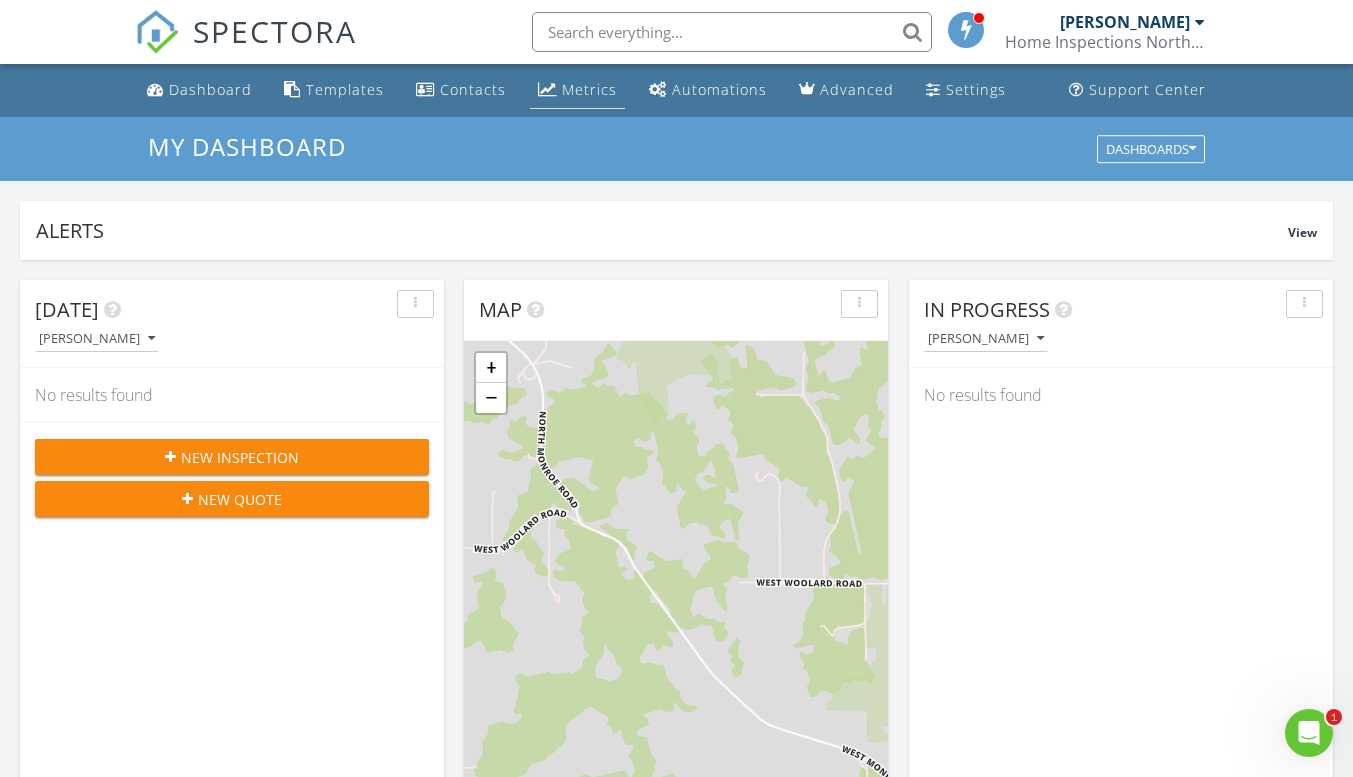 click on "Metrics" at bounding box center [589, 89] 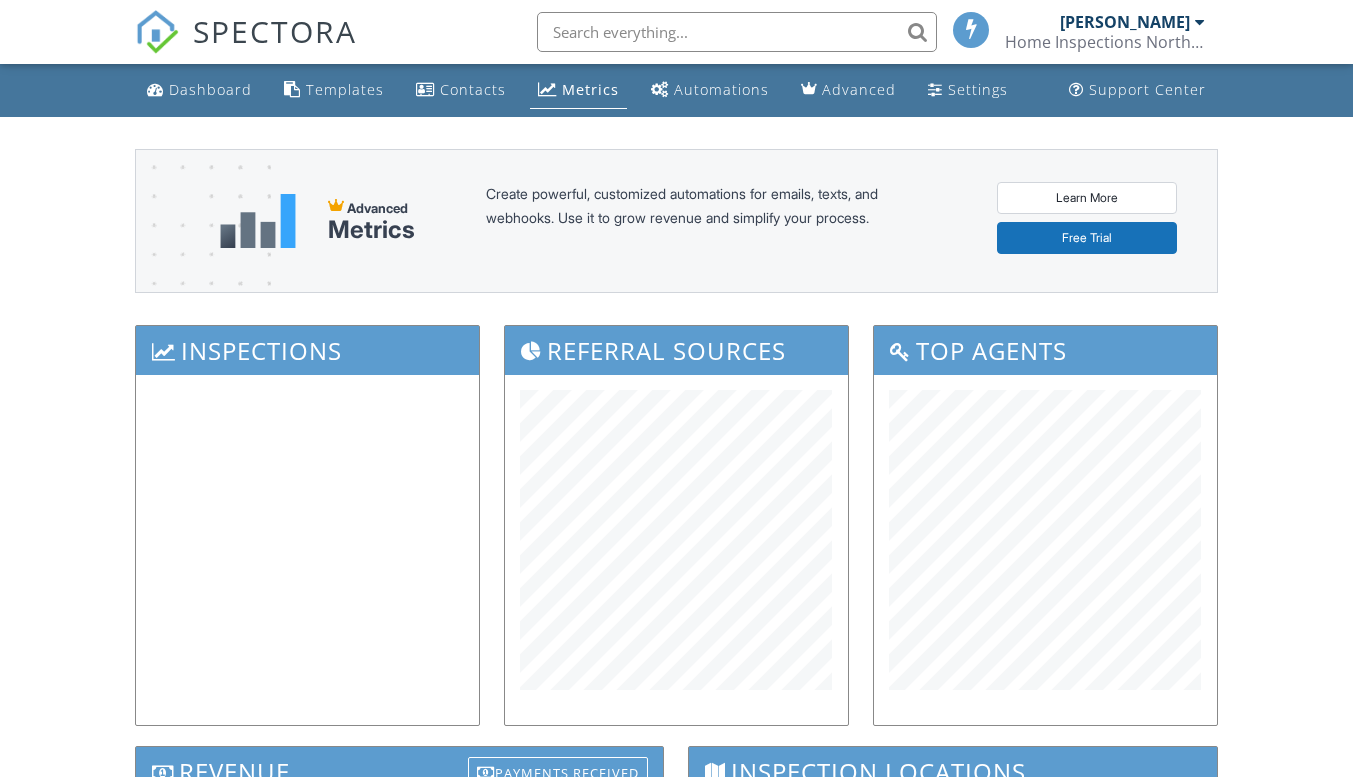 scroll, scrollTop: 0, scrollLeft: 0, axis: both 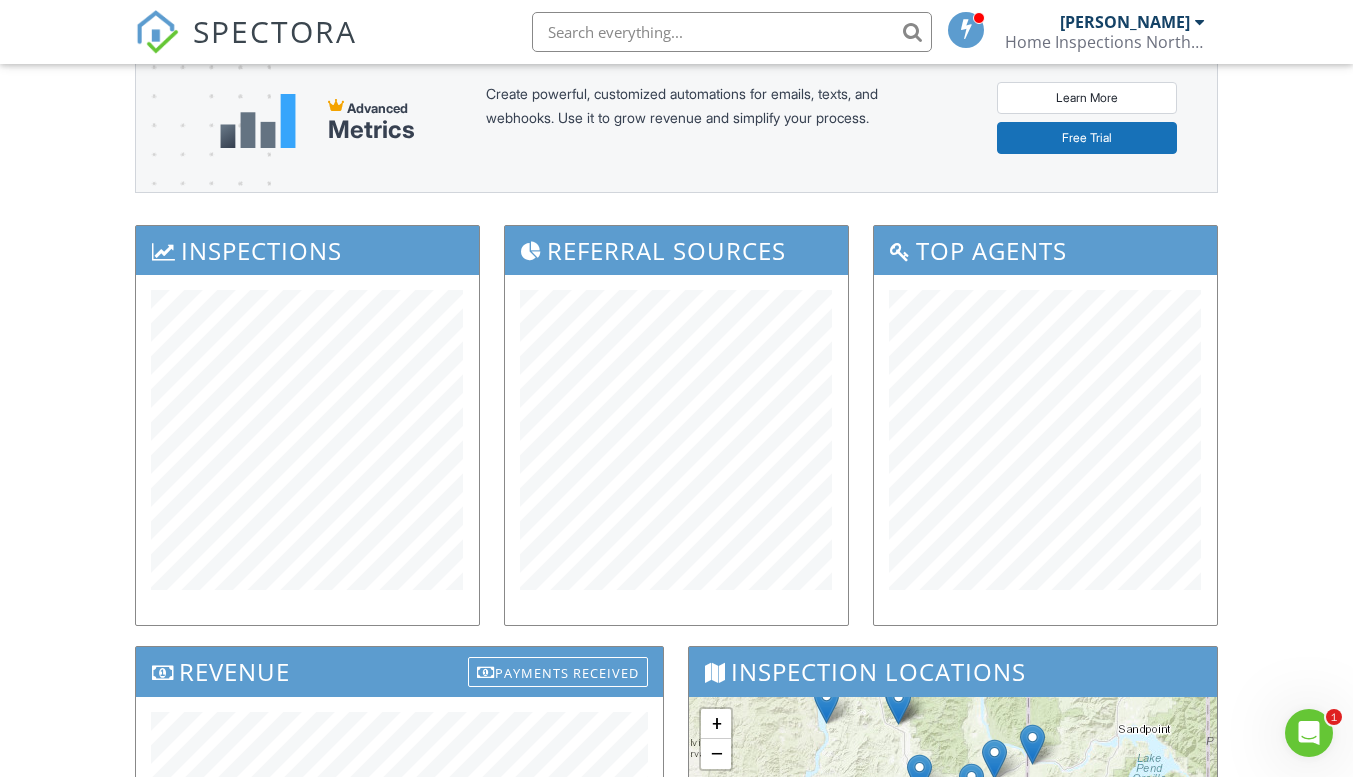 click on "Top Agents" at bounding box center [1045, 250] 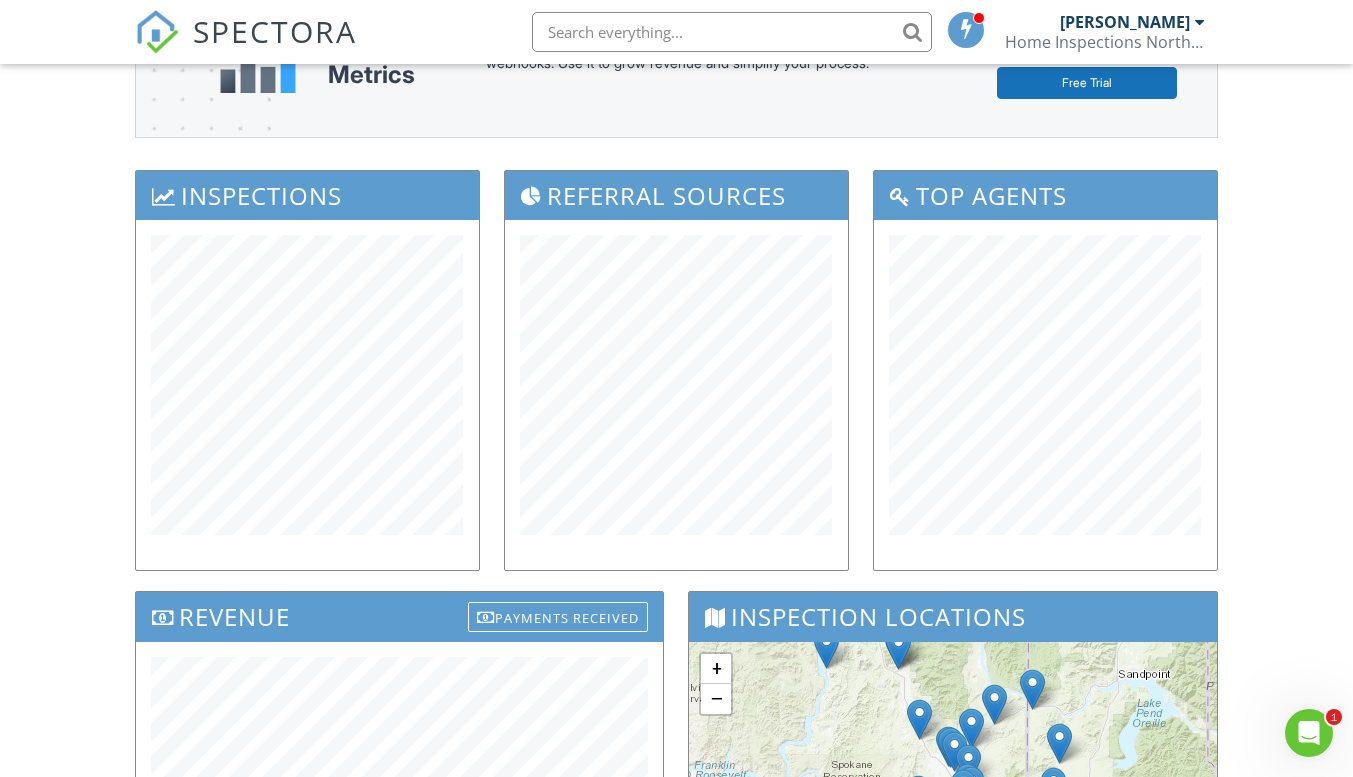 scroll, scrollTop: 0, scrollLeft: 0, axis: both 